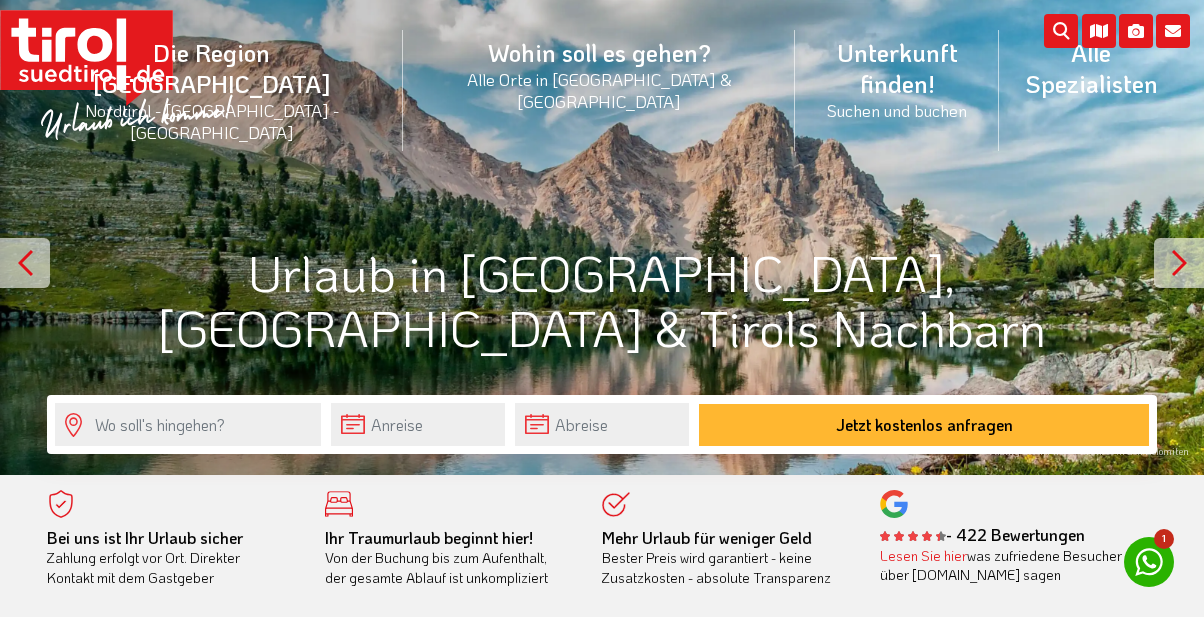 scroll, scrollTop: 0, scrollLeft: 0, axis: both 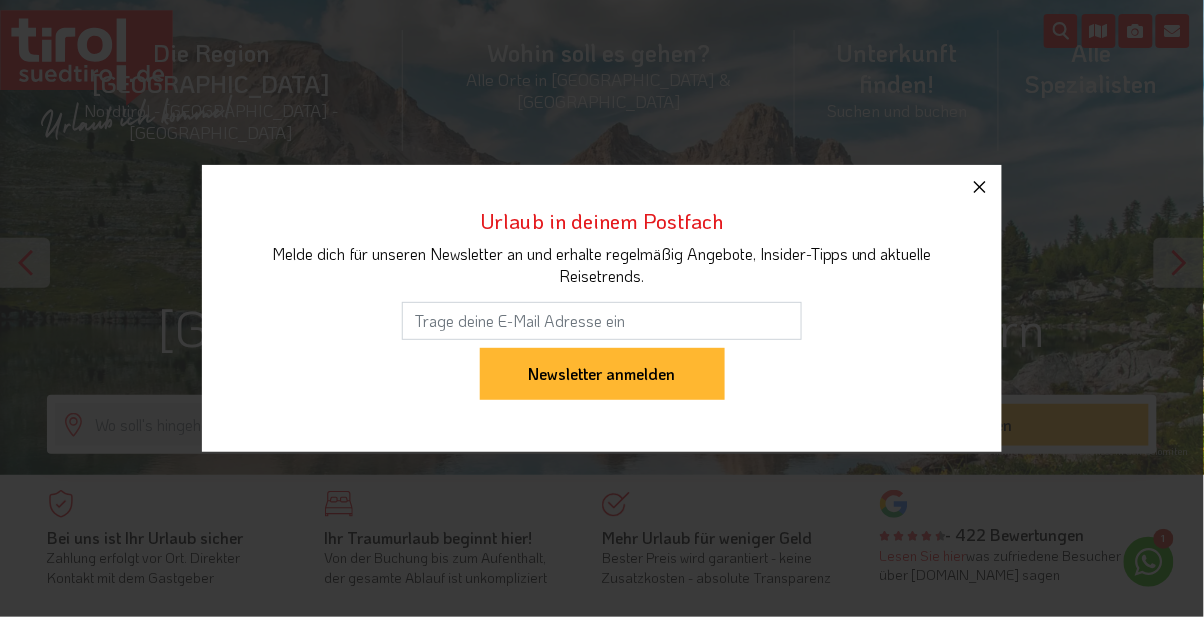 click at bounding box center [980, 187] 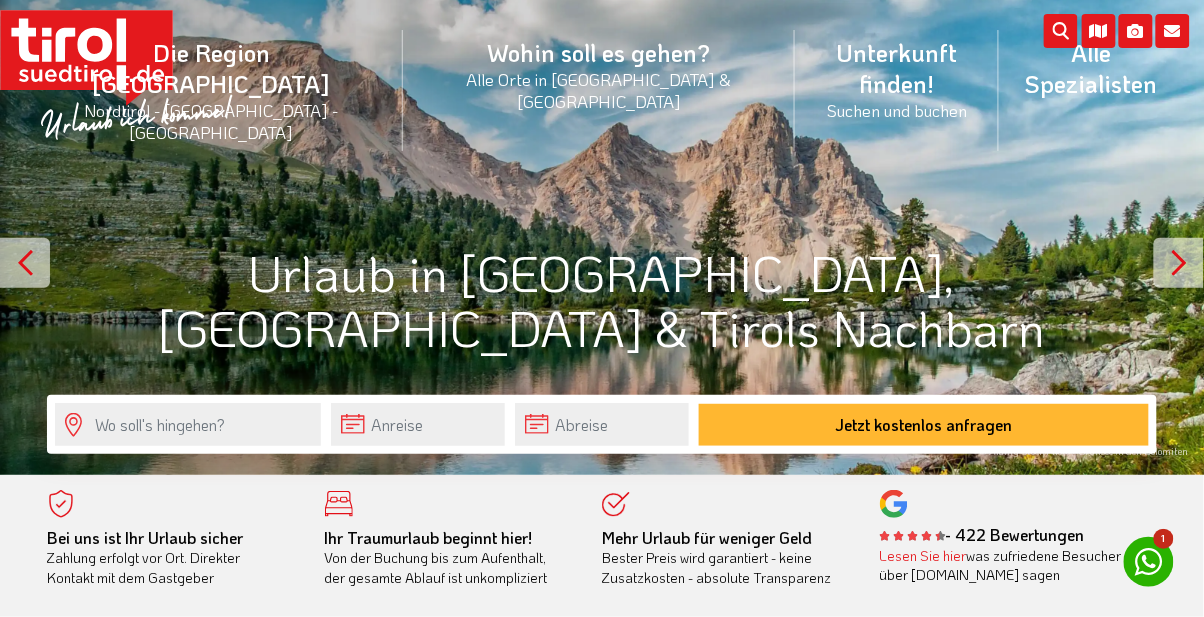 click 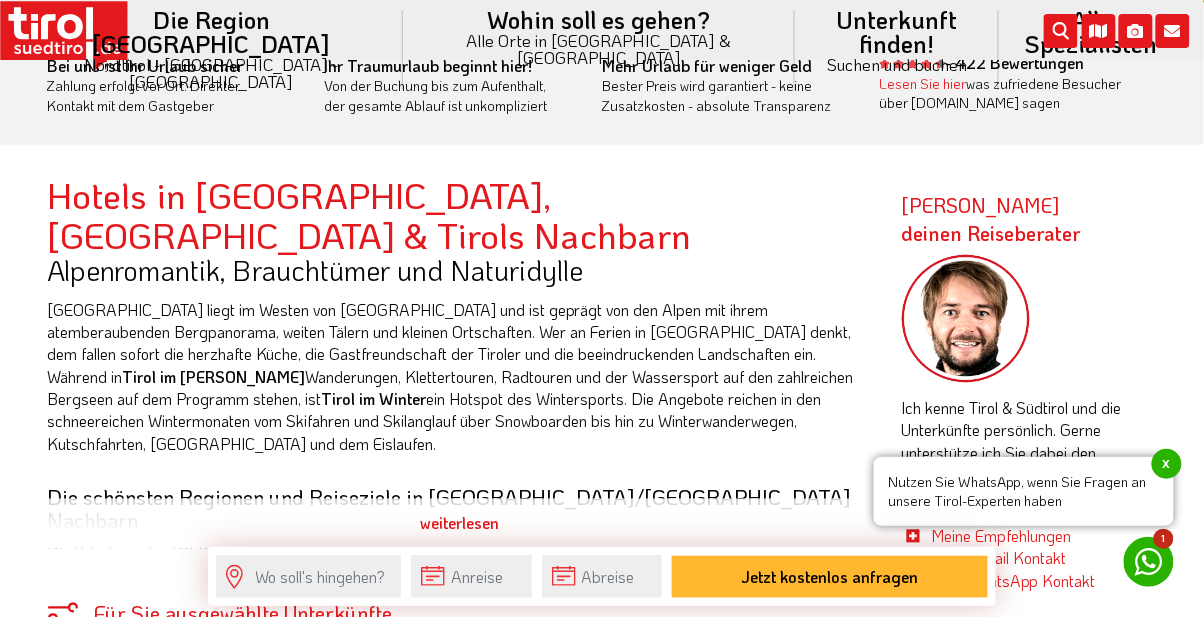 scroll, scrollTop: 600, scrollLeft: 0, axis: vertical 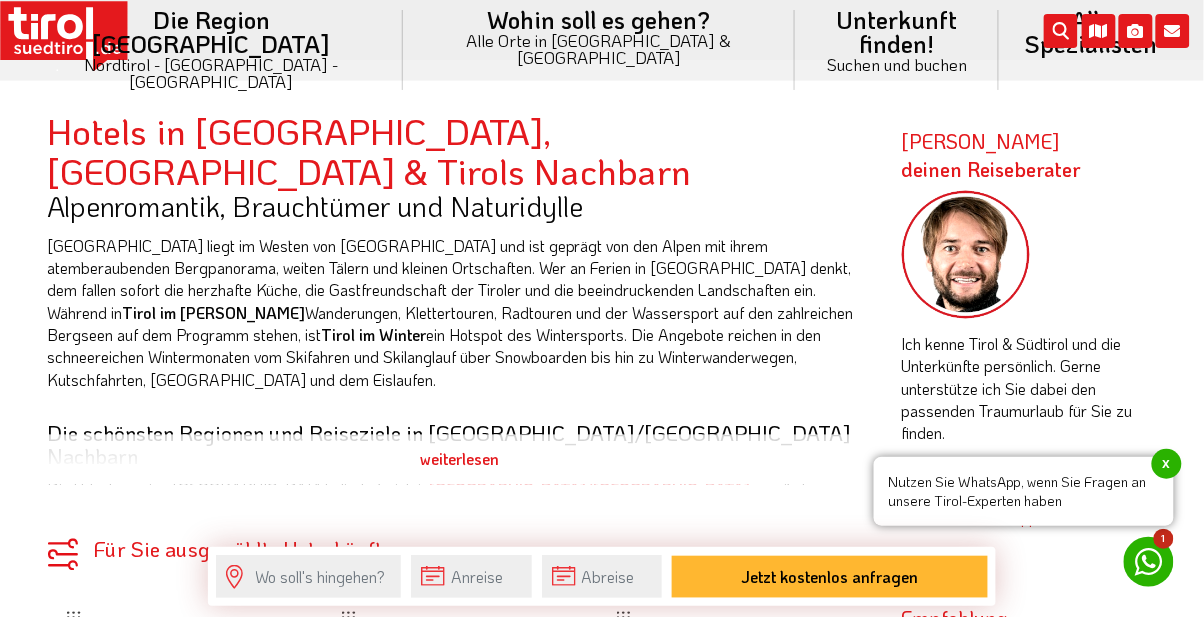 click on "x" at bounding box center (1167, 464) 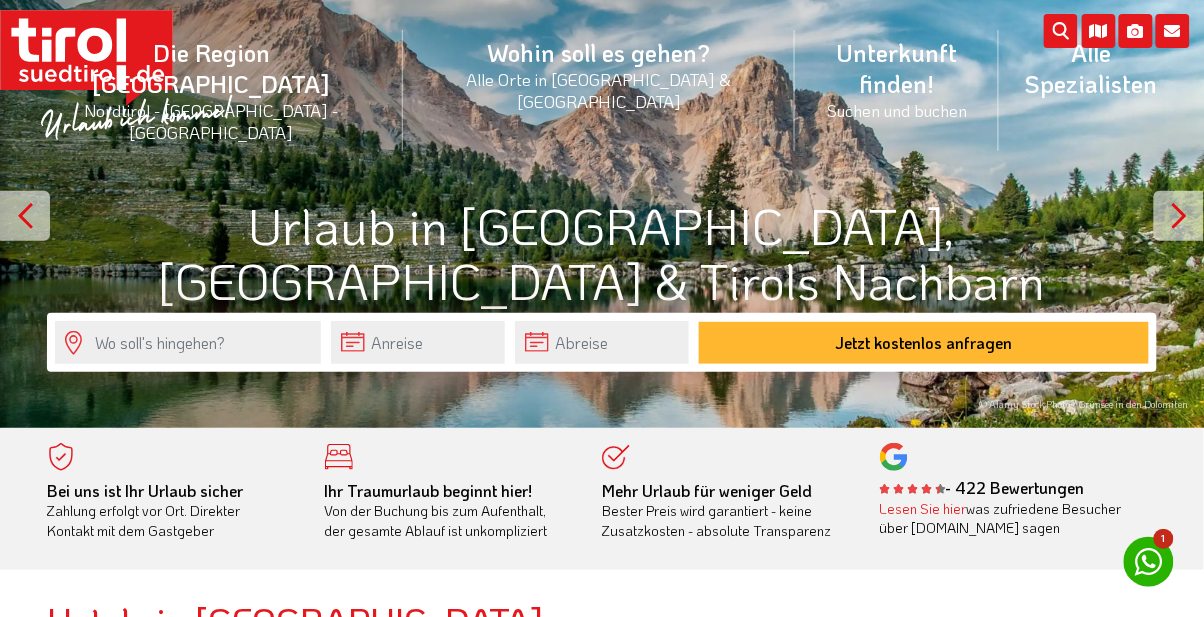 scroll, scrollTop: 54, scrollLeft: 0, axis: vertical 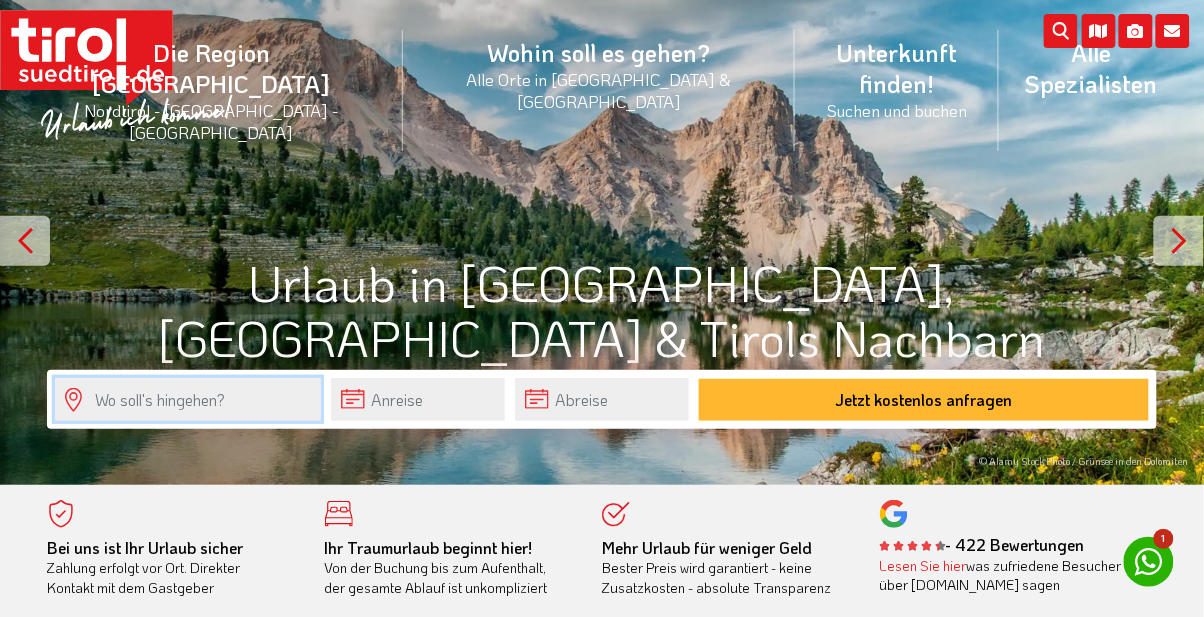 click at bounding box center [188, 399] 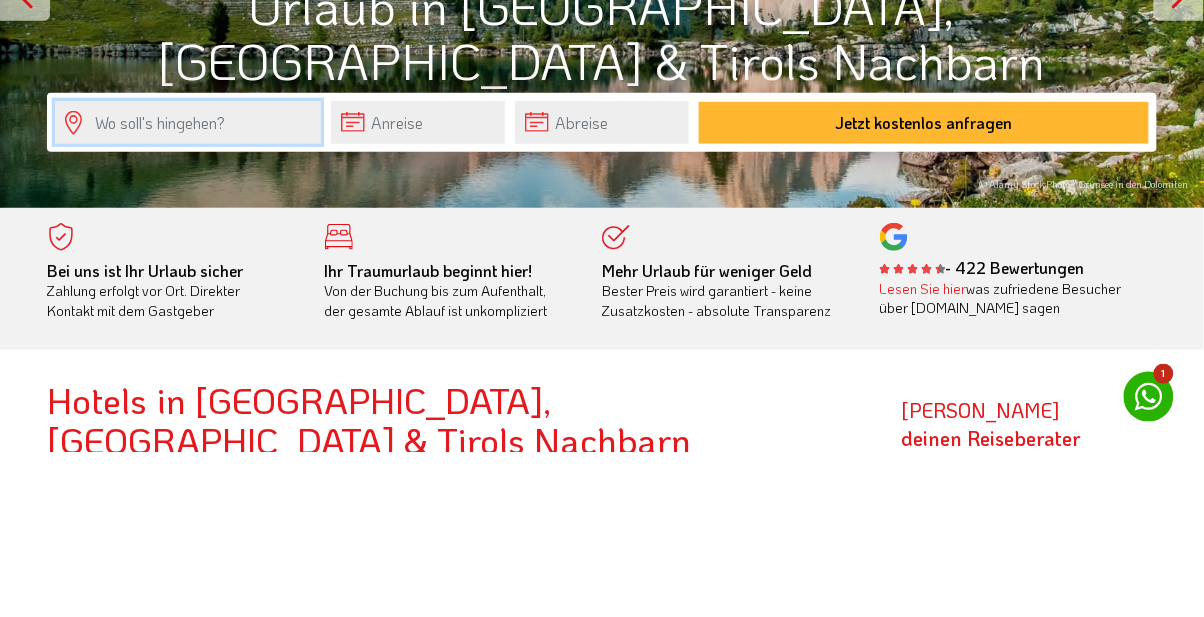 scroll, scrollTop: 102, scrollLeft: 0, axis: vertical 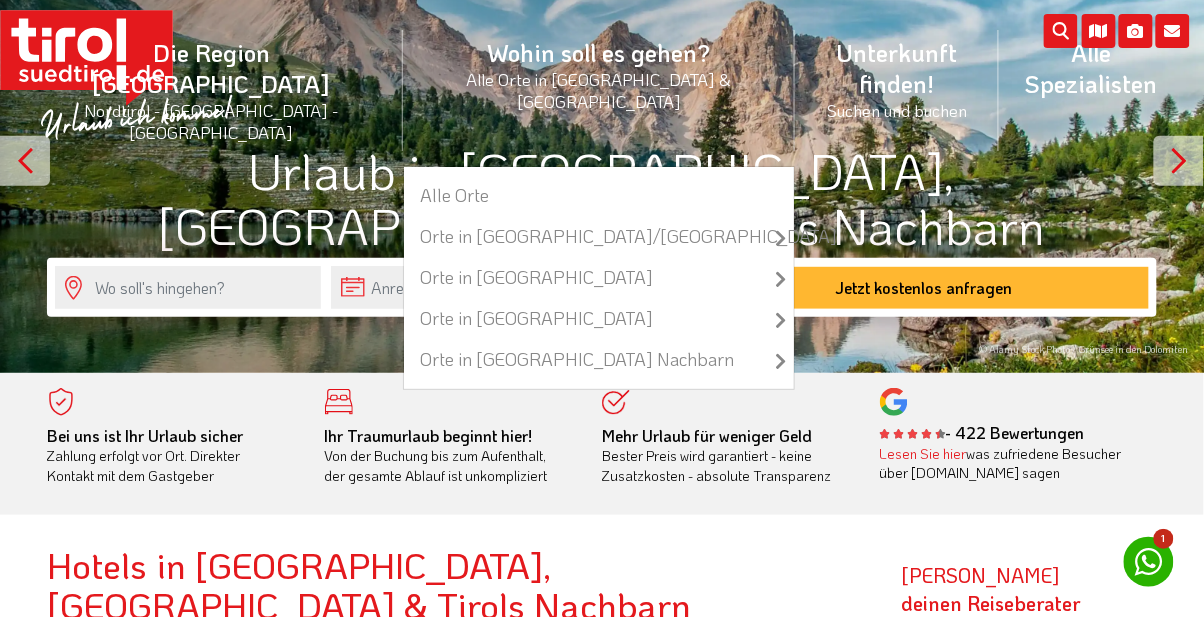 click on "Wohin soll es gehen?  Alle Orte in Tirol & Südtirol   Alle Orte      Orte in Tirol/Nordtirol     zu allen Orten       Achenkirch       Ellmau       Finkenberg       Fiss       Innsbruck       Kufstein       Mayrhofen       Neustift im Stubaital       Reutte       Seefeld in Tirol       Serfaus       Sölden       St. Anton am Arlberg       Tannheim      Orte in Osttirol     zu allen Orten       Lienz       Matrei in Osttirol       Obertilliach      Orte in Südtirol     zu allen Orten       Brixen       Dorf Tirol       Eppan       Lana       Latsch       Meran Stadt       Naturns       Olang       Schenna       Sexten      Orte in Tirols Nachbarn     zu allen Orten       Gaschurn       Großarl       Hittisau       Kleinwalsertal       Montafon       Schröcken       Schruns       Stuben       Warth" at bounding box center [599, 90] 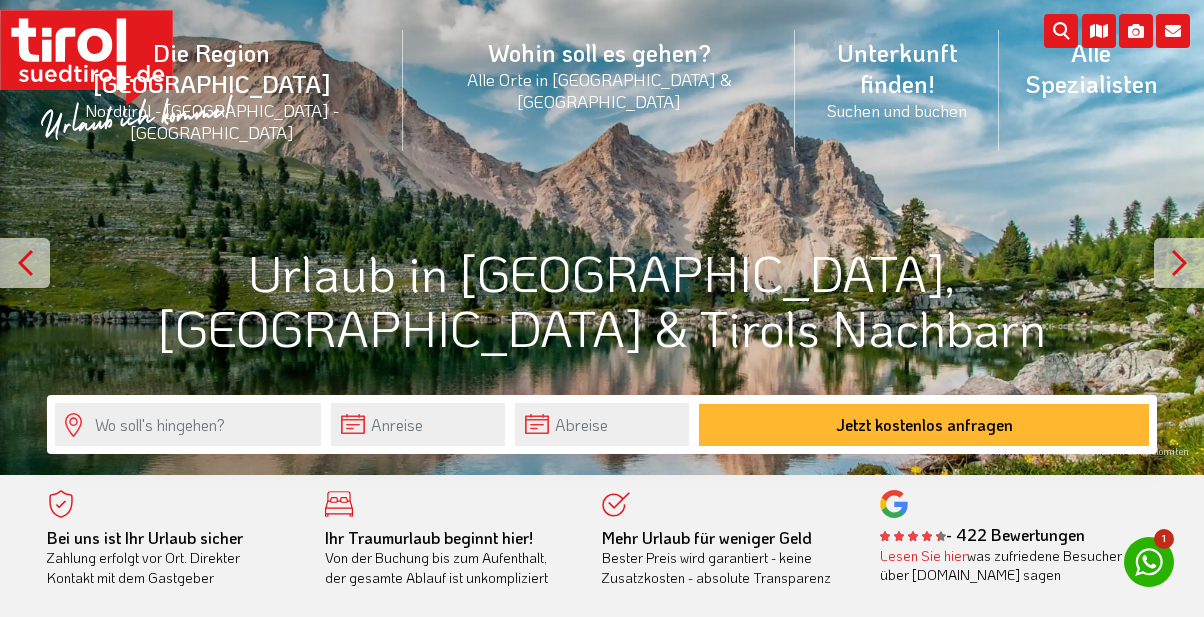 scroll, scrollTop: 0, scrollLeft: 0, axis: both 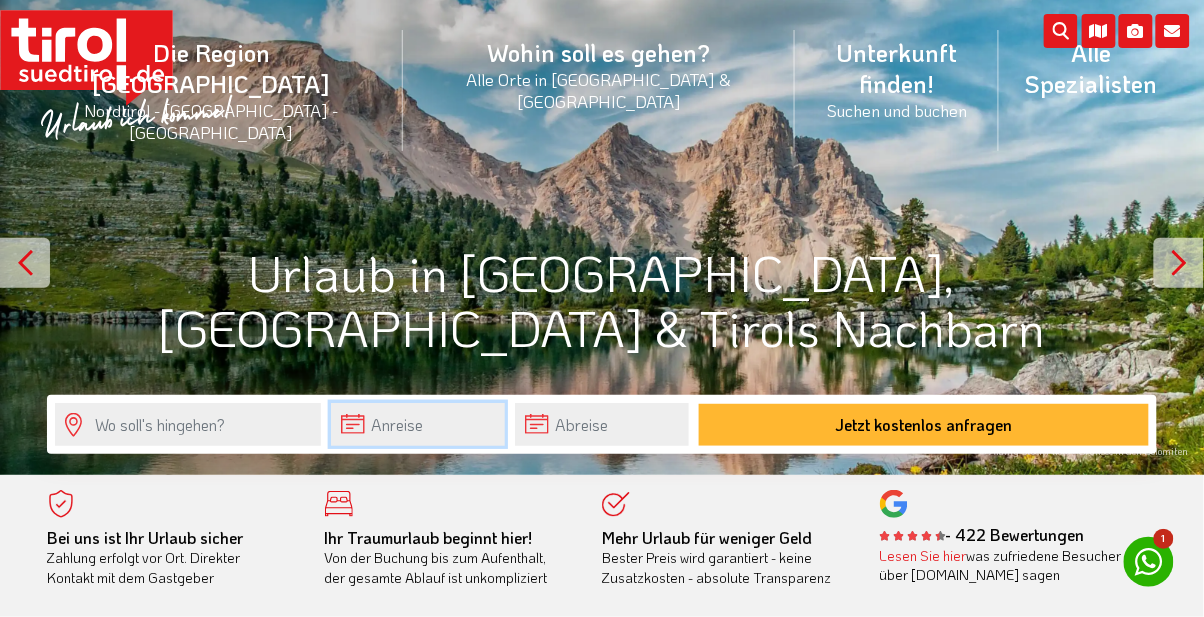 click at bounding box center [418, 424] 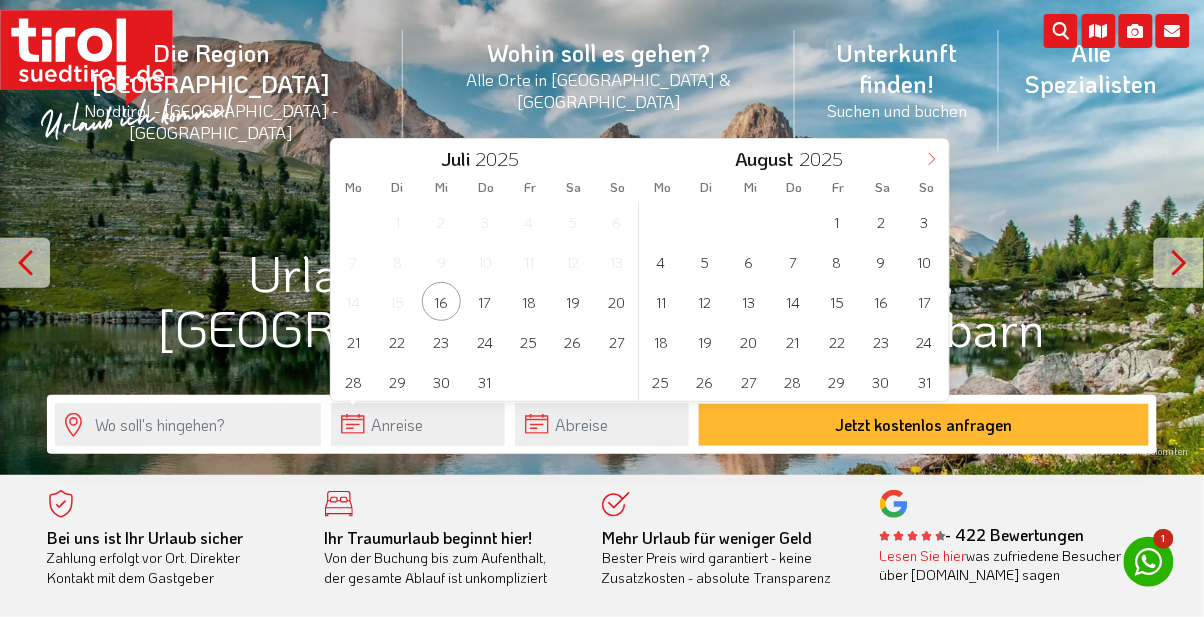 click 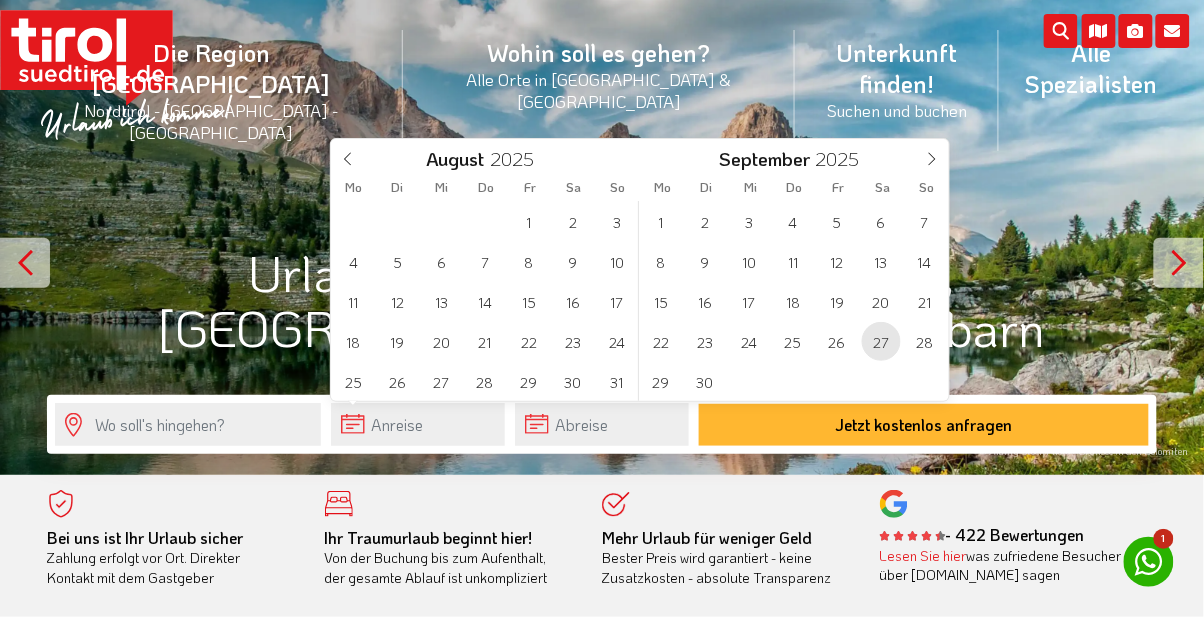 click on "27" at bounding box center [881, 341] 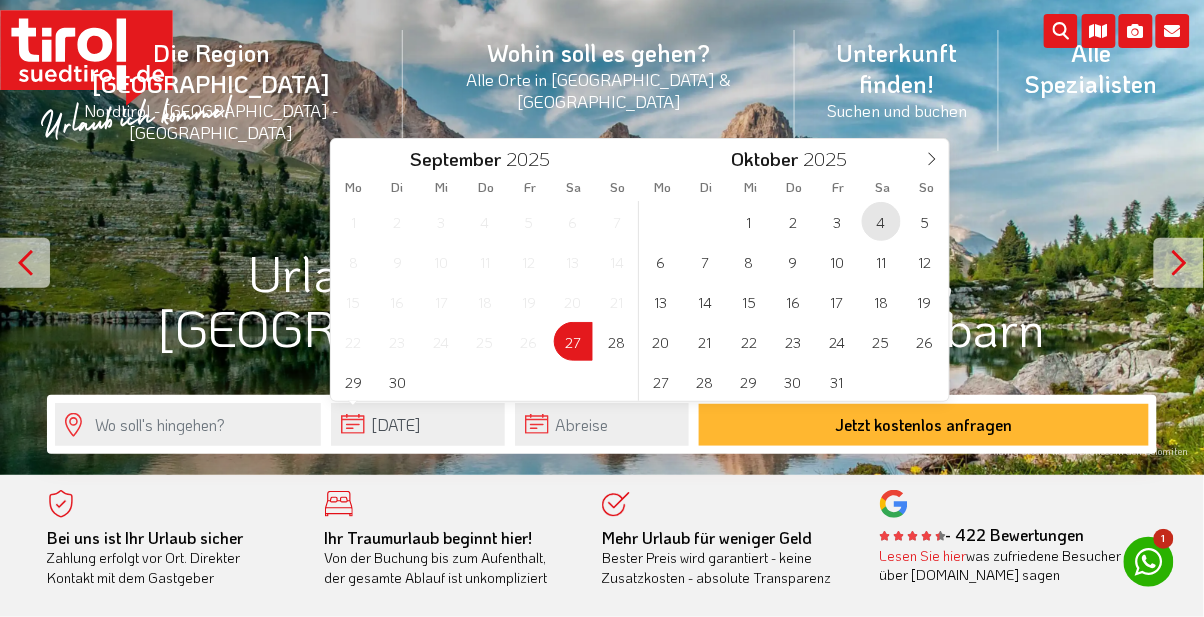 click on "4" at bounding box center [881, 221] 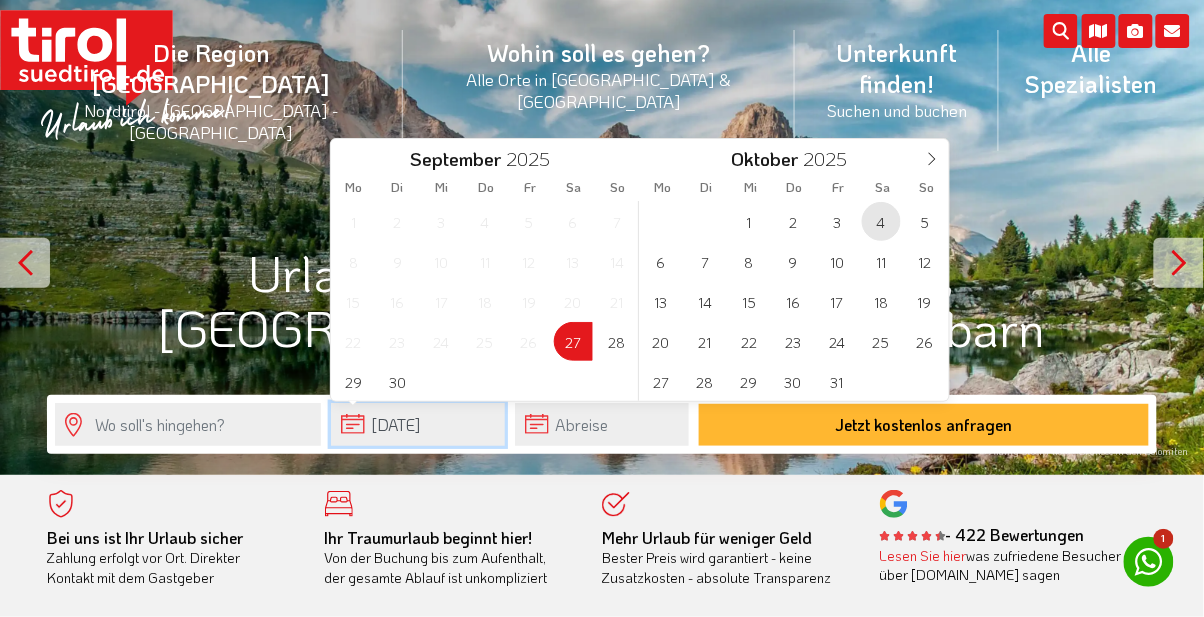type on "27-09-2025" 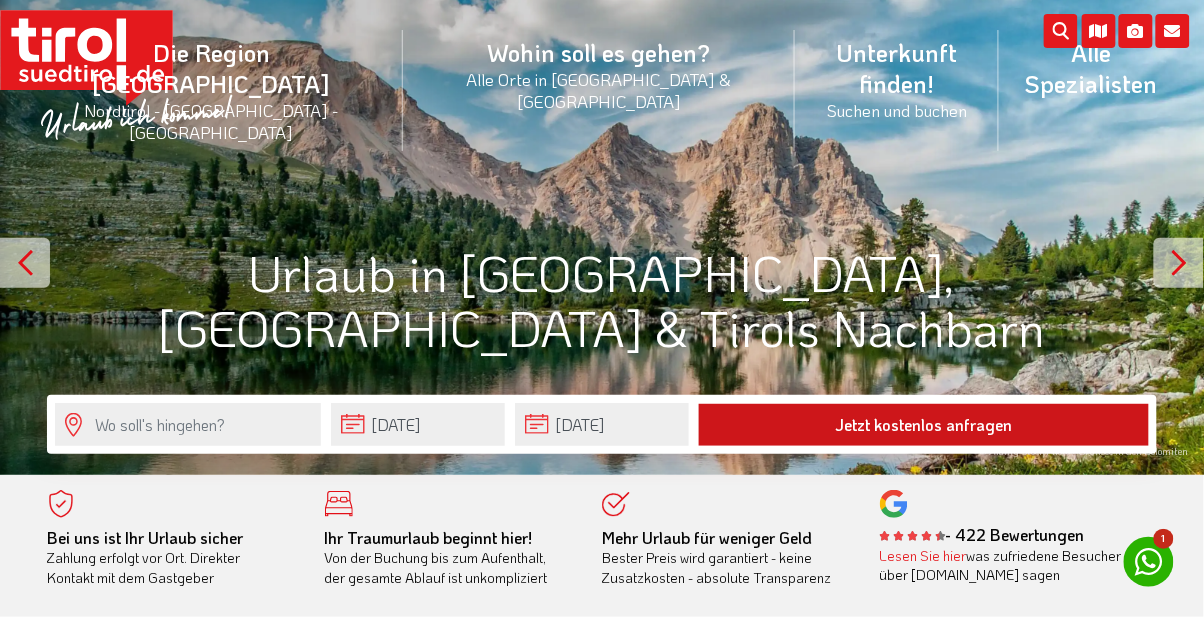 click on "Jetzt kostenlos anfragen" at bounding box center [924, 425] 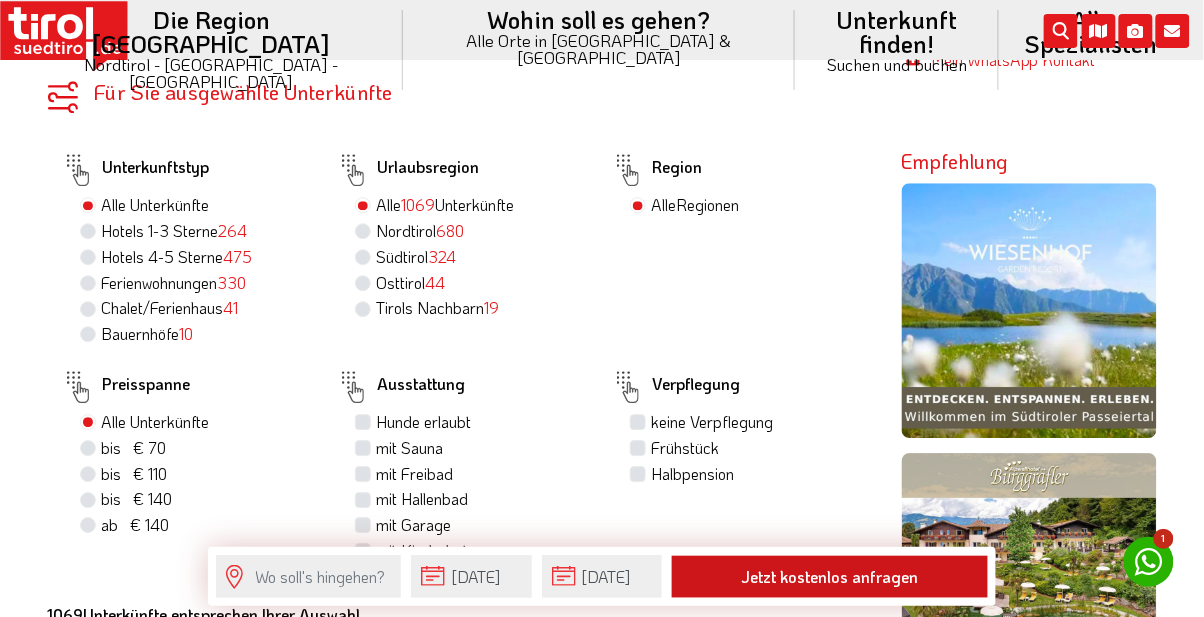 scroll, scrollTop: 1062, scrollLeft: 0, axis: vertical 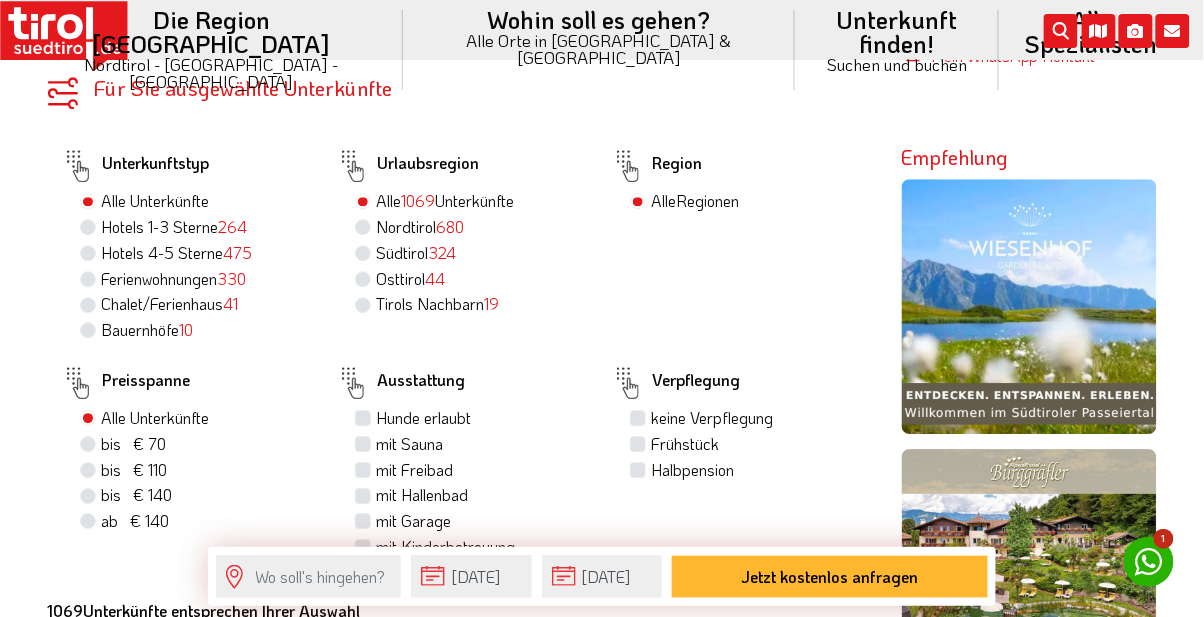 click on "Halbpension" at bounding box center (692, 470) 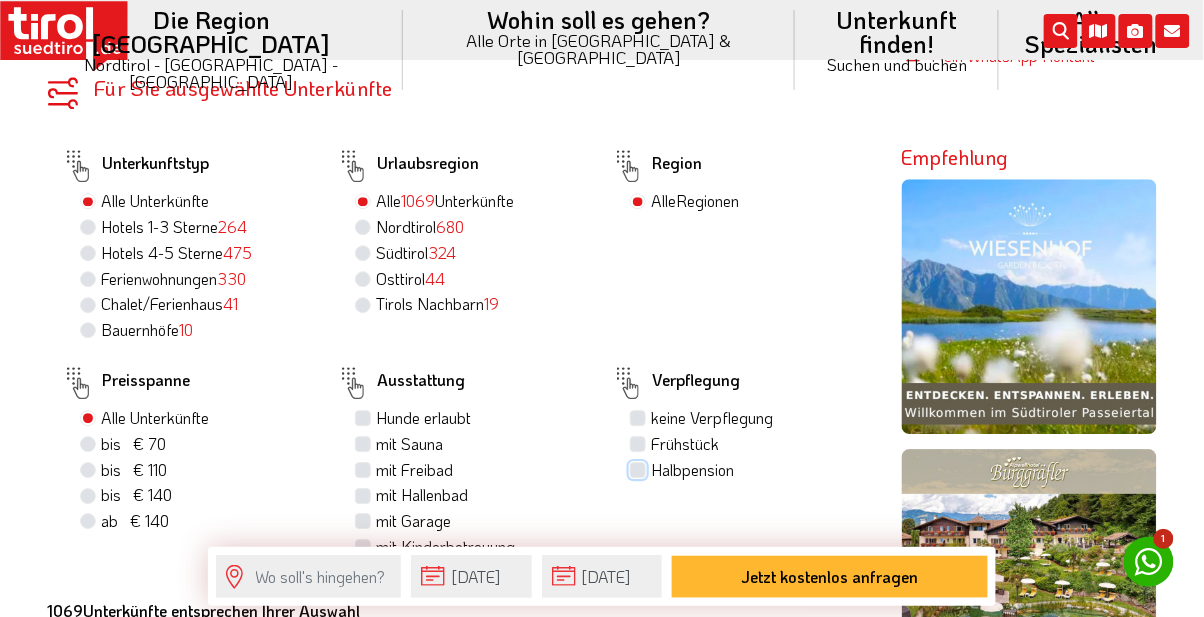 click on "Halbpension" at bounding box center (640, 469) 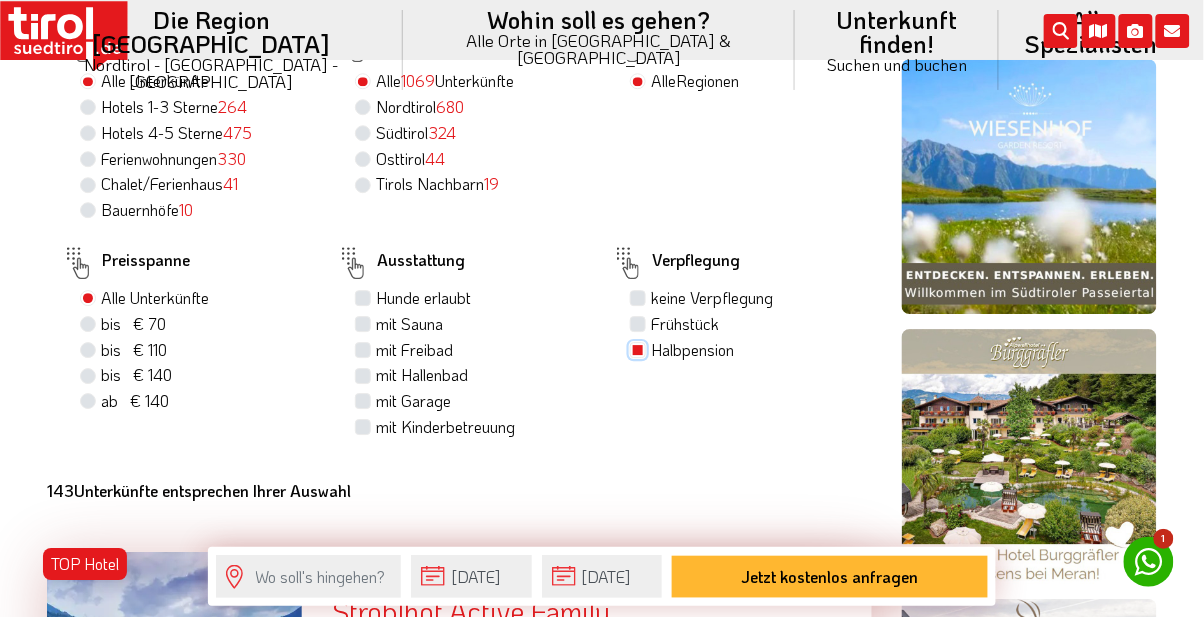 scroll, scrollTop: 1182, scrollLeft: 0, axis: vertical 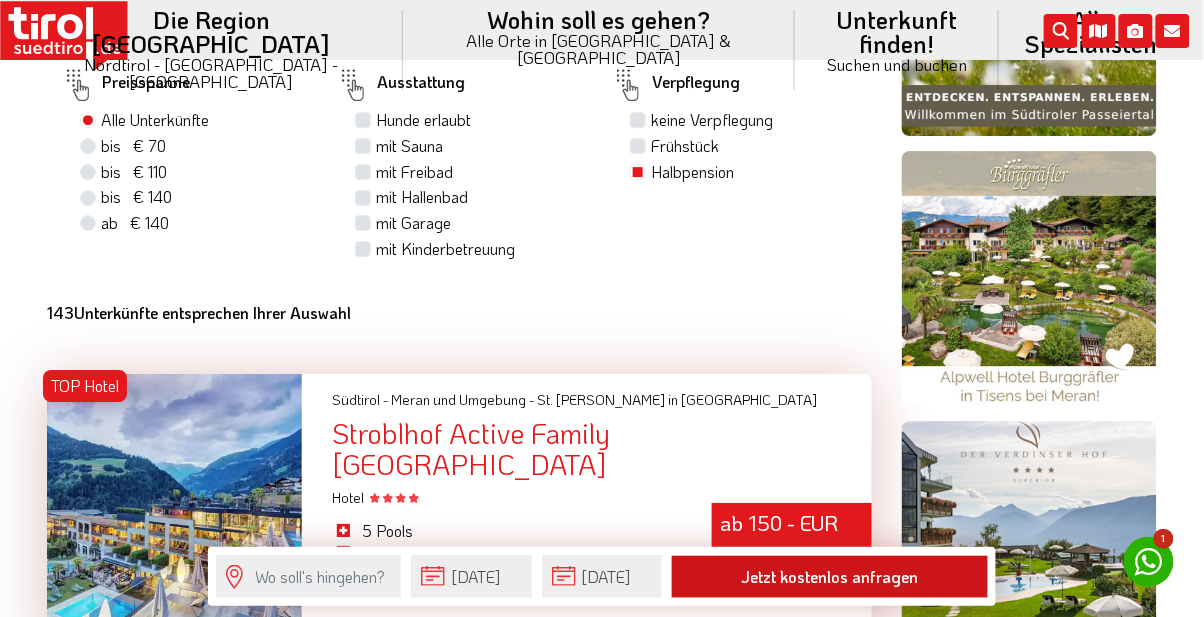 click on "Jetzt kostenlos anfragen" at bounding box center (830, 577) 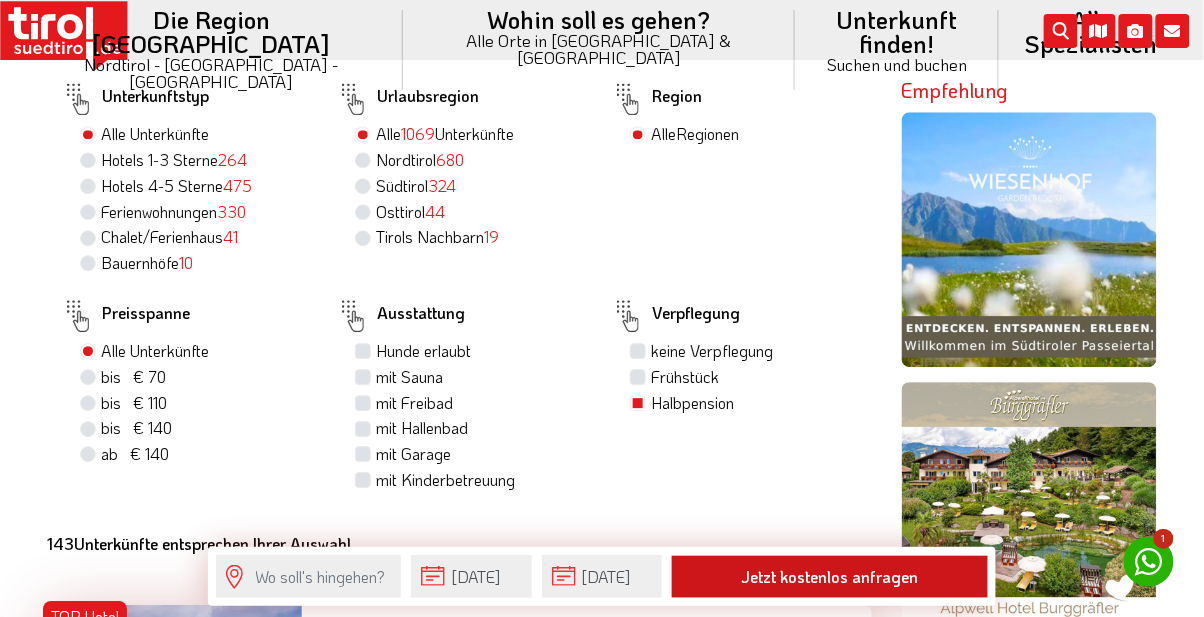 scroll, scrollTop: 1064, scrollLeft: 0, axis: vertical 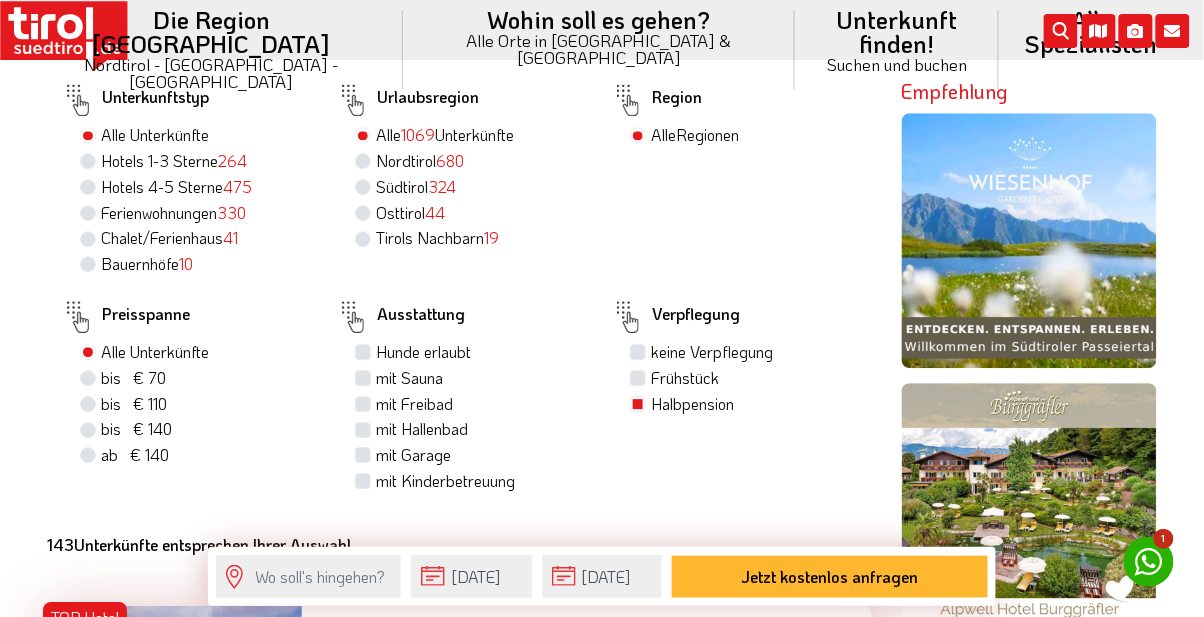 click on "bis   € 110   bis  CHF 103" at bounding box center (134, 404) 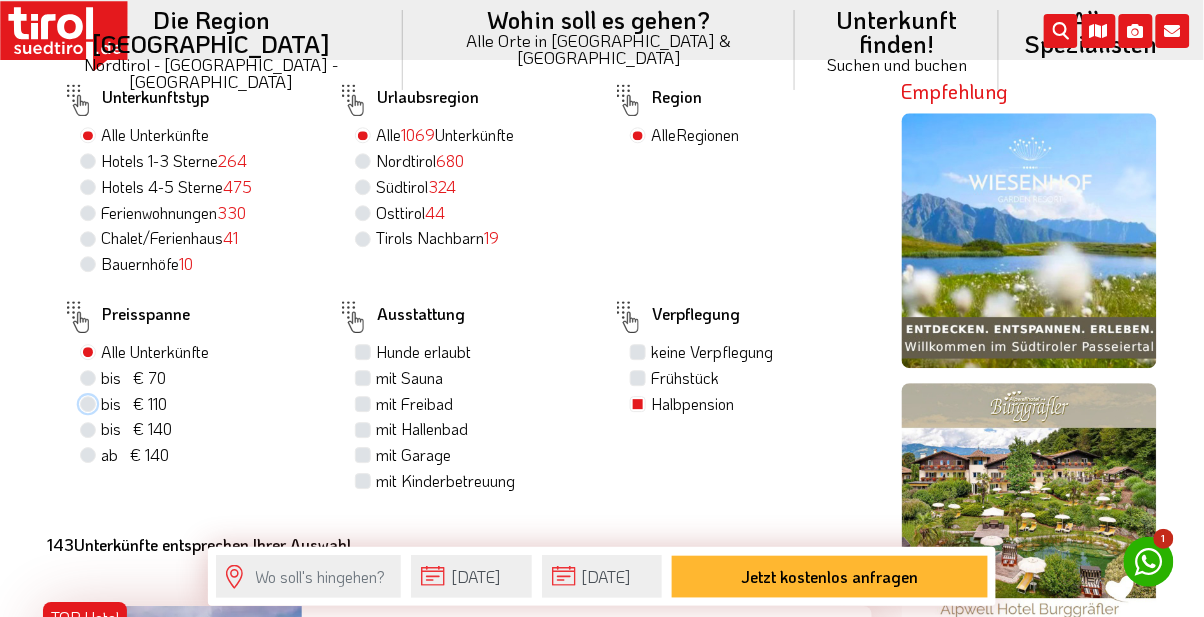 click on "bis   € 110   bis  CHF 103" at bounding box center [90, 403] 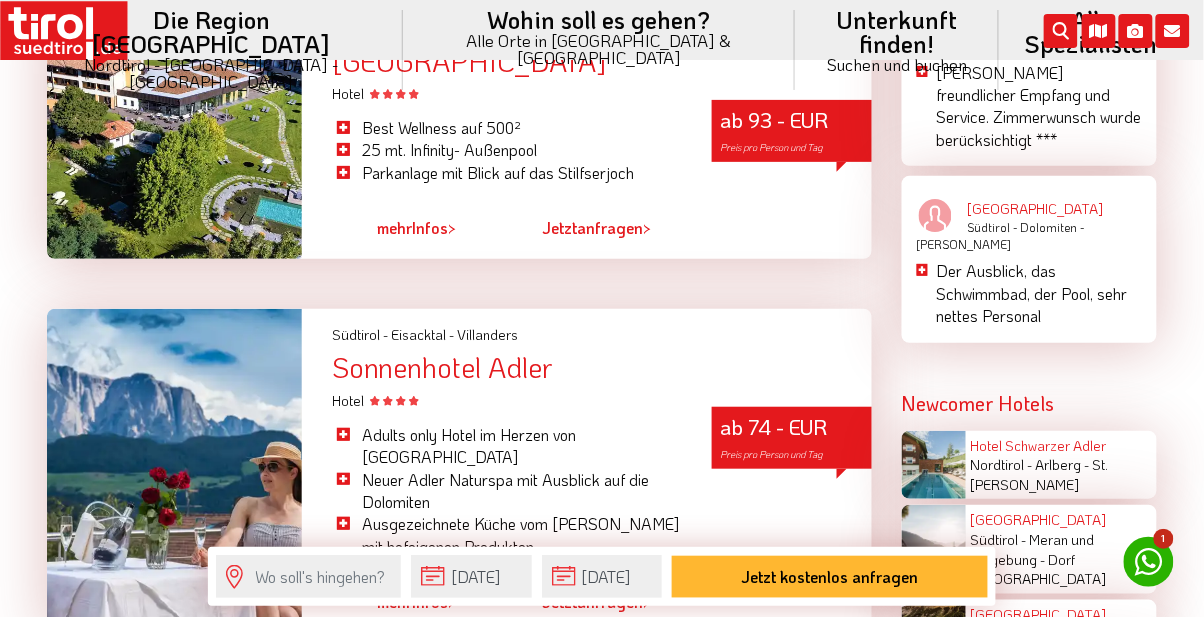 scroll, scrollTop: 3498, scrollLeft: 0, axis: vertical 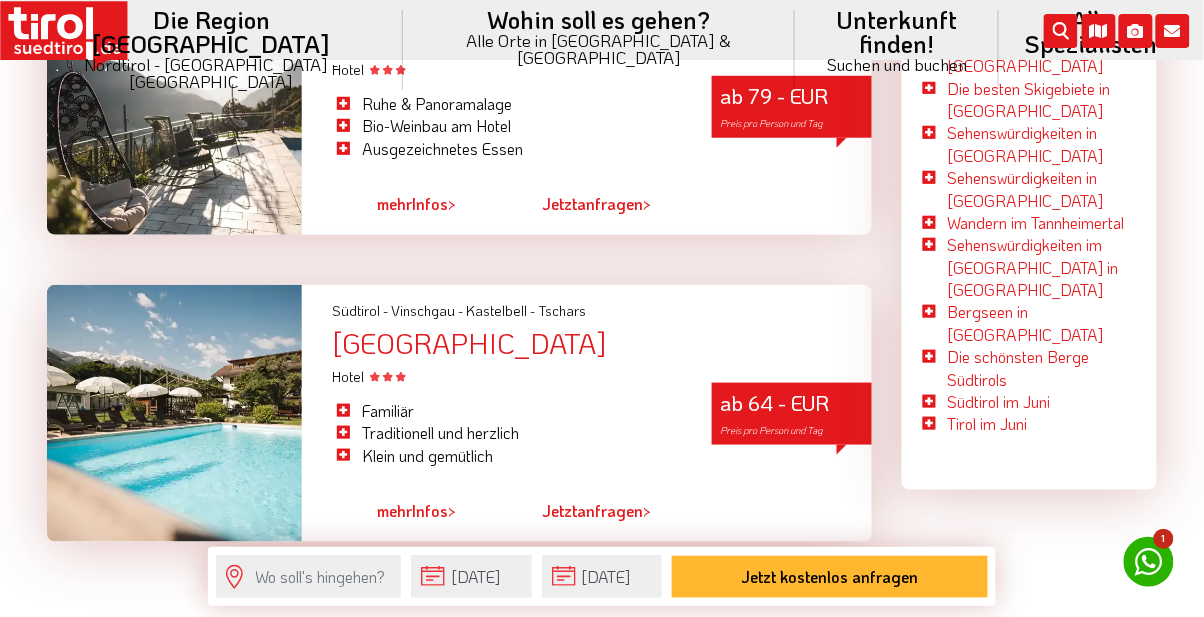 click on "mehr  Infos  >" at bounding box center (416, 511) 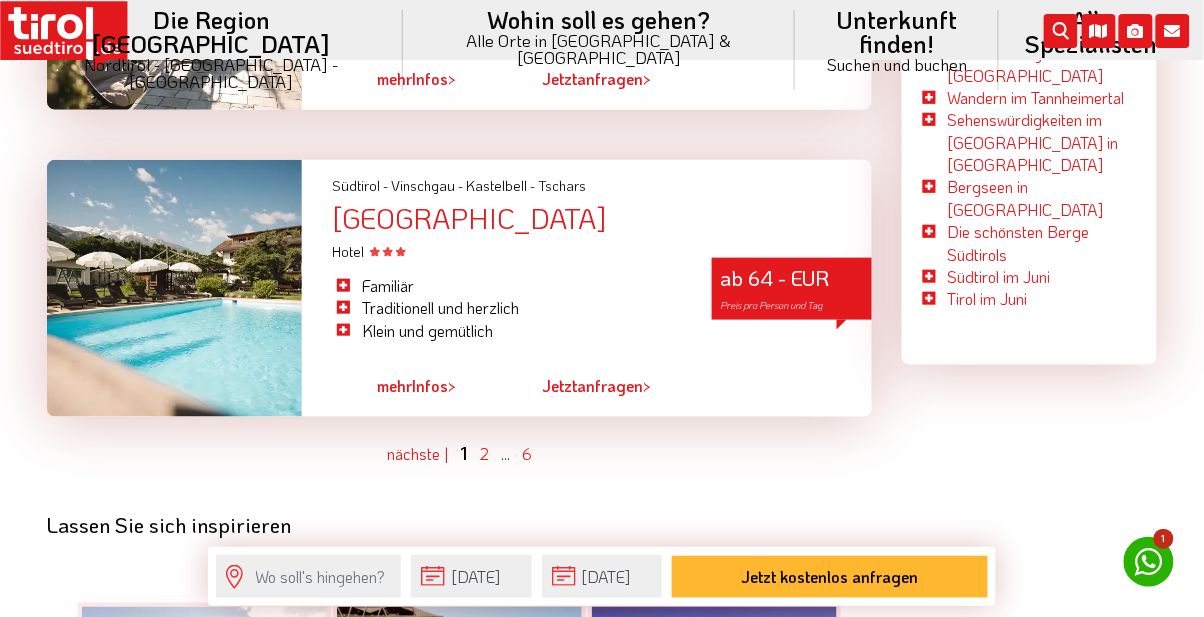 scroll, scrollTop: 5516, scrollLeft: 0, axis: vertical 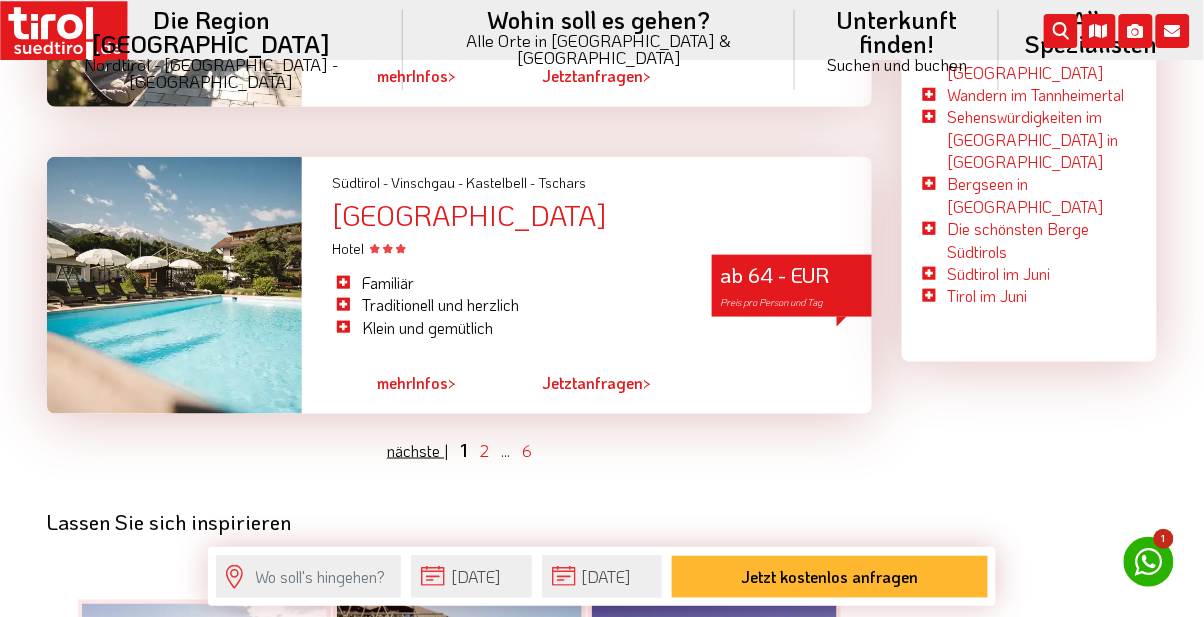 click on "nächste |" at bounding box center [417, 450] 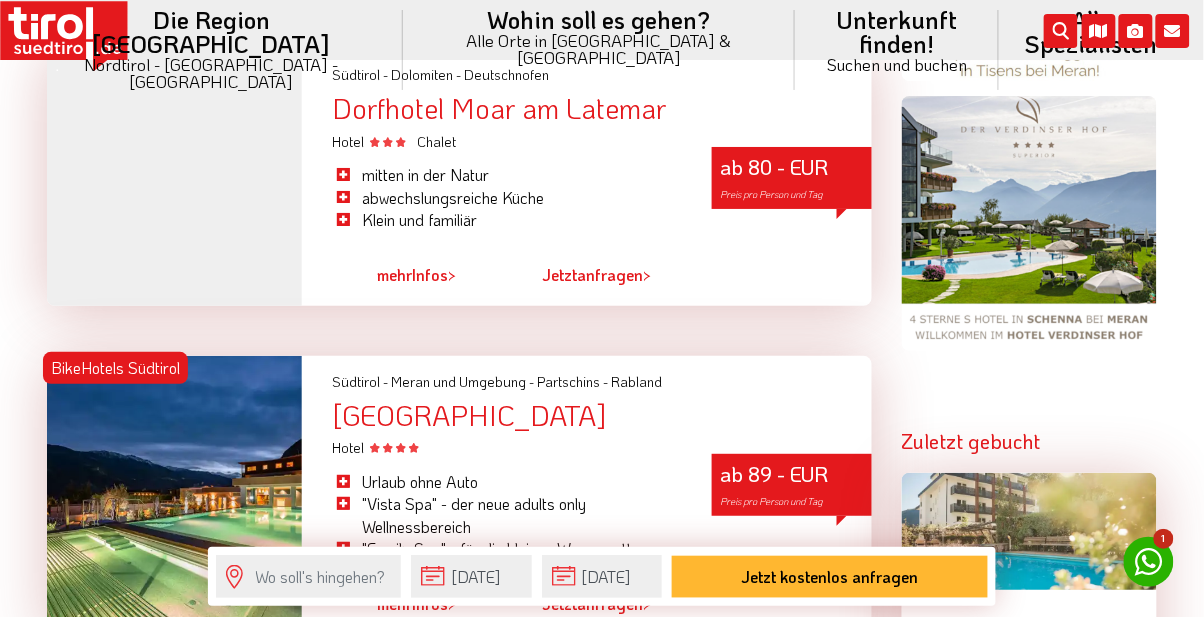 scroll, scrollTop: 1567, scrollLeft: 0, axis: vertical 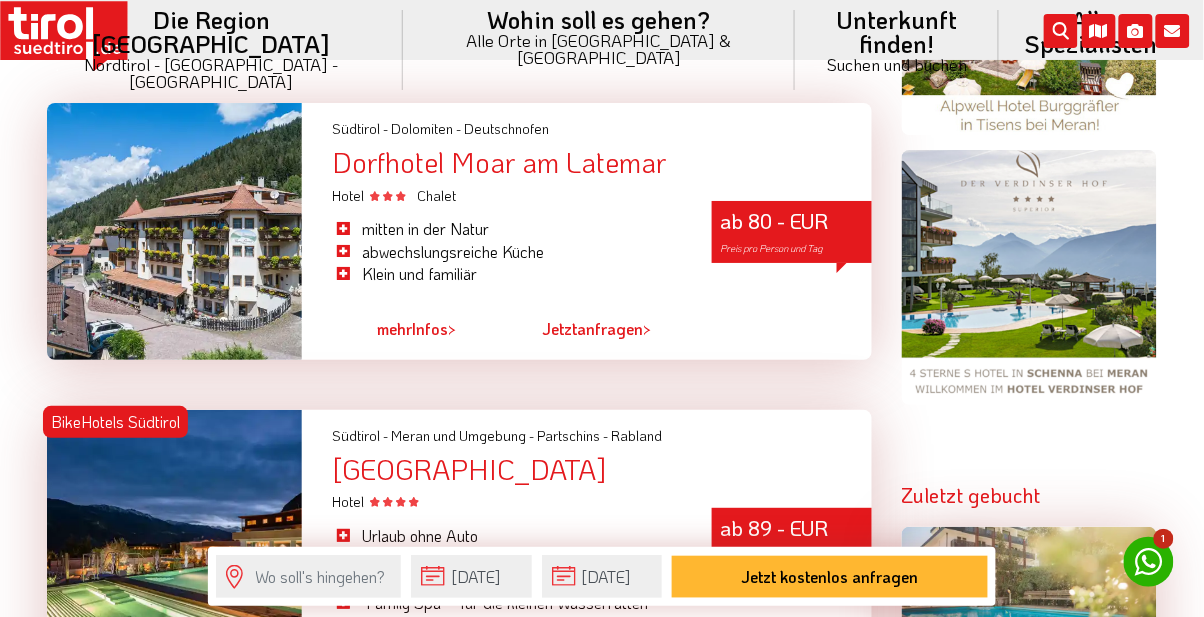 click on "mehr  Infos  >" at bounding box center (416, 329) 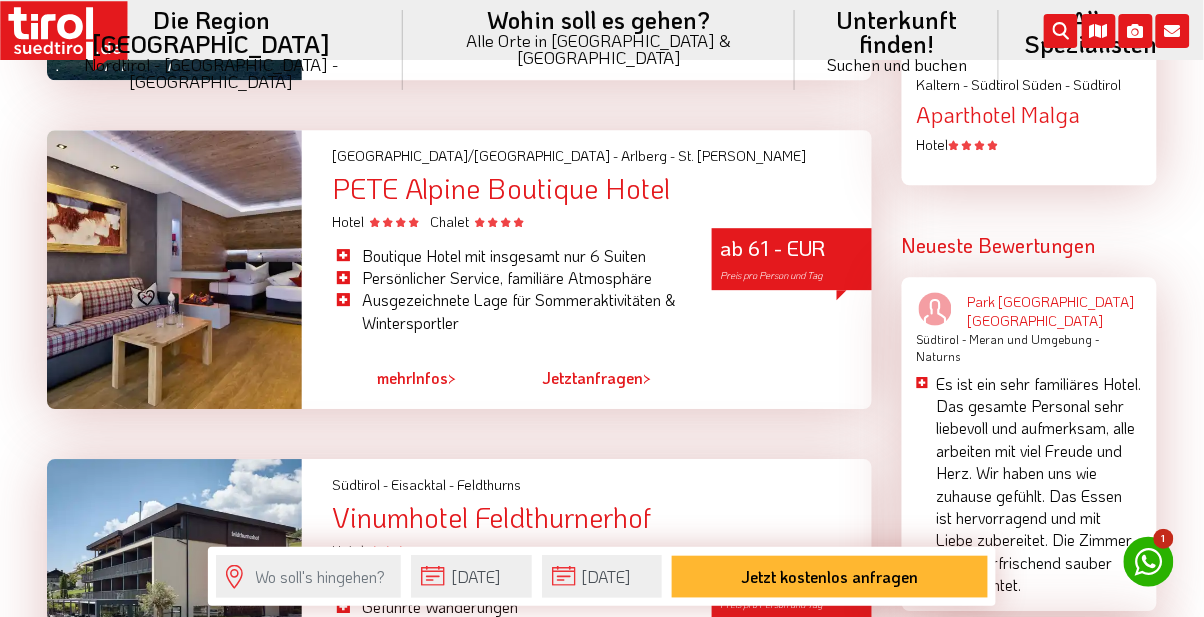 scroll, scrollTop: 2854, scrollLeft: 0, axis: vertical 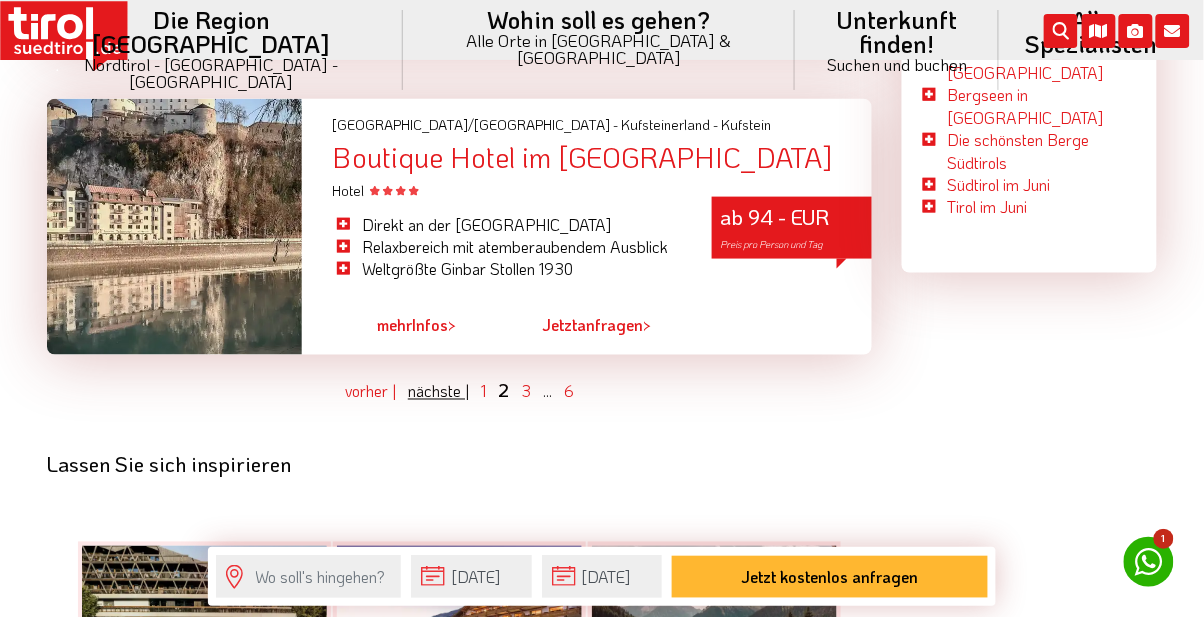 click on "nächste |" at bounding box center (438, 391) 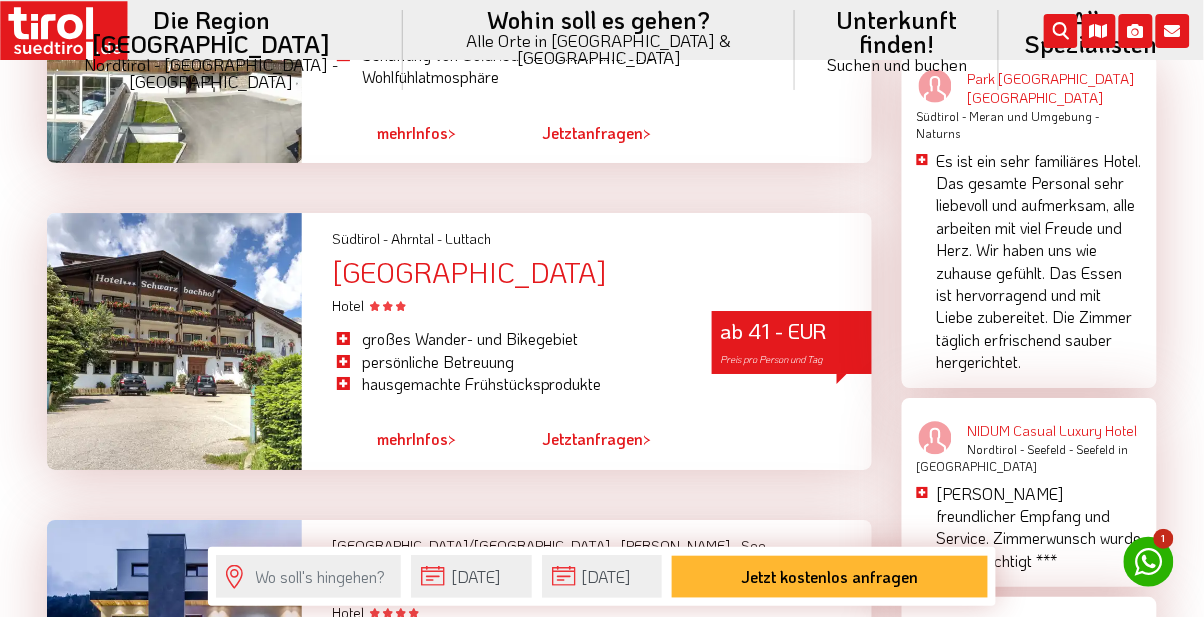 scroll, scrollTop: 3087, scrollLeft: 0, axis: vertical 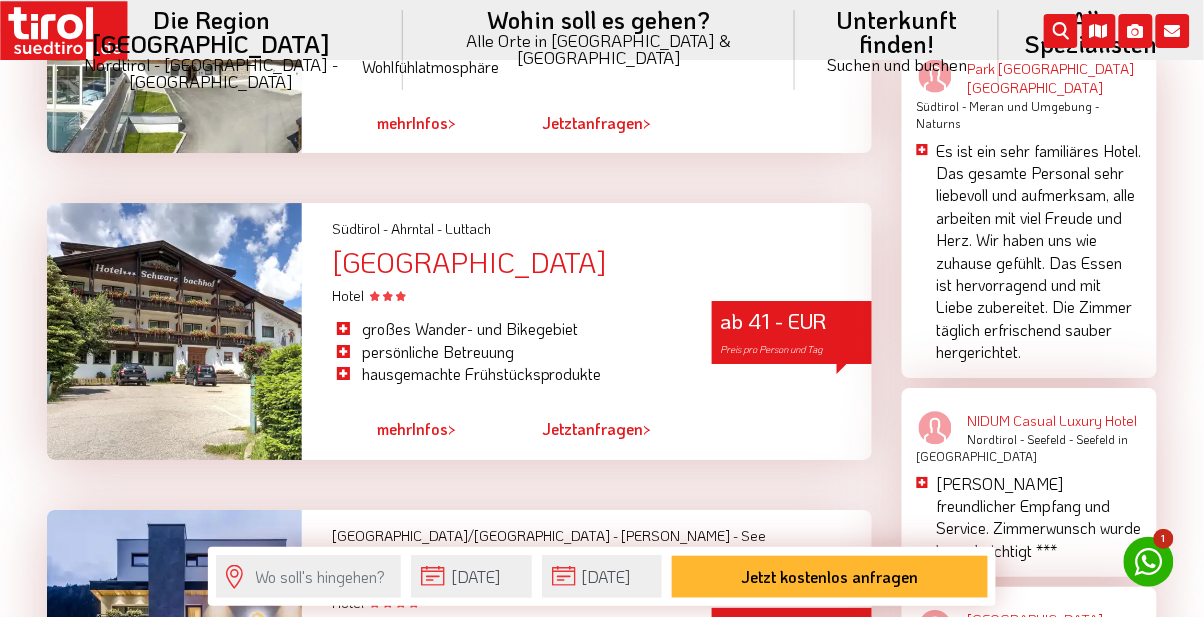 click on "mehr  Infos  >" at bounding box center (416, 430) 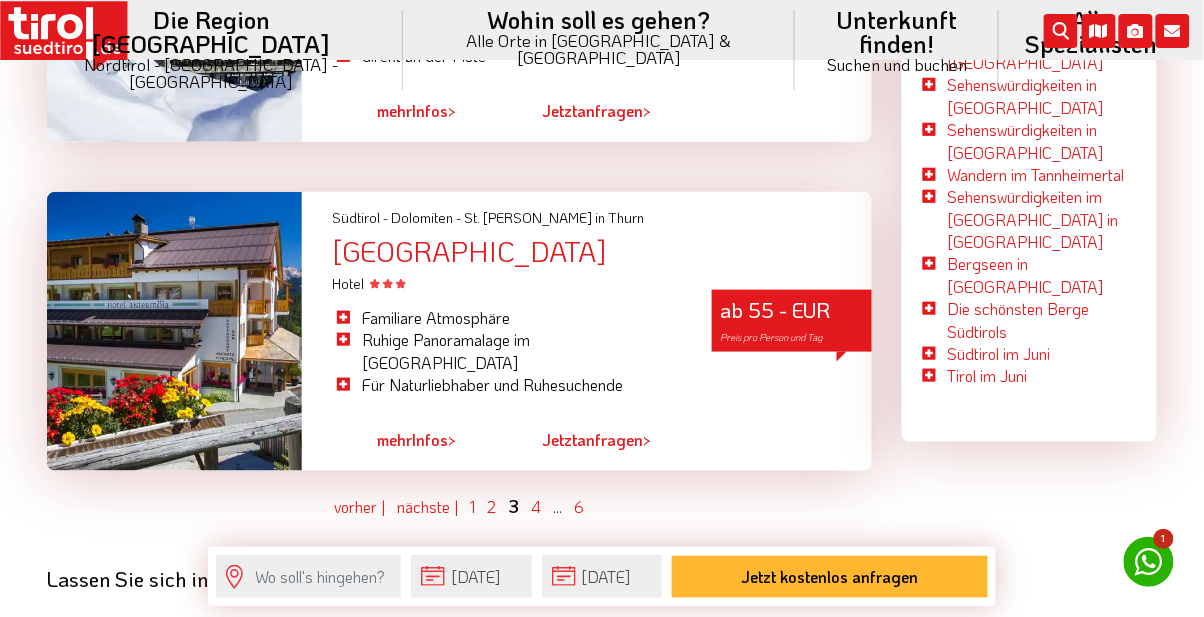 scroll, scrollTop: 5506, scrollLeft: 0, axis: vertical 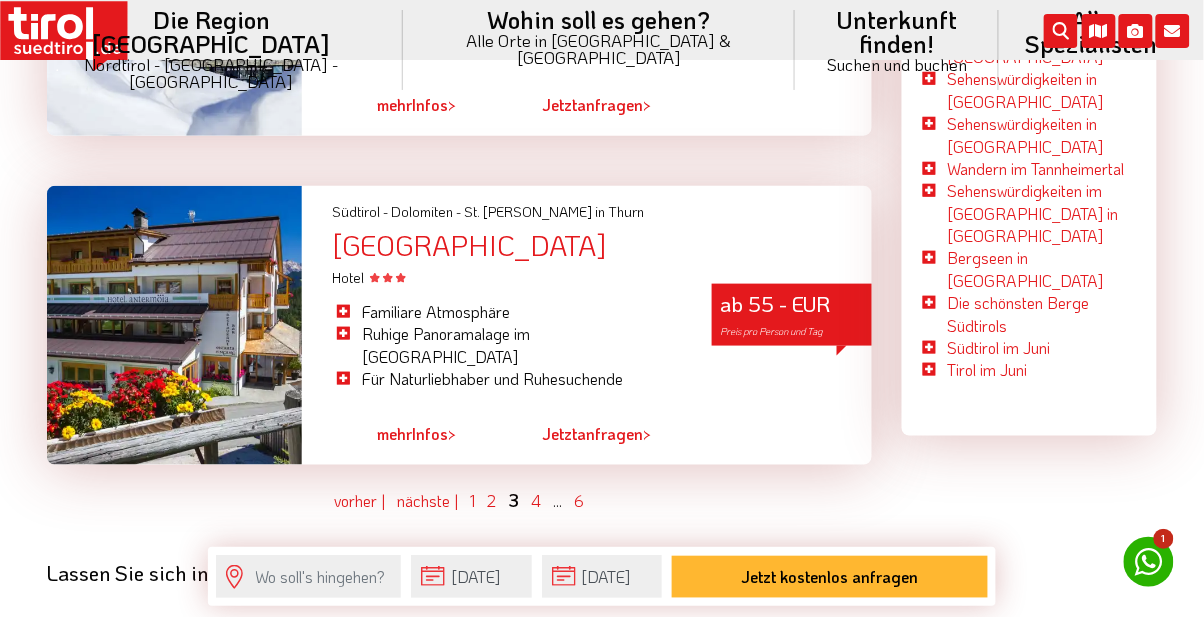 click on "mehr  Infos  >" at bounding box center (416, 435) 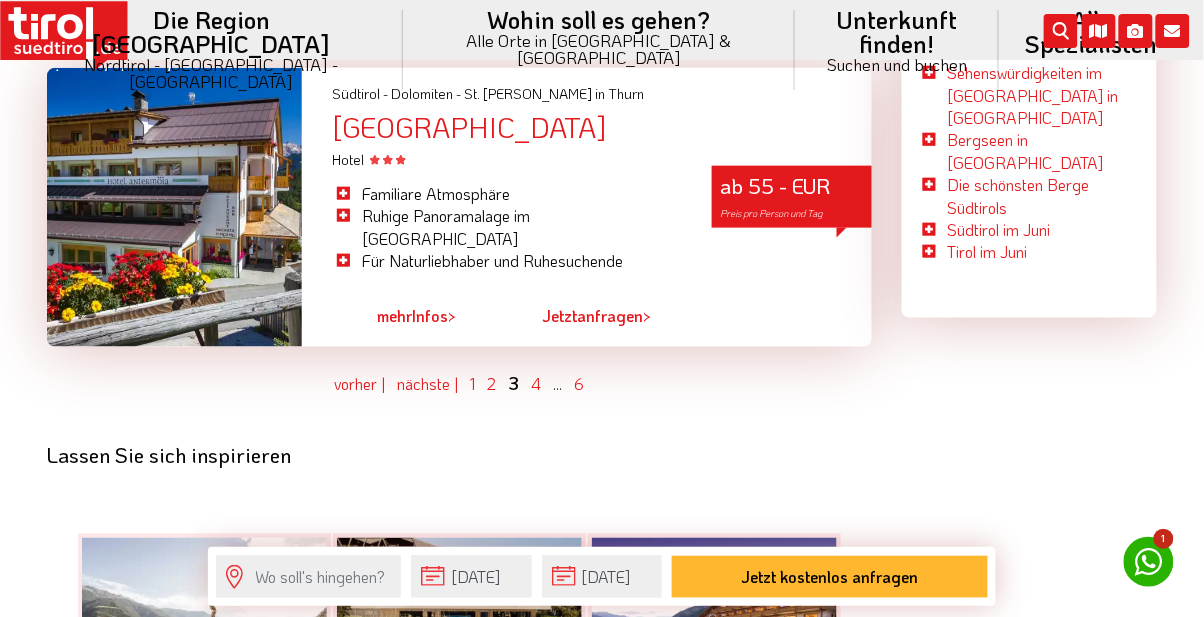 scroll, scrollTop: 5506, scrollLeft: 0, axis: vertical 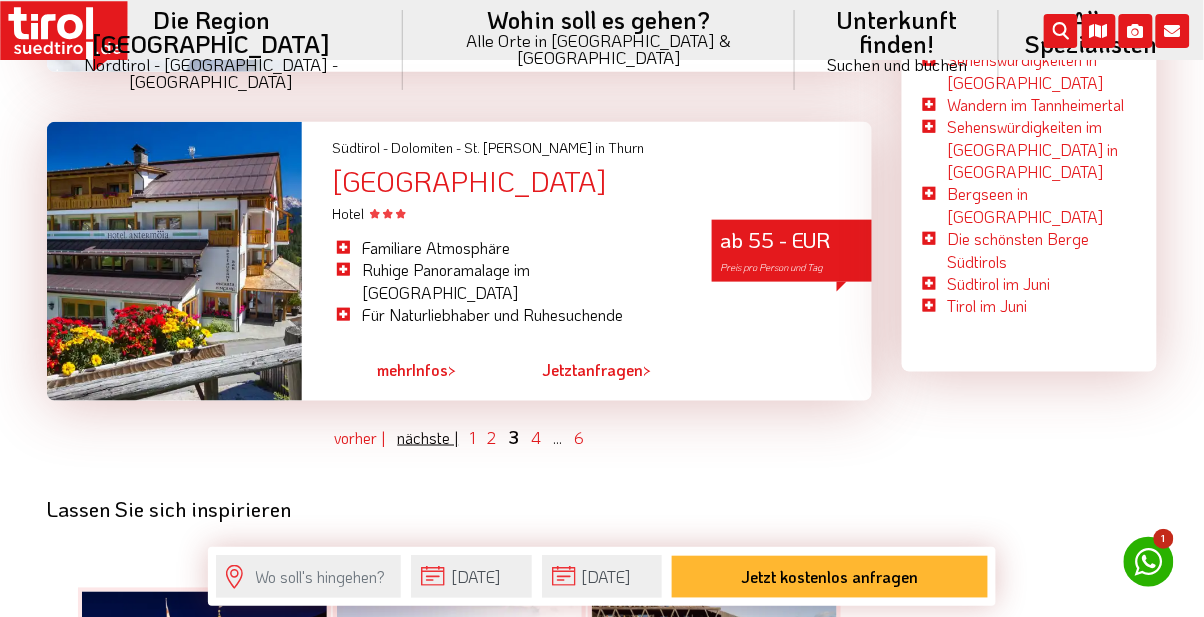 click on "nächste |" at bounding box center [428, 437] 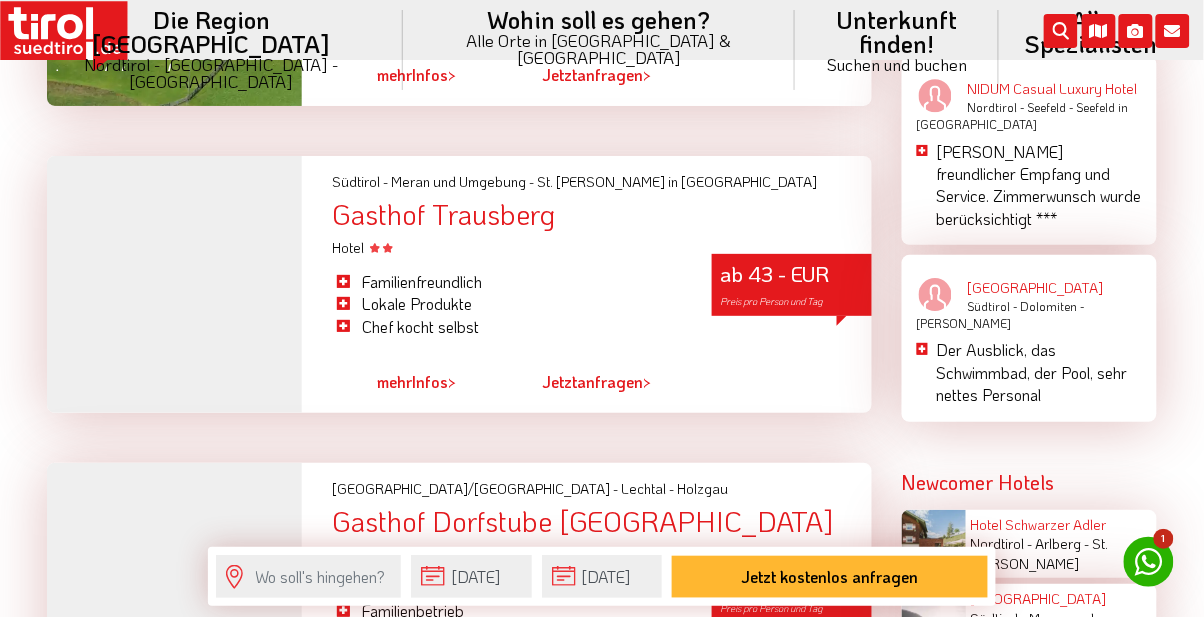 scroll, scrollTop: 3420, scrollLeft: 0, axis: vertical 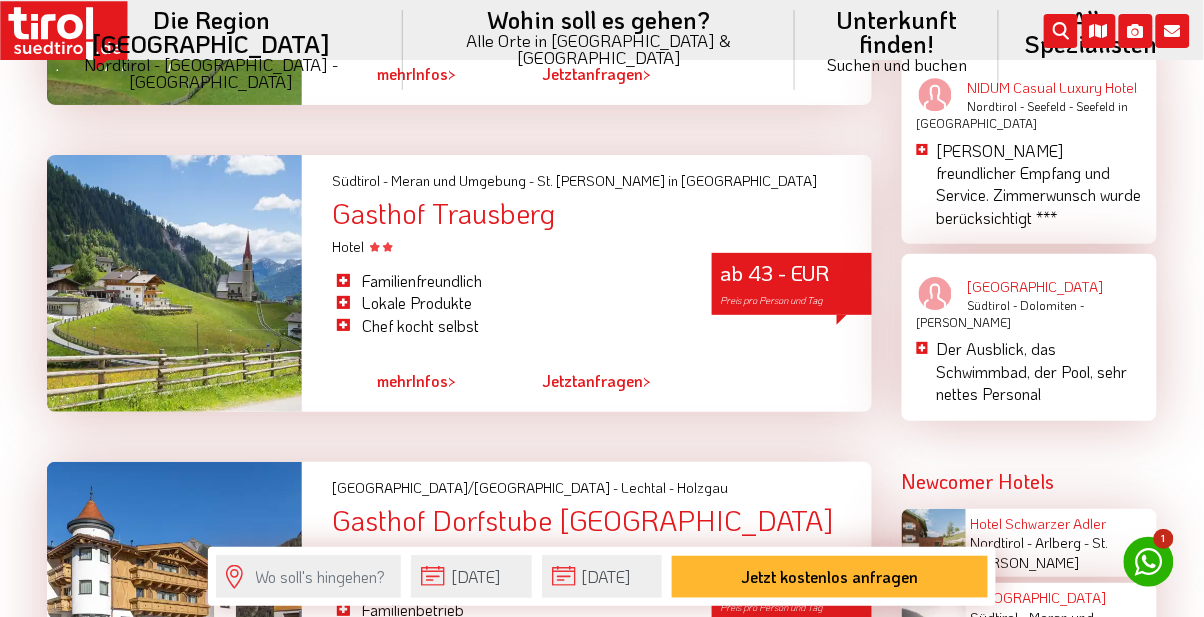 click on "mehr  Infos  >" at bounding box center [416, 381] 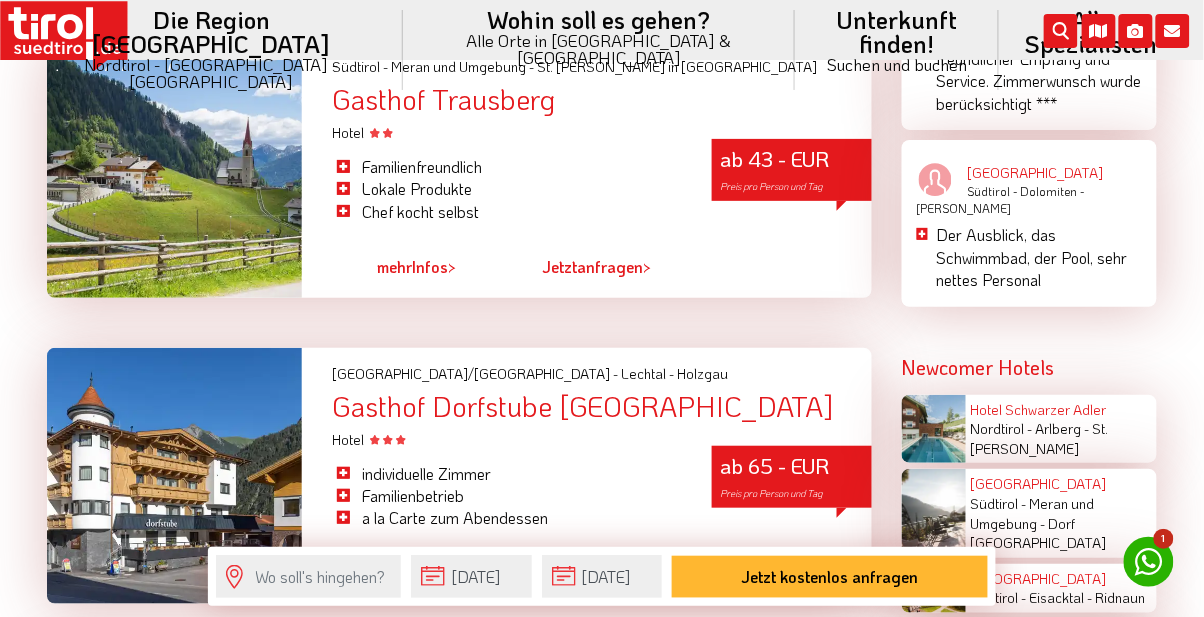 scroll, scrollTop: 3420, scrollLeft: 0, axis: vertical 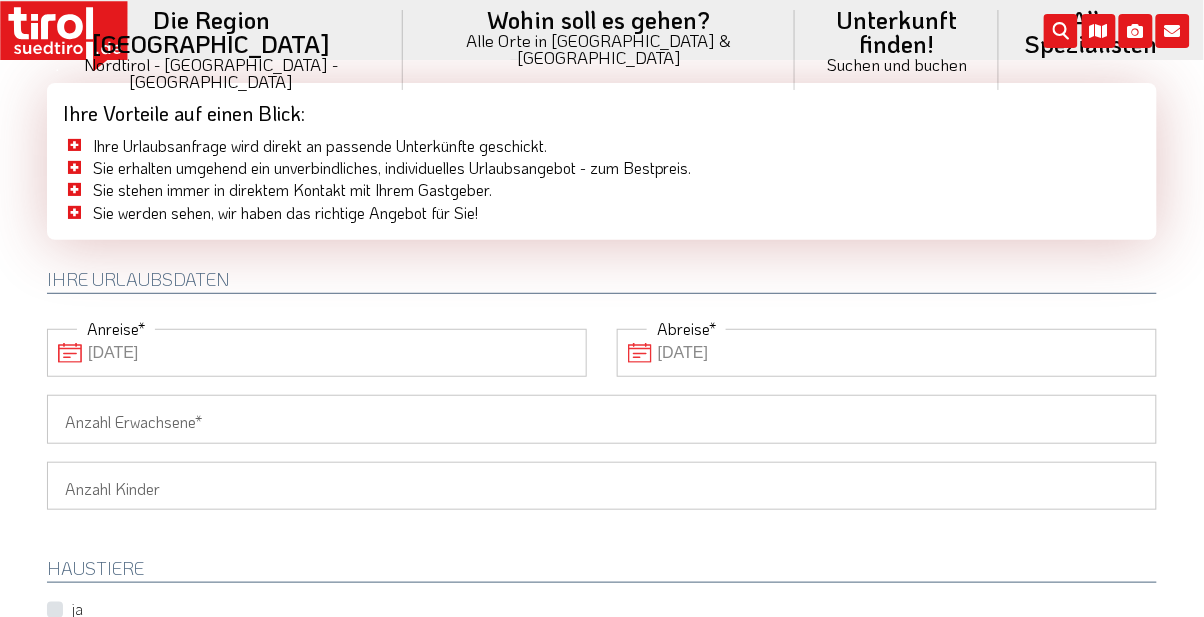 click on "Anzahl Erwachsene" at bounding box center [602, 419] 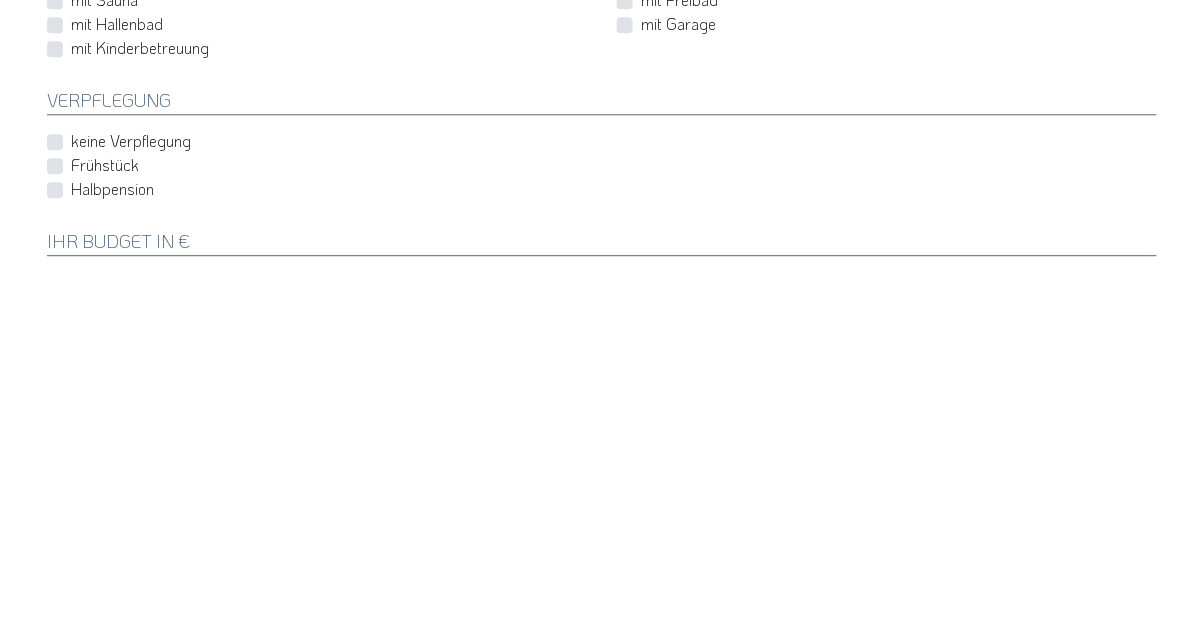 scroll, scrollTop: 756, scrollLeft: 0, axis: vertical 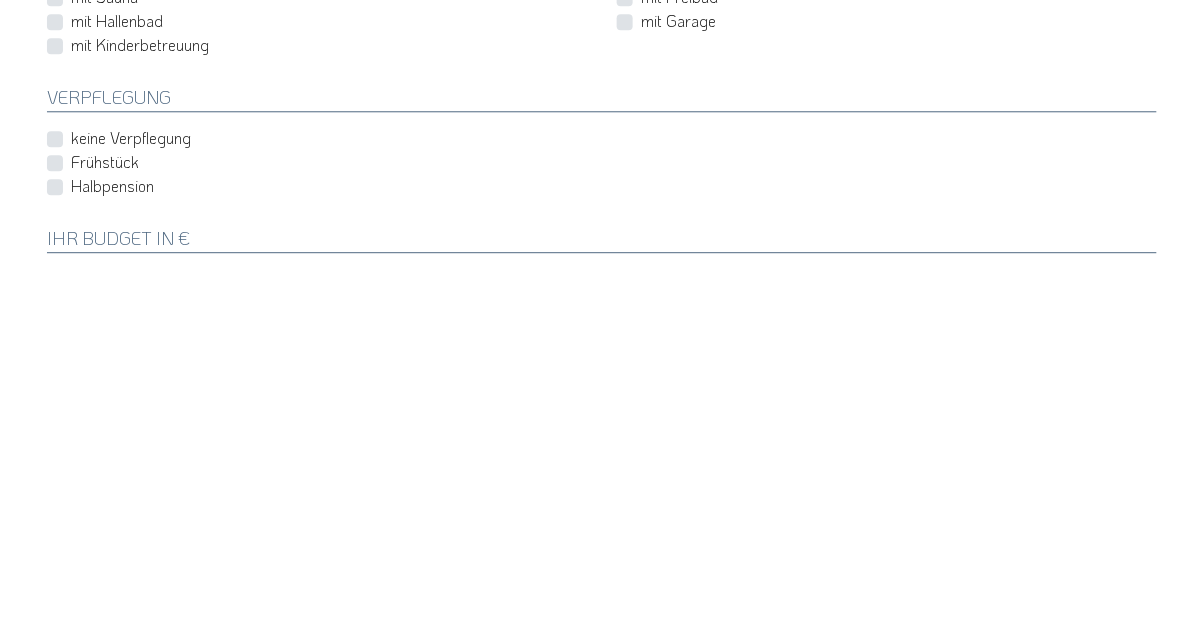 type on "2" 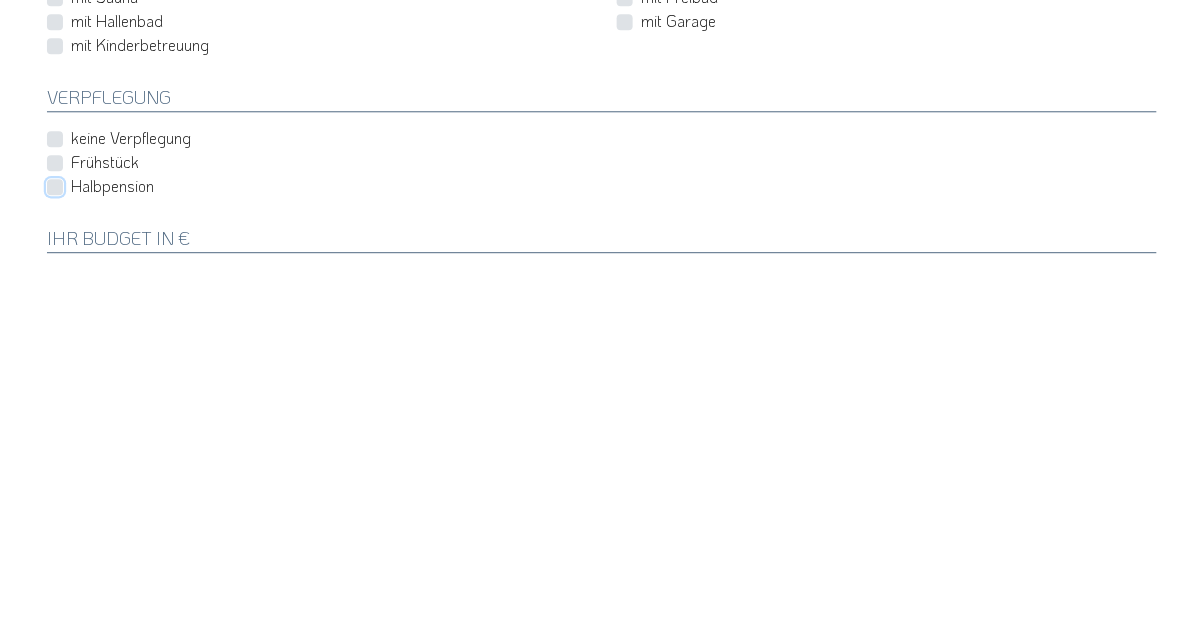 click on "Halbpension" at bounding box center (606, 543) 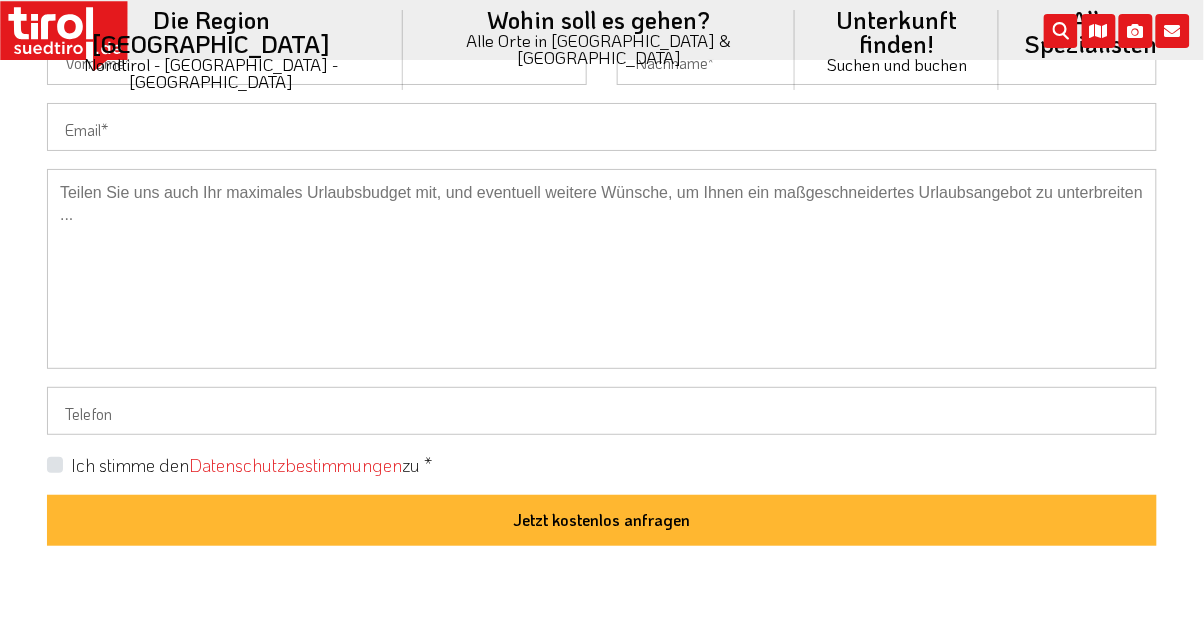 scroll, scrollTop: 1672, scrollLeft: 0, axis: vertical 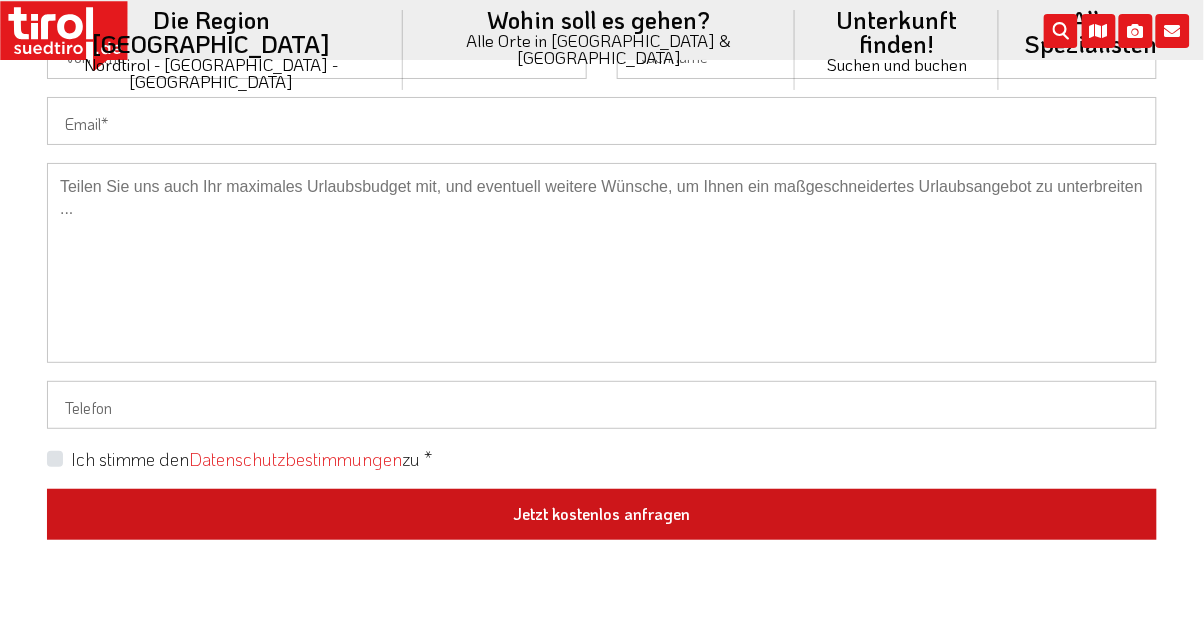 click on "Jetzt kostenlos anfragen" at bounding box center [602, 515] 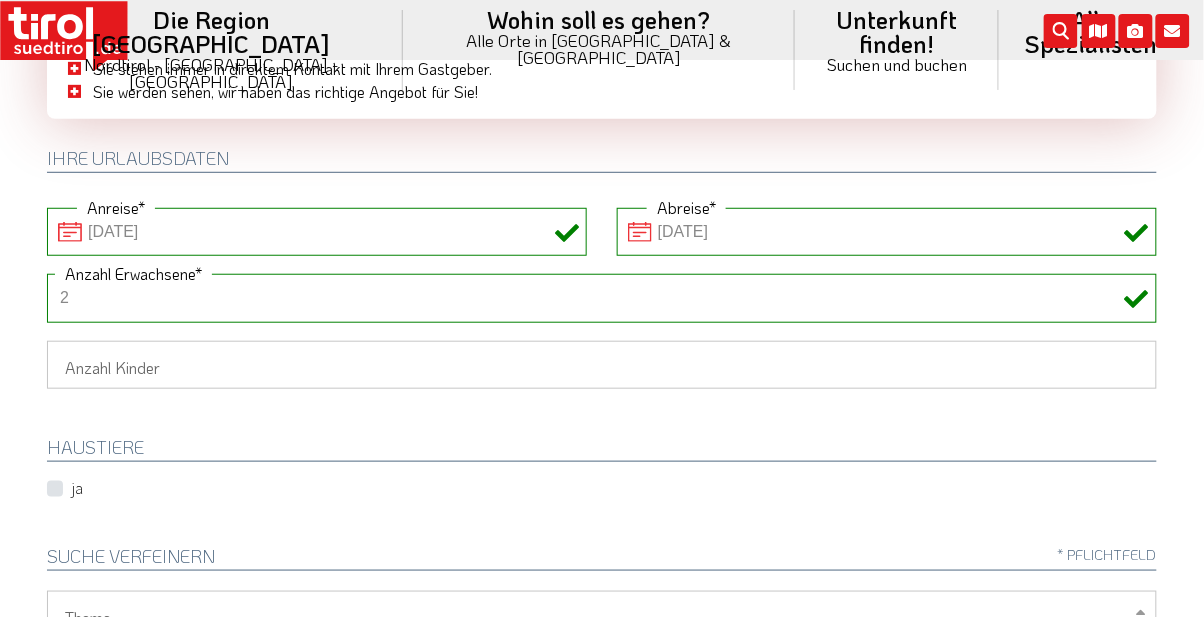 scroll, scrollTop: 0, scrollLeft: 0, axis: both 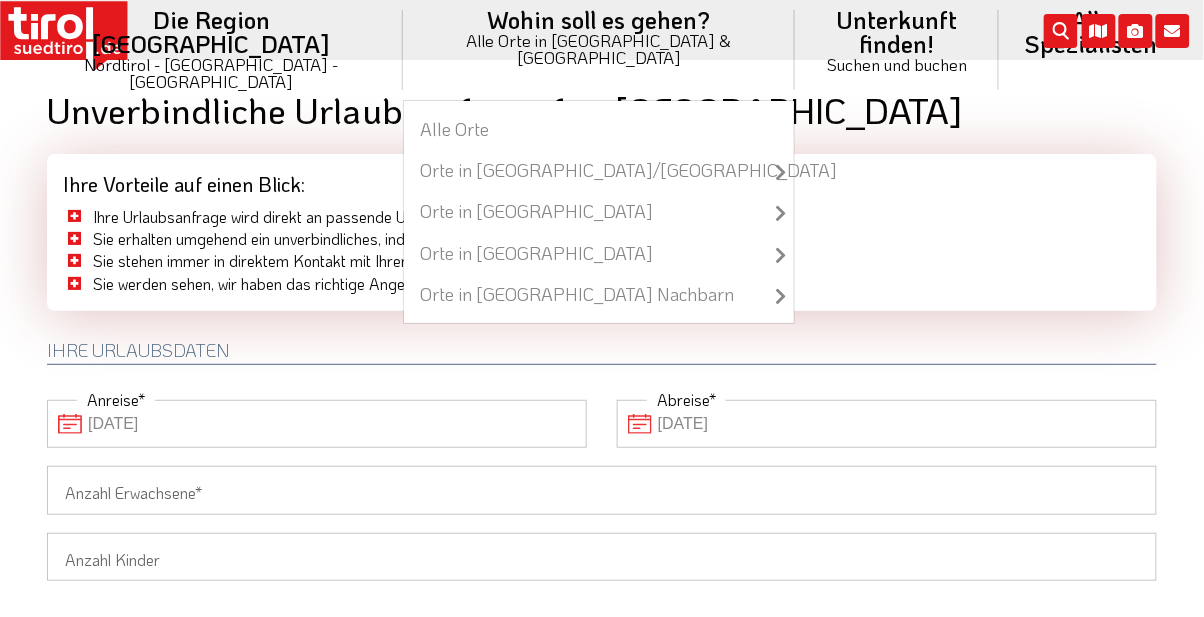 click on "Wohin soll es gehen?  Alle Orte in Tirol & Südtirol
Alle Orte
Orte in Tirol/Nordtirol
zu allen Orten
Achenkirch
Ellmau
Finkenberg
Fiss
Innsbruck
Kufstein
Mayrhofen
Neustift im Stubaital
Reutte
Seefeld in Tirol
Serfaus
Sölden
St. Anton am Arlberg" at bounding box center [599, 50] 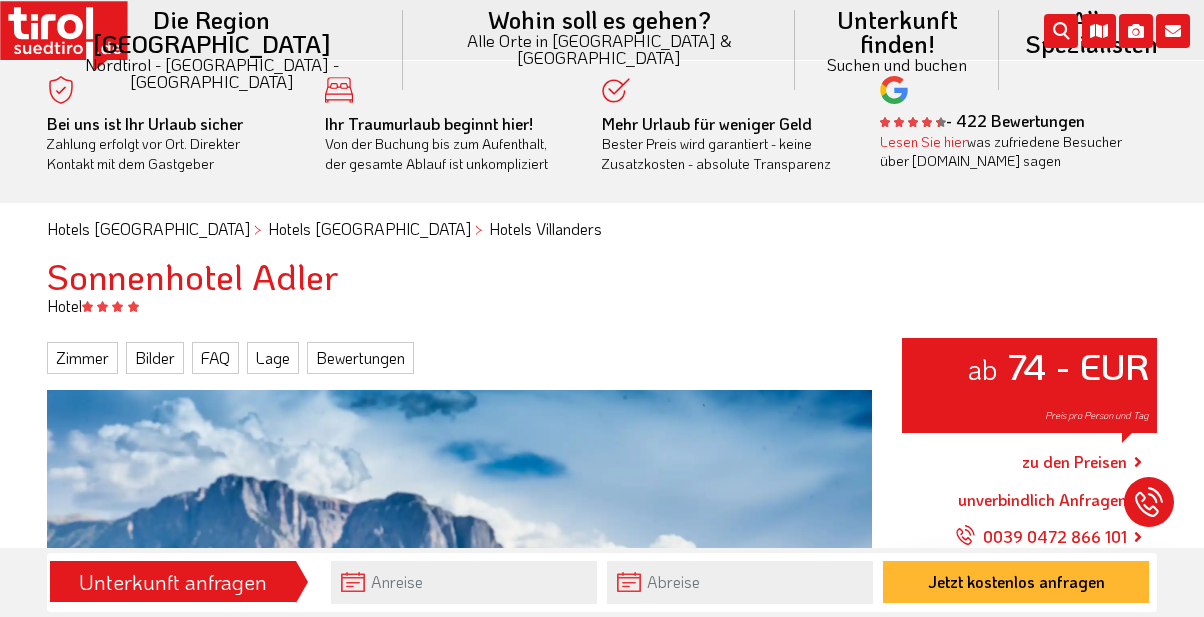 scroll, scrollTop: 0, scrollLeft: 0, axis: both 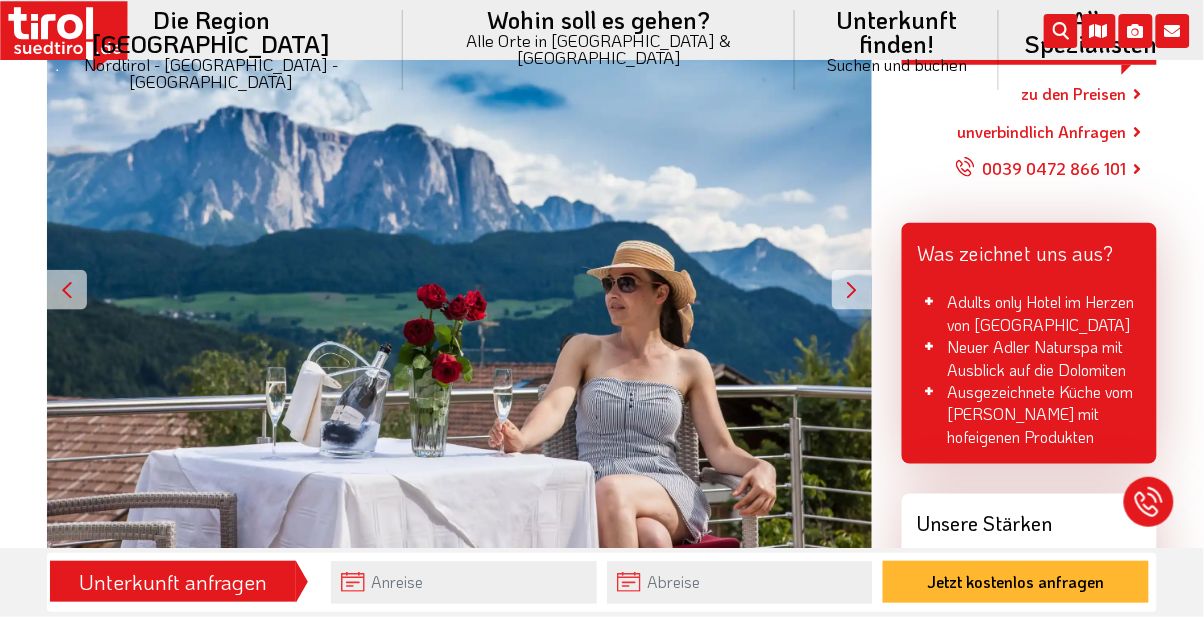 click on "zu den Preisen" at bounding box center [1074, 94] 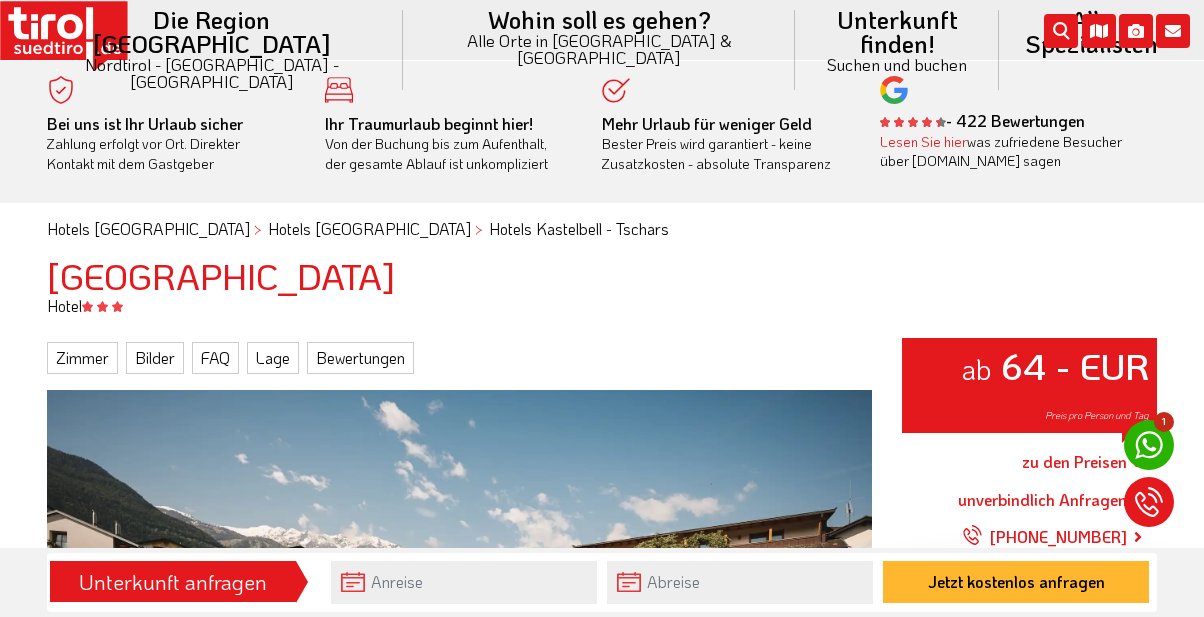 scroll, scrollTop: 0, scrollLeft: 0, axis: both 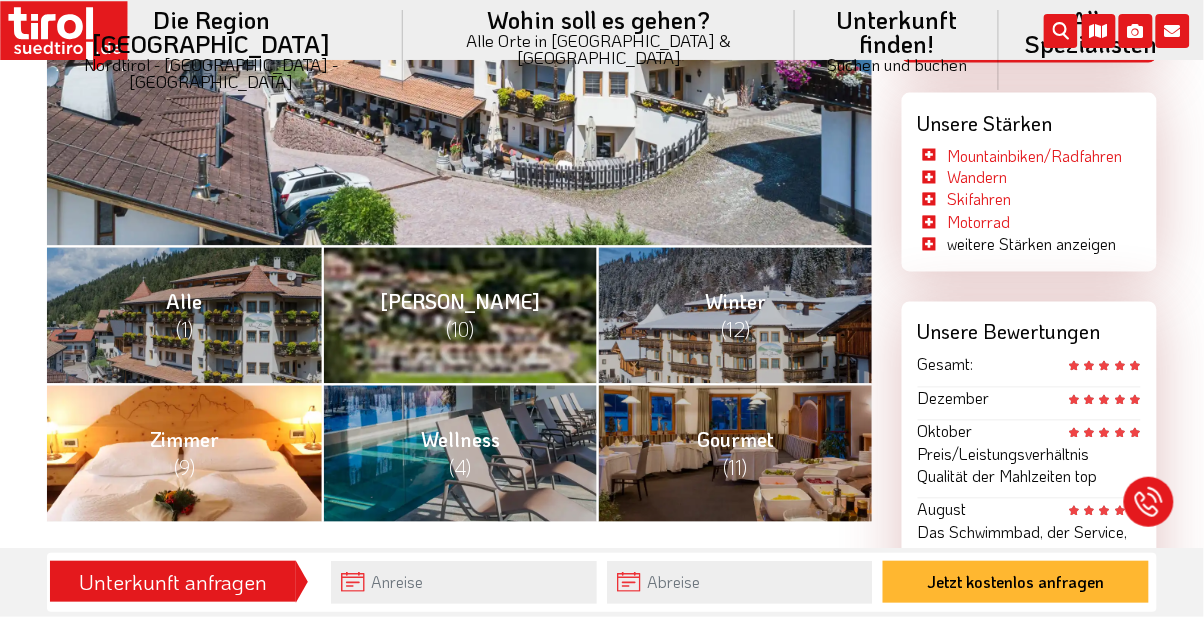 click on "(9)" at bounding box center [184, 468] 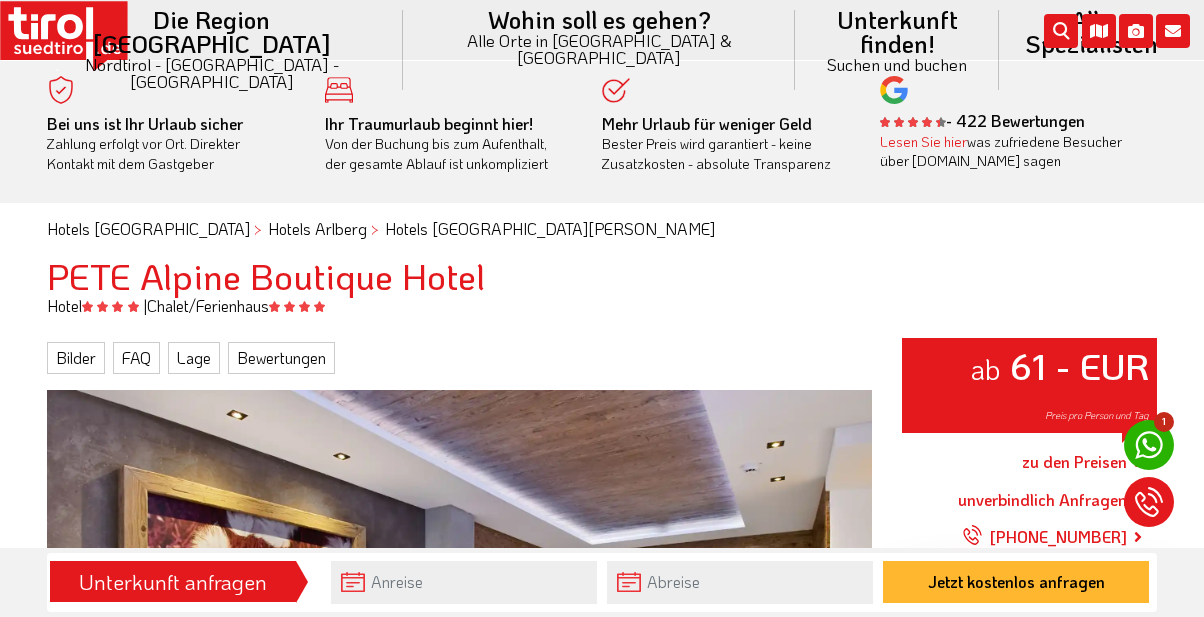 scroll, scrollTop: 0, scrollLeft: 0, axis: both 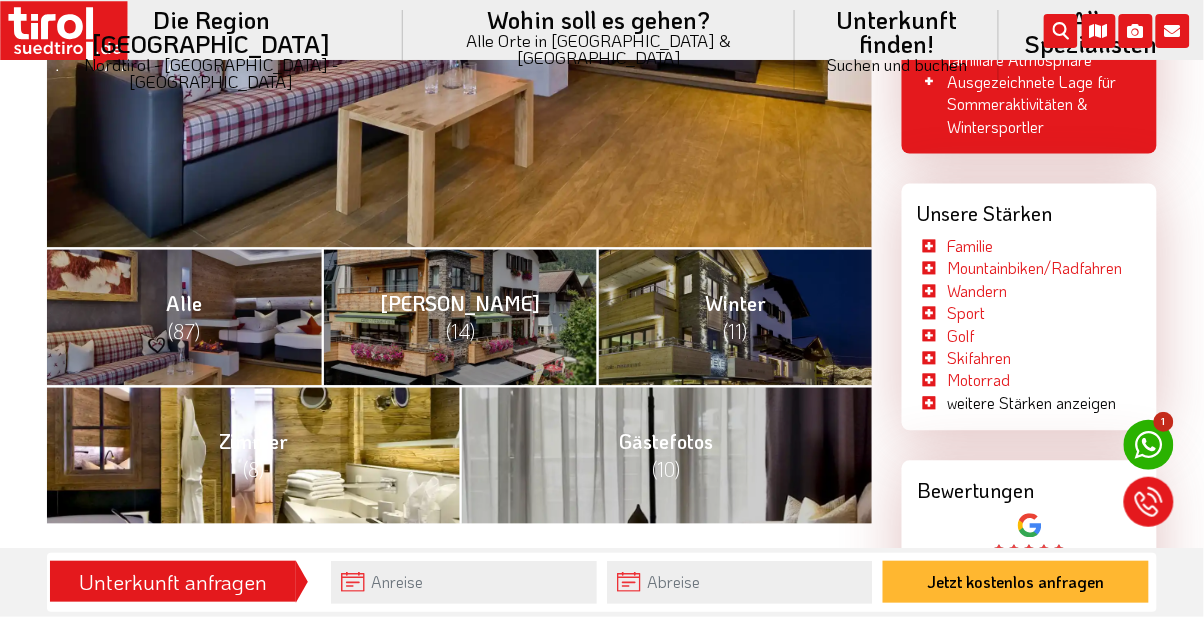 click on "Zimmer   (8)" at bounding box center [253, 455] 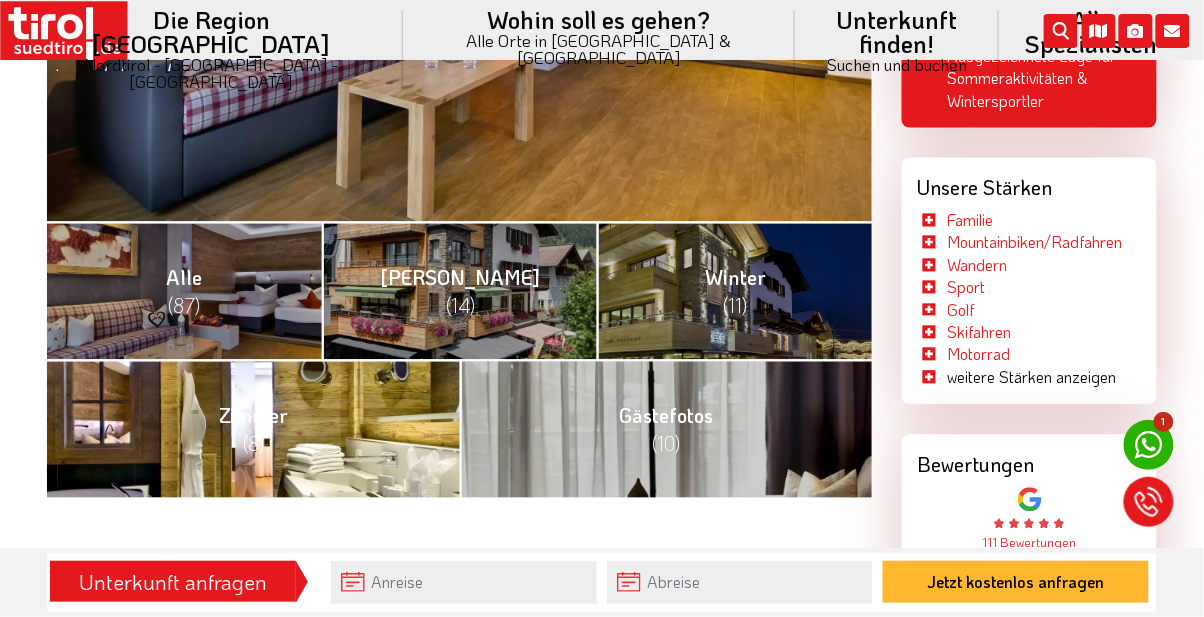 scroll, scrollTop: 710, scrollLeft: 0, axis: vertical 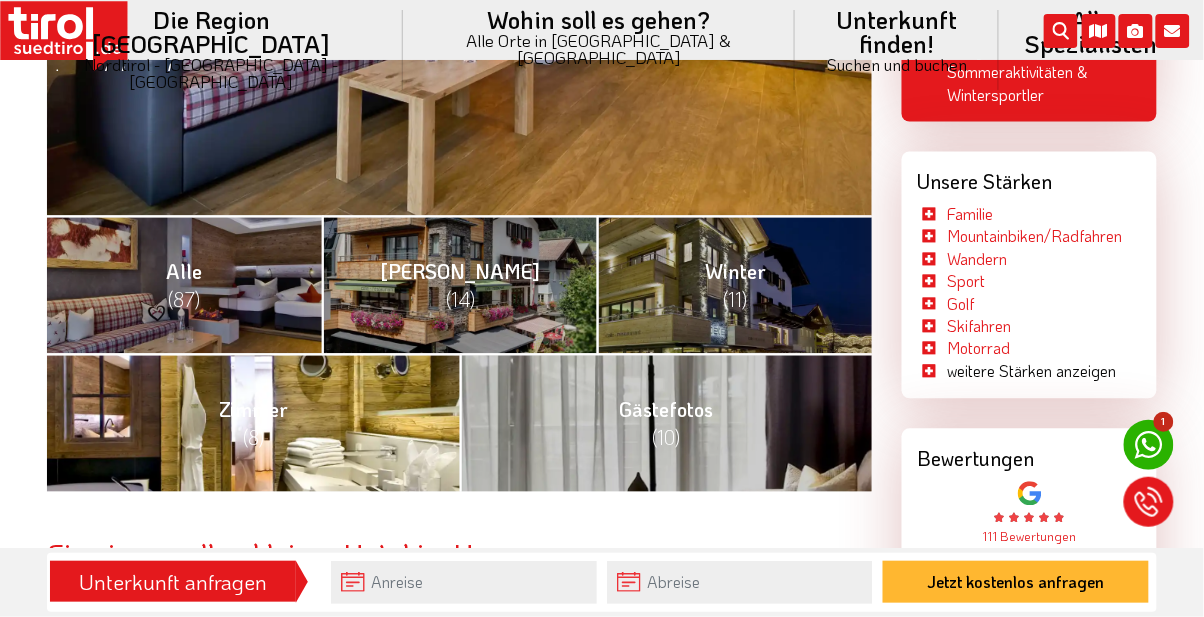 click on "(8)" at bounding box center [253, 438] 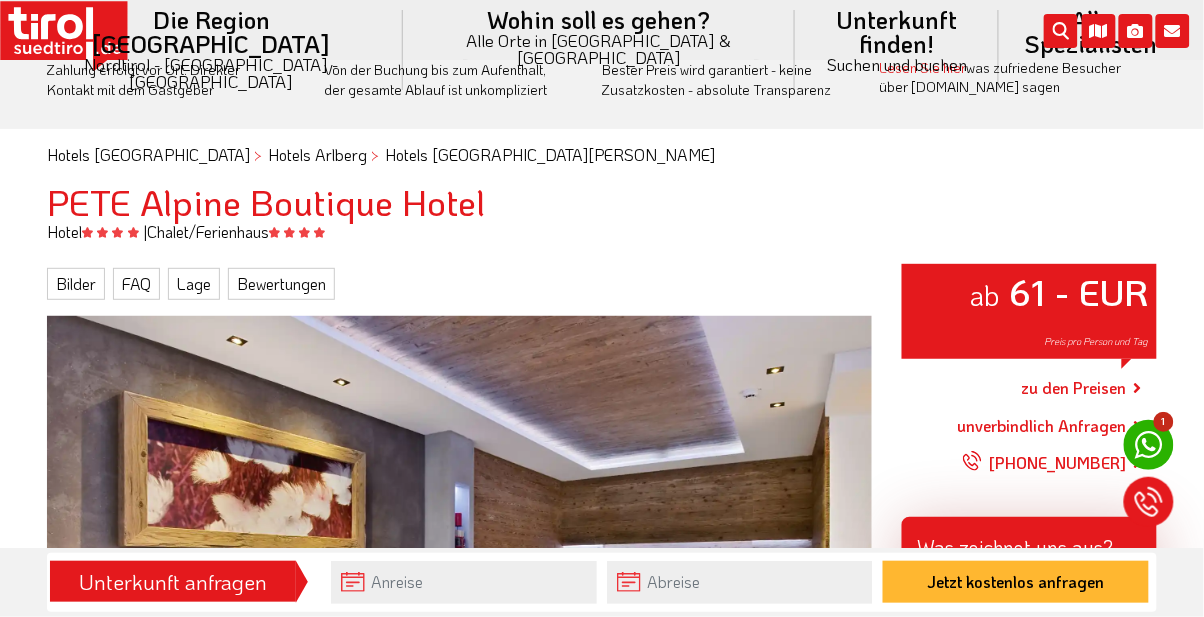 scroll, scrollTop: 103, scrollLeft: 0, axis: vertical 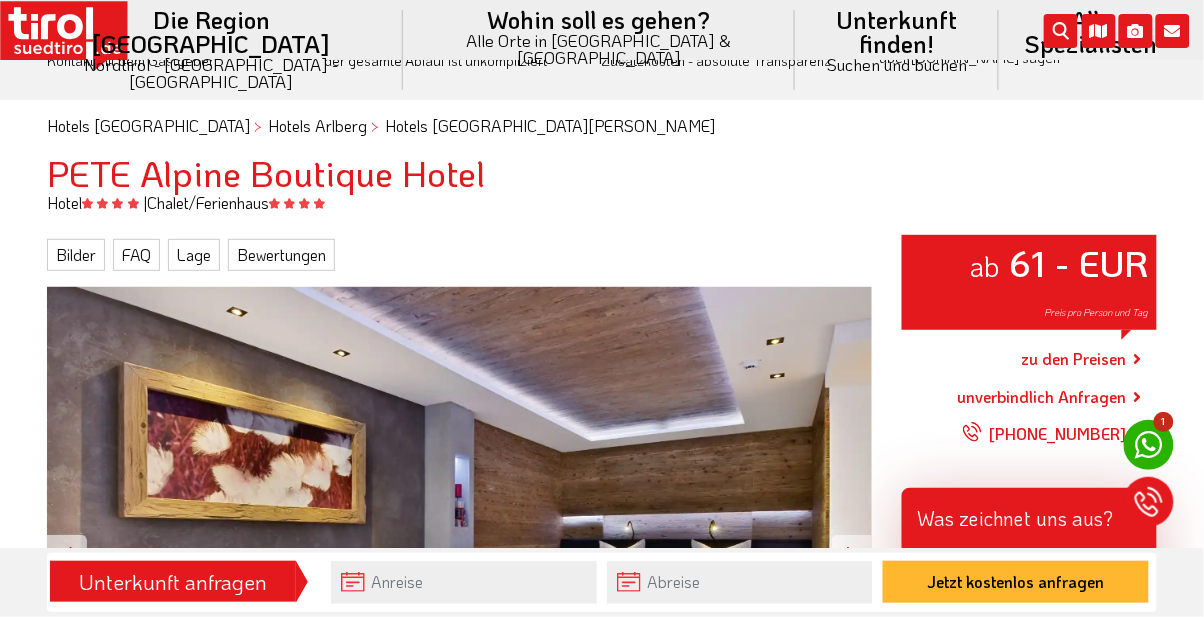 click on "zu den Preisen" at bounding box center [1074, 359] 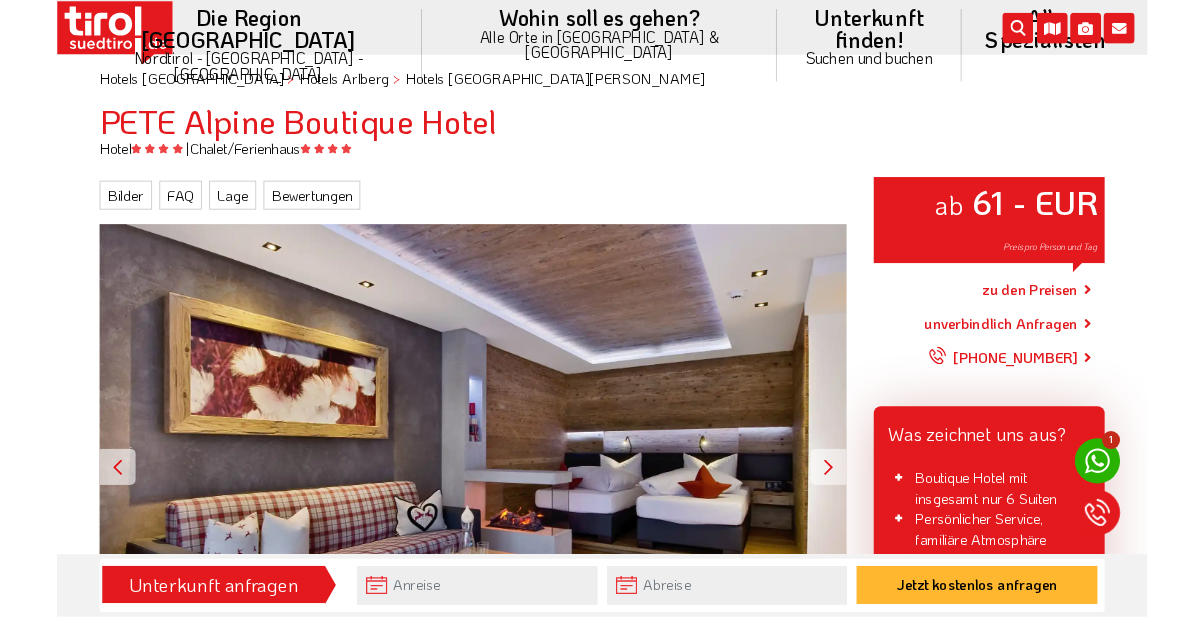 scroll, scrollTop: 167, scrollLeft: 0, axis: vertical 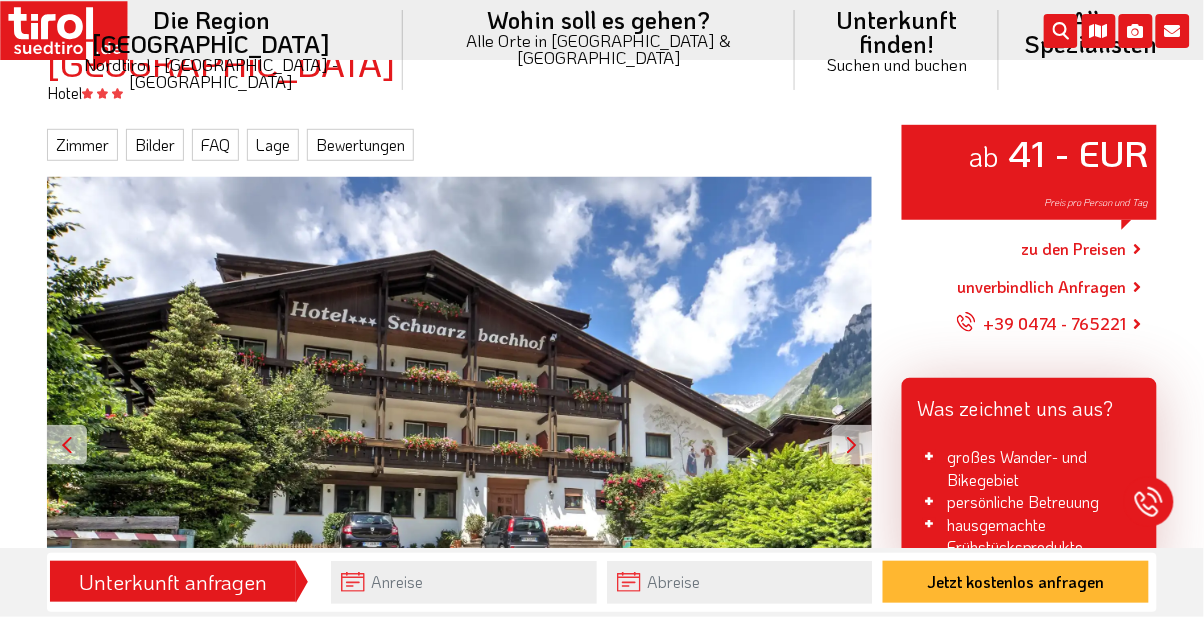 click on "zu den Preisen" at bounding box center (1074, 249) 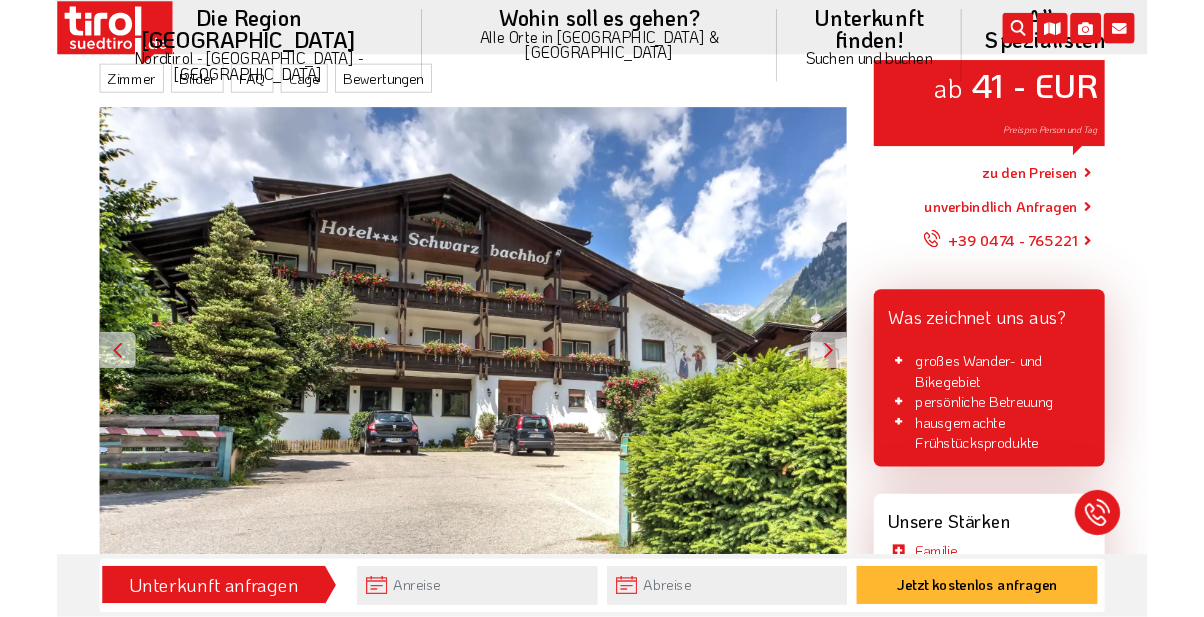 scroll, scrollTop: 277, scrollLeft: 0, axis: vertical 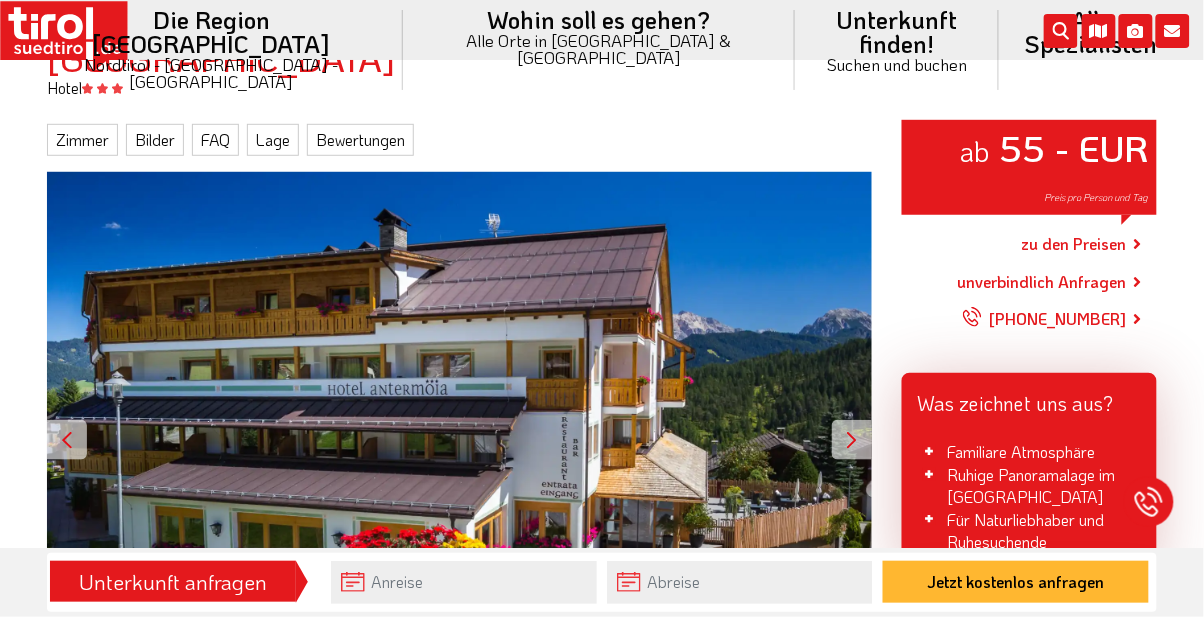 click on "zu den Preisen" at bounding box center [1074, 244] 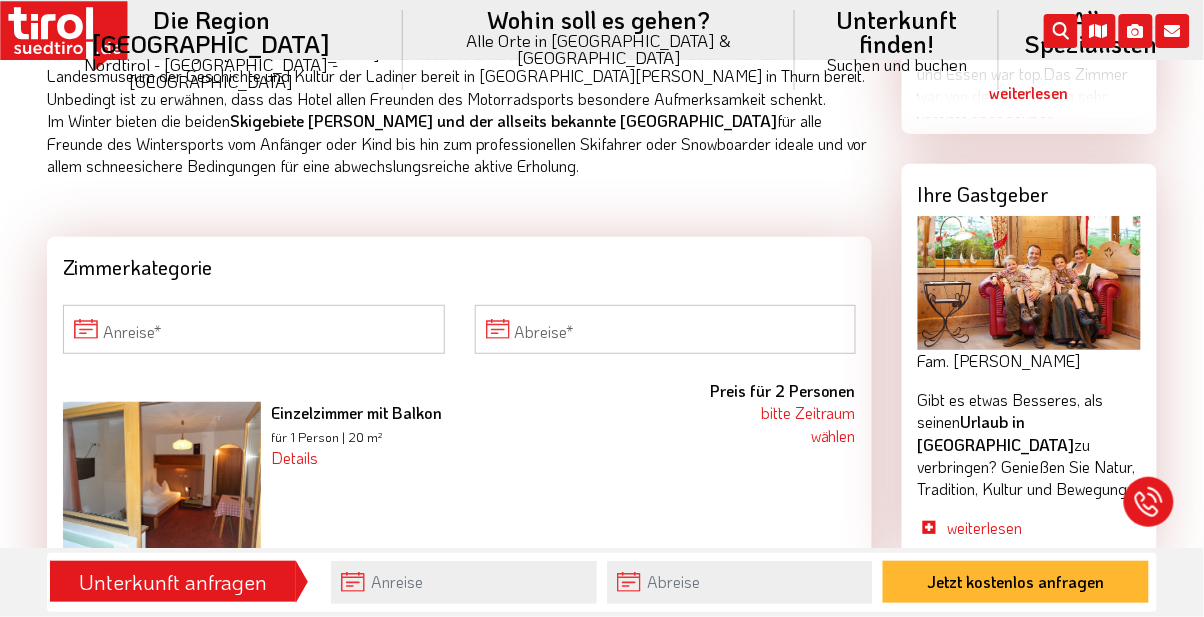 scroll, scrollTop: 1762, scrollLeft: 0, axis: vertical 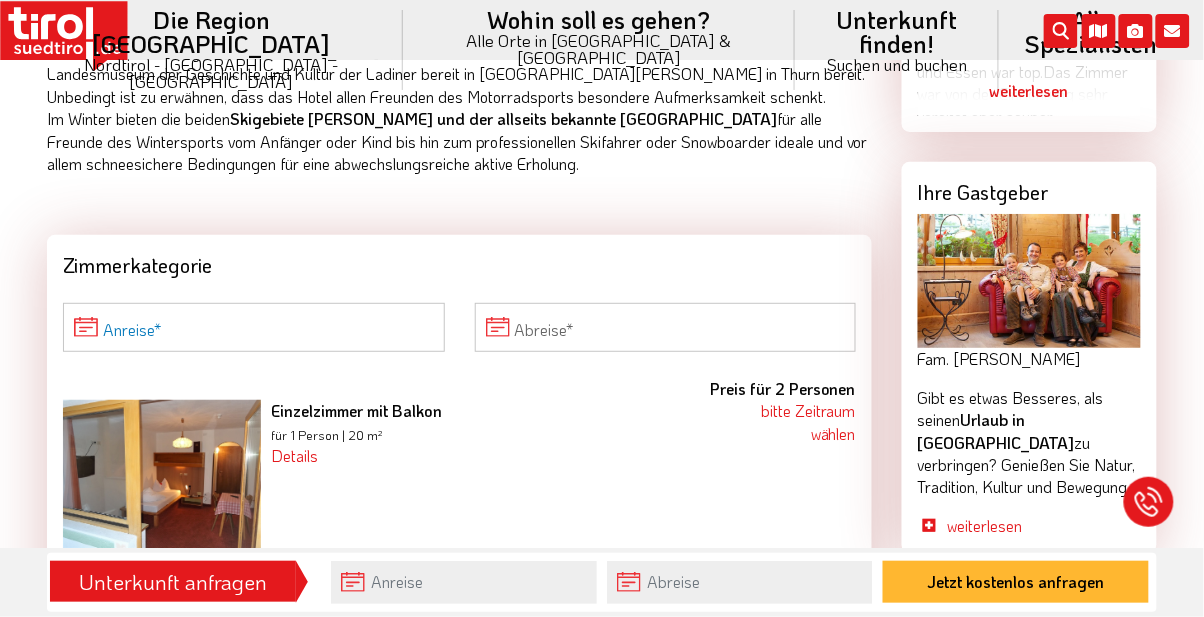 click on "Anreise" at bounding box center [254, 327] 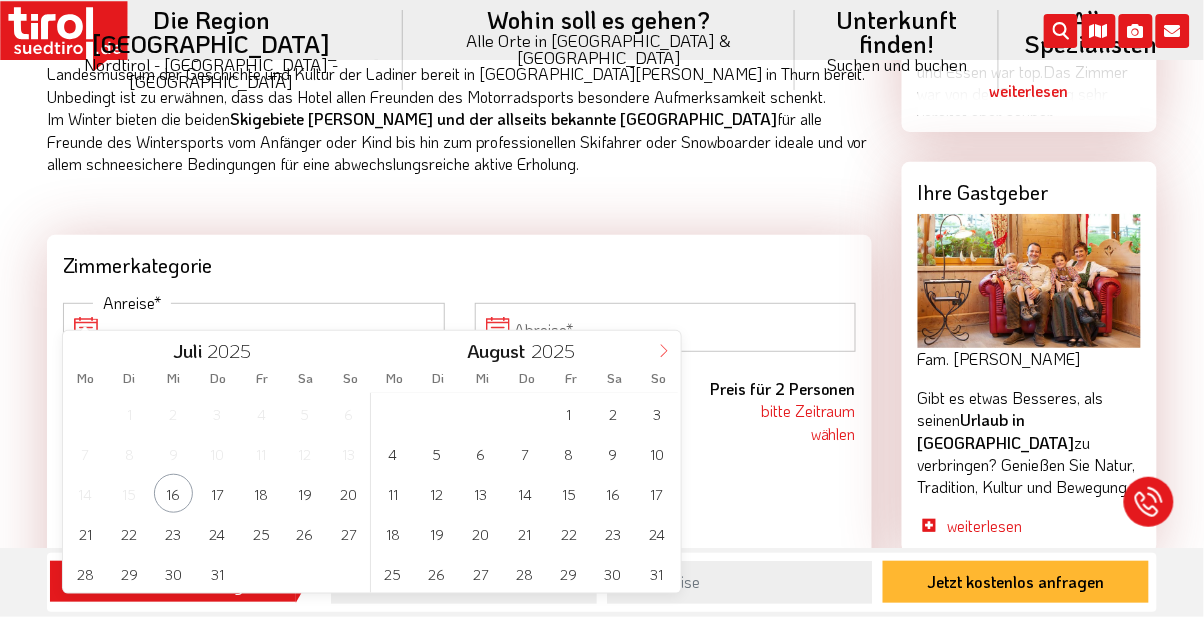 click 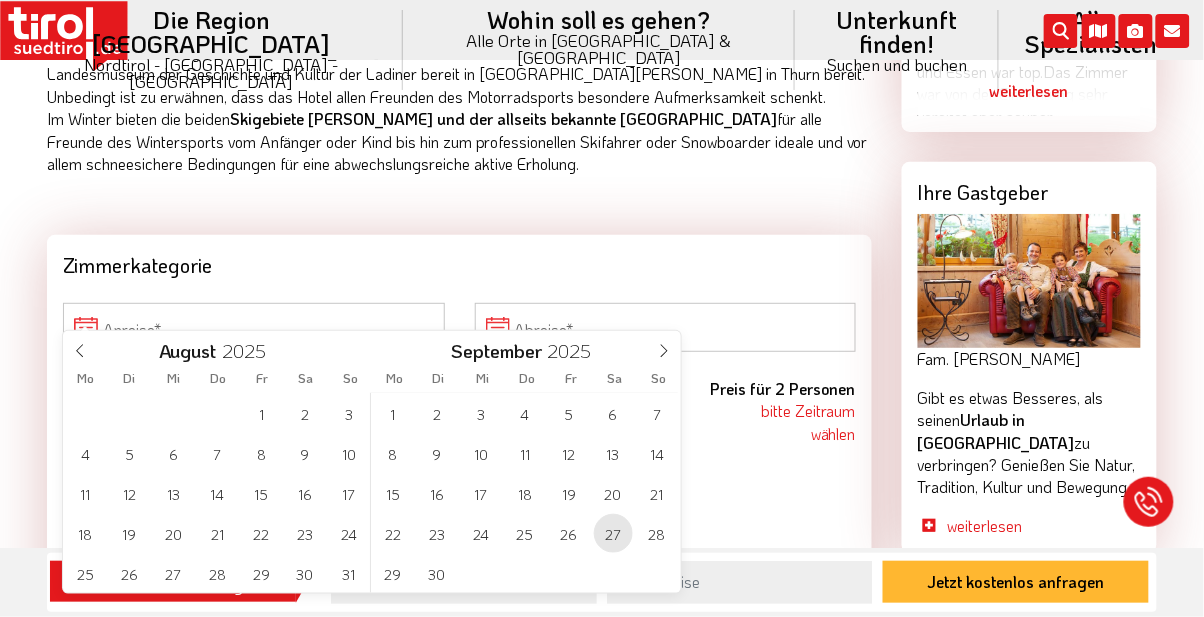 click on "27" at bounding box center [613, 533] 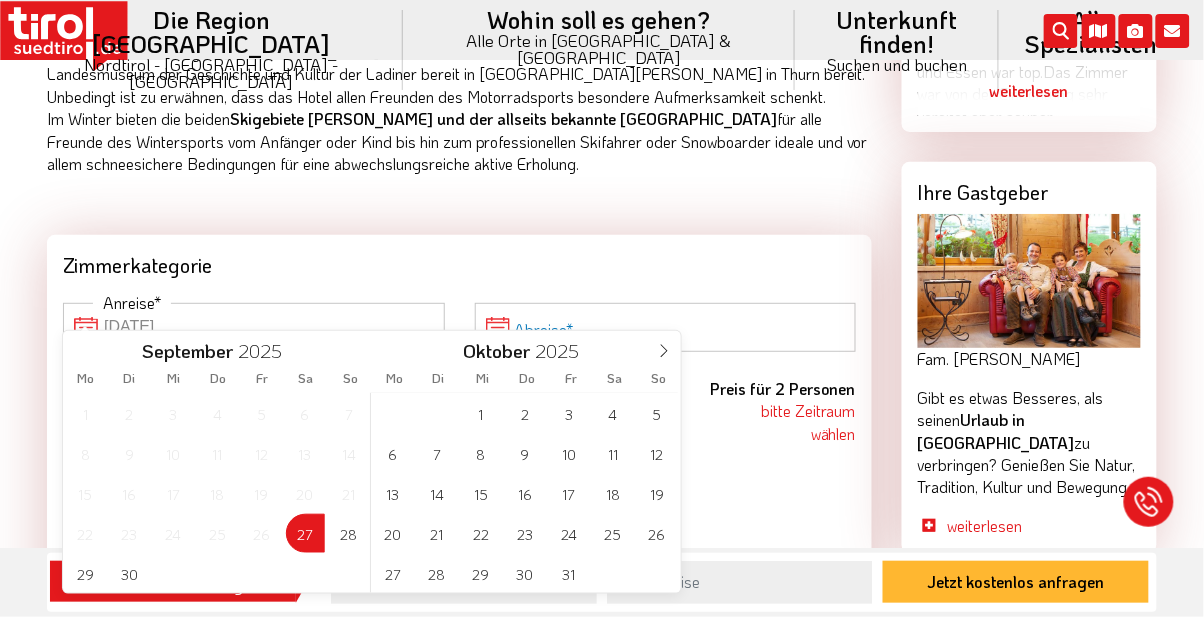 click on "Abreise" at bounding box center (666, 327) 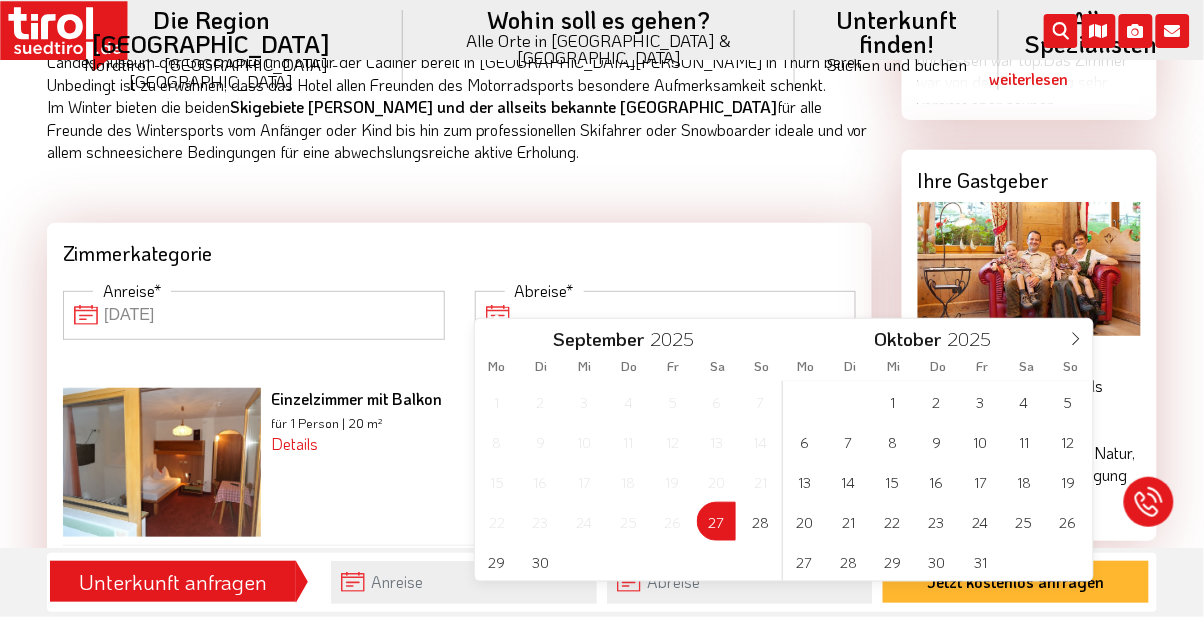 scroll, scrollTop: 1775, scrollLeft: 0, axis: vertical 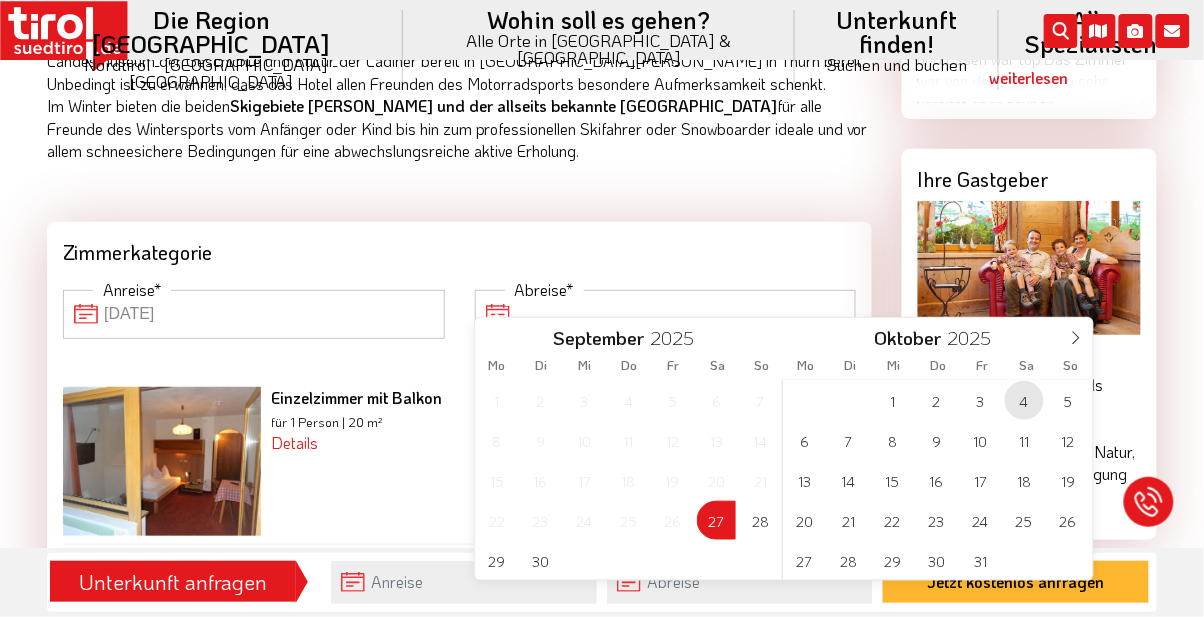 click on "4" at bounding box center [1024, 400] 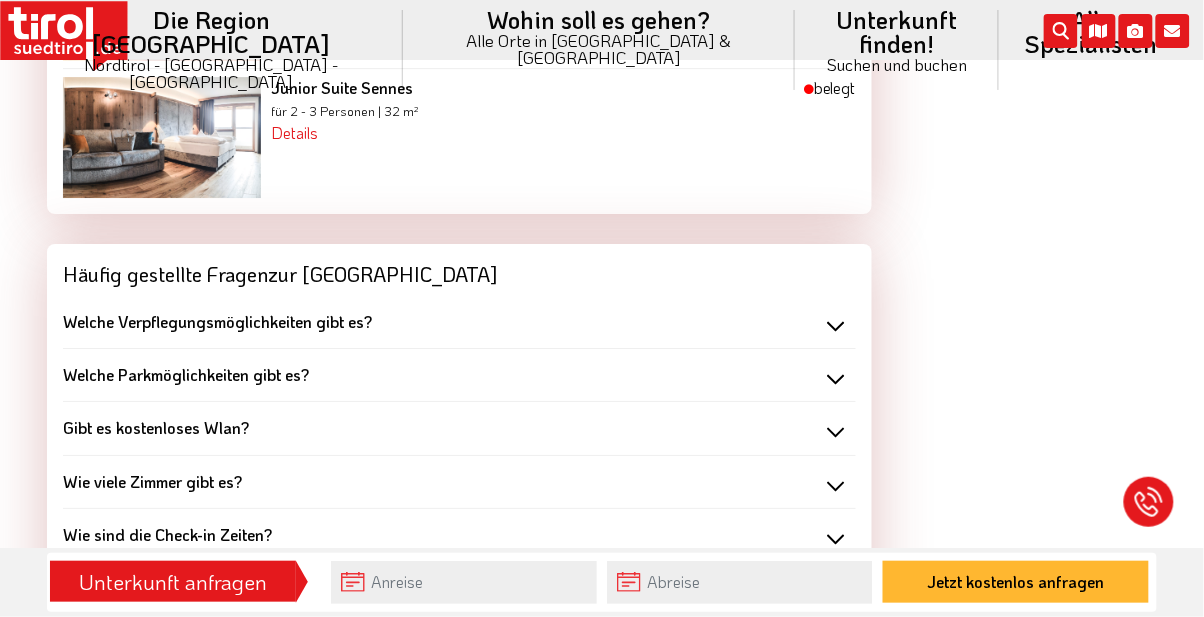 scroll, scrollTop: 3145, scrollLeft: 0, axis: vertical 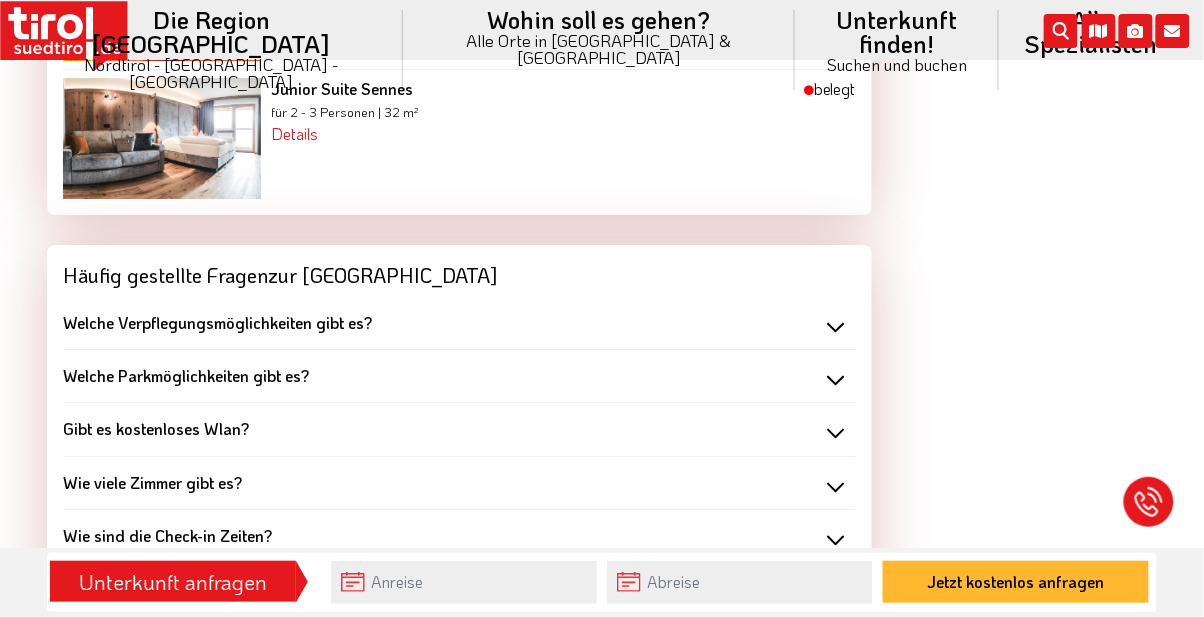 click on "Welche Parkmöglichkeiten gibt es?" at bounding box center [186, 375] 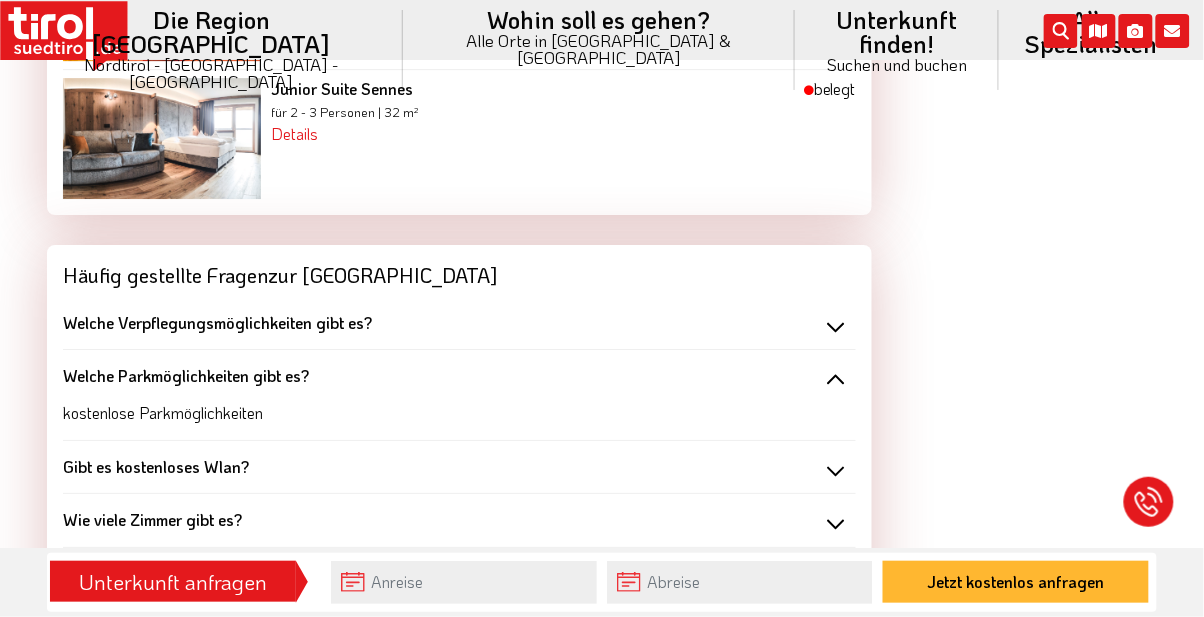 click on "Gibt es kostenloses Wlan?" at bounding box center (156, 466) 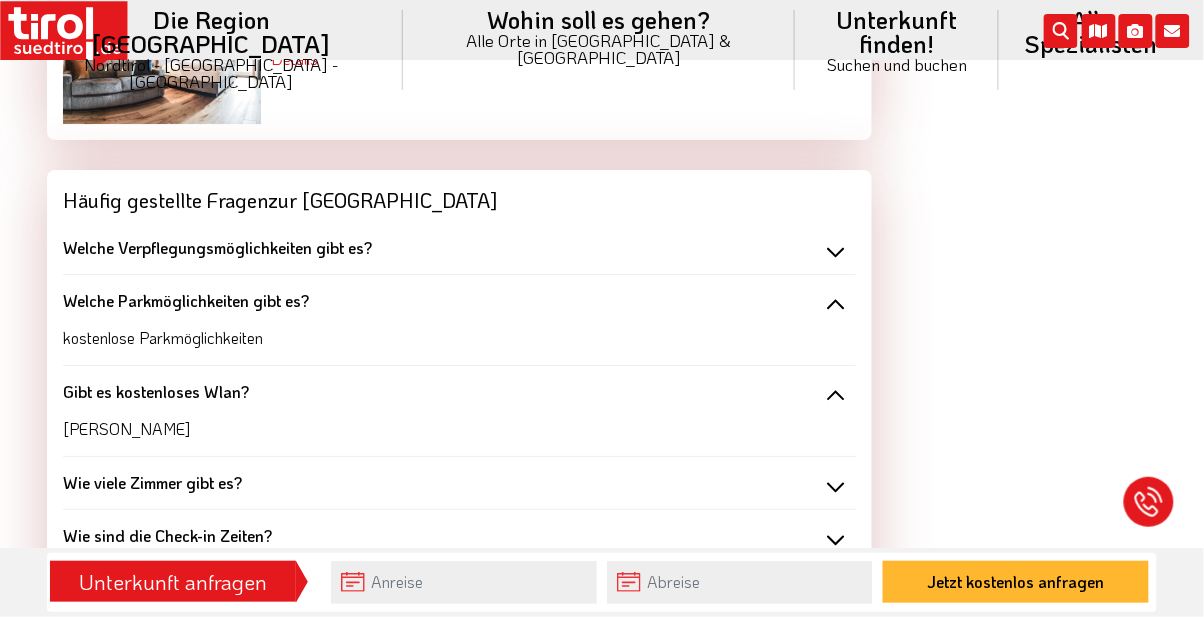 scroll, scrollTop: 3223, scrollLeft: 0, axis: vertical 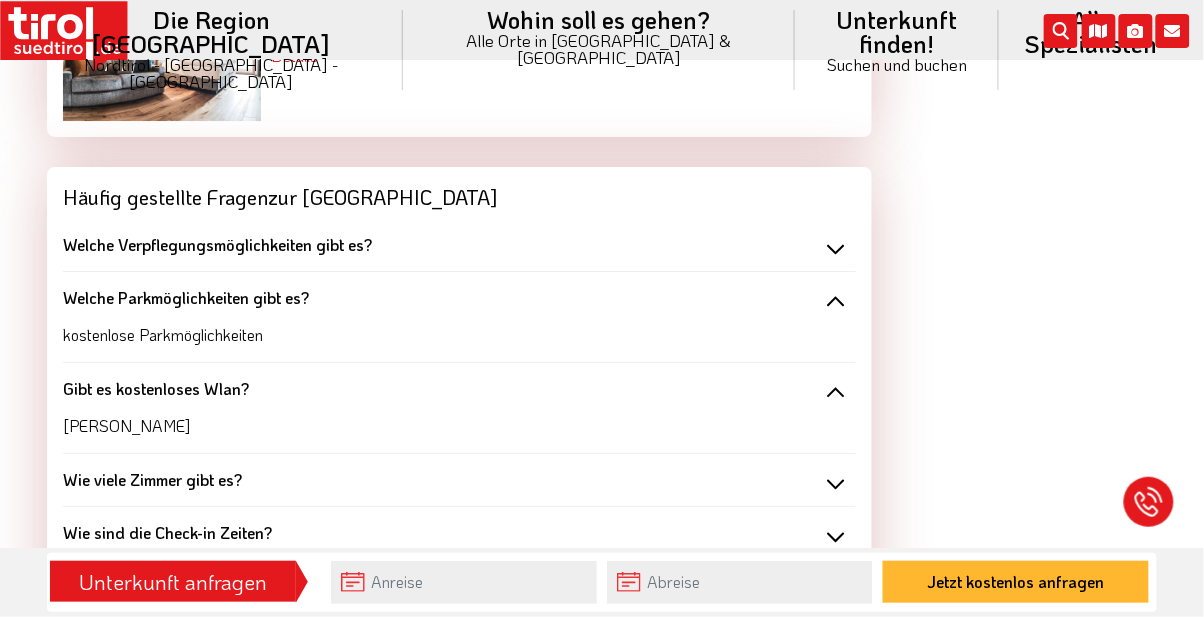 click on "Wie sind die Check-in Zeiten?" at bounding box center (167, 532) 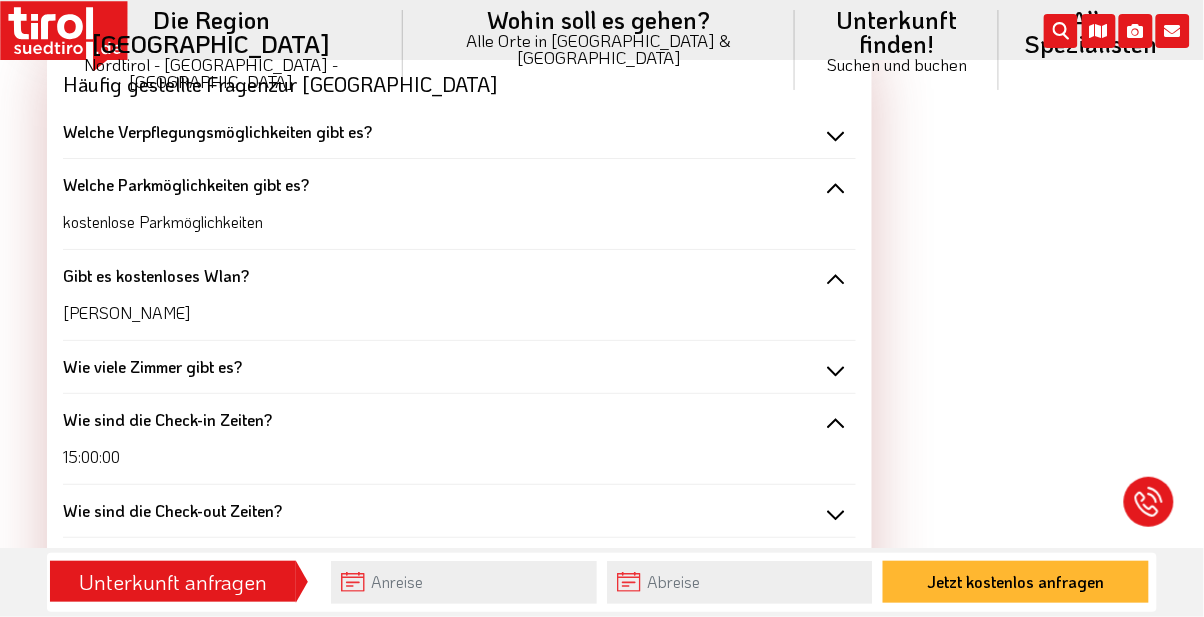 scroll, scrollTop: 3342, scrollLeft: 0, axis: vertical 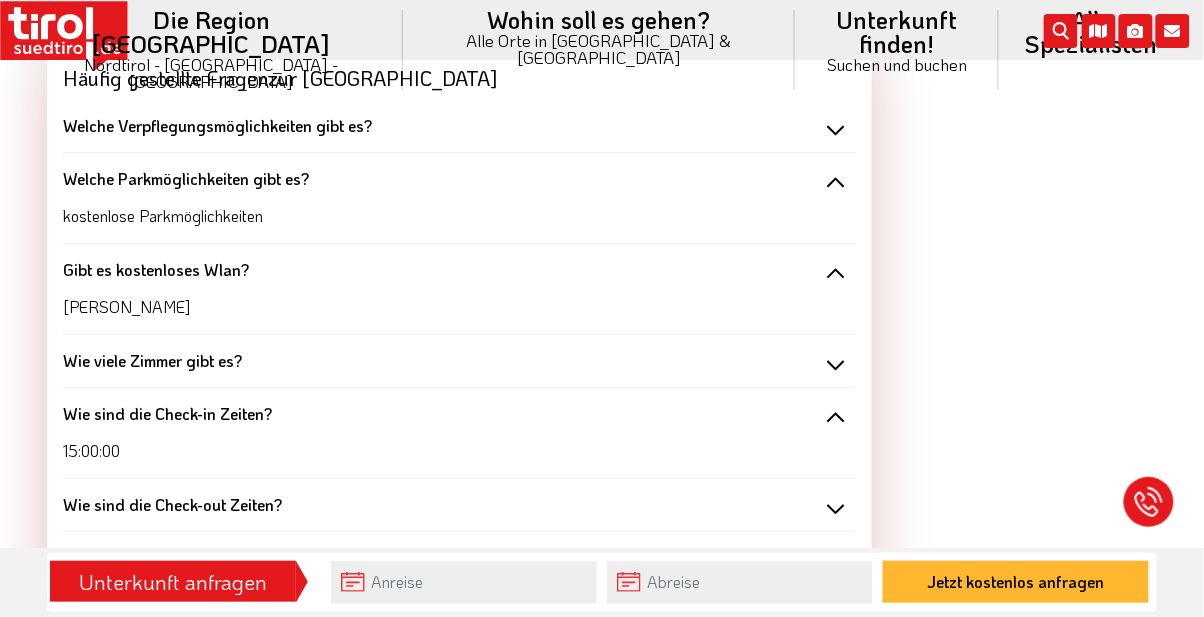 click on "Wie sind die Check-out Zeiten?" at bounding box center [172, 504] 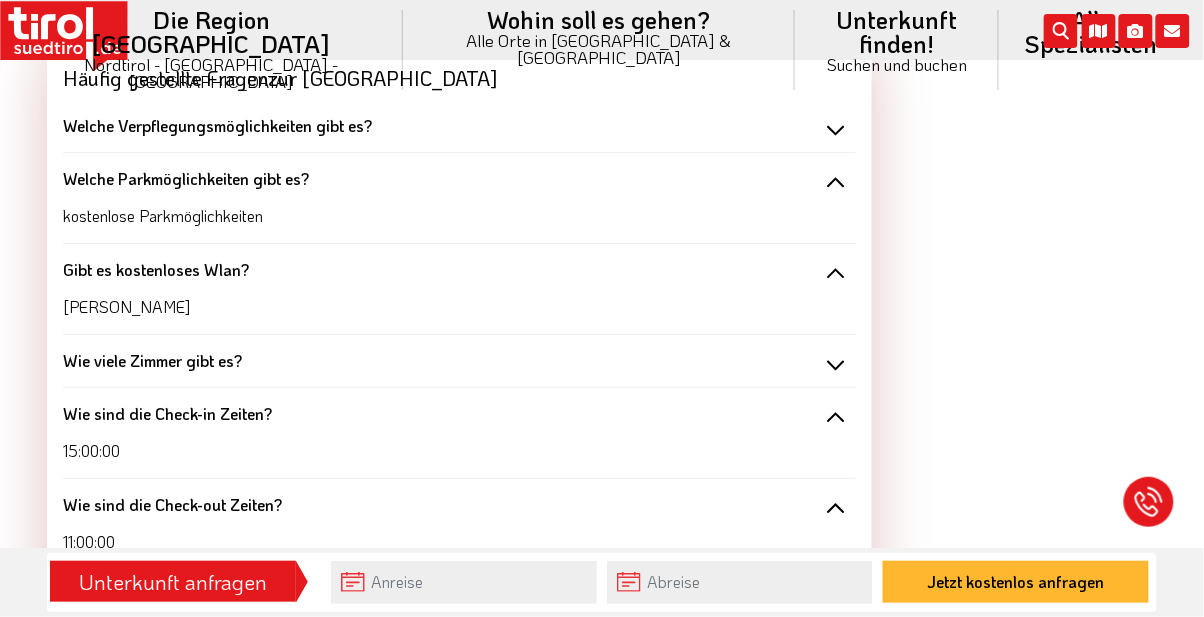 click on "Wie sind die Check-out Zeiten?" at bounding box center (172, 504) 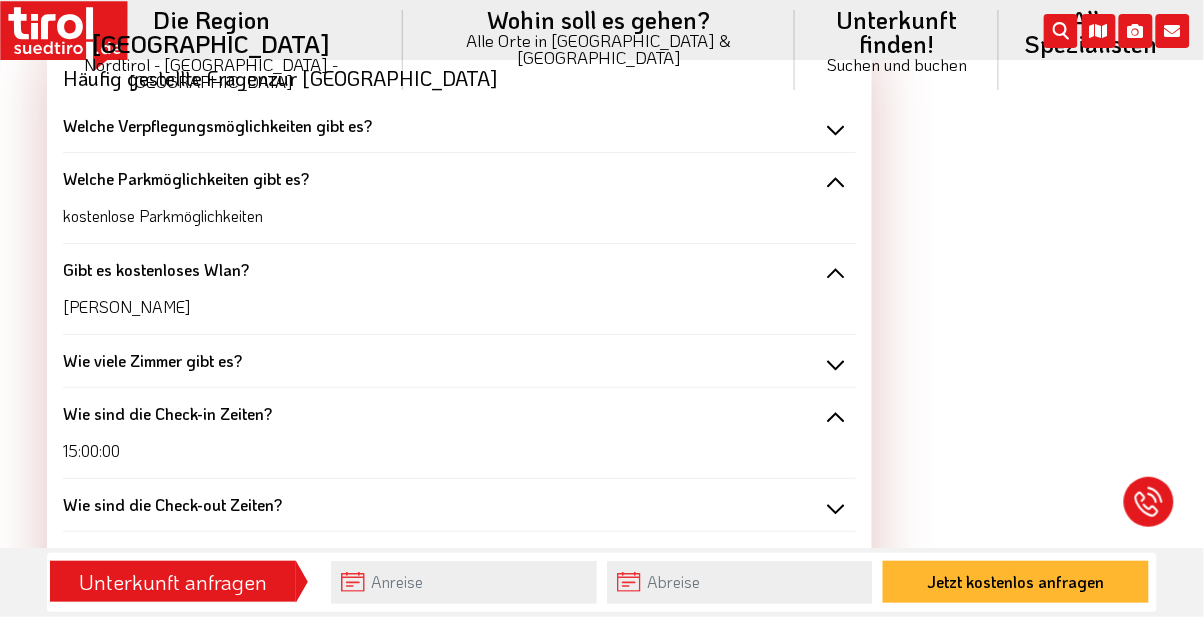 click on "Wie sind die Check-out Zeiten?" at bounding box center [172, 504] 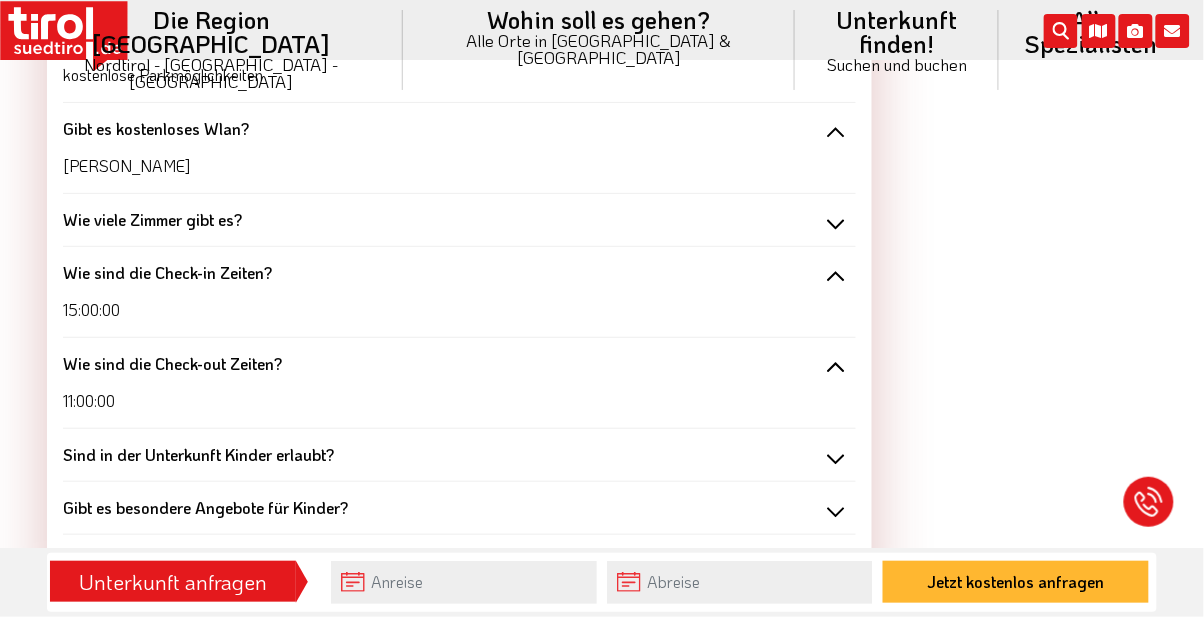 scroll, scrollTop: 3507, scrollLeft: 0, axis: vertical 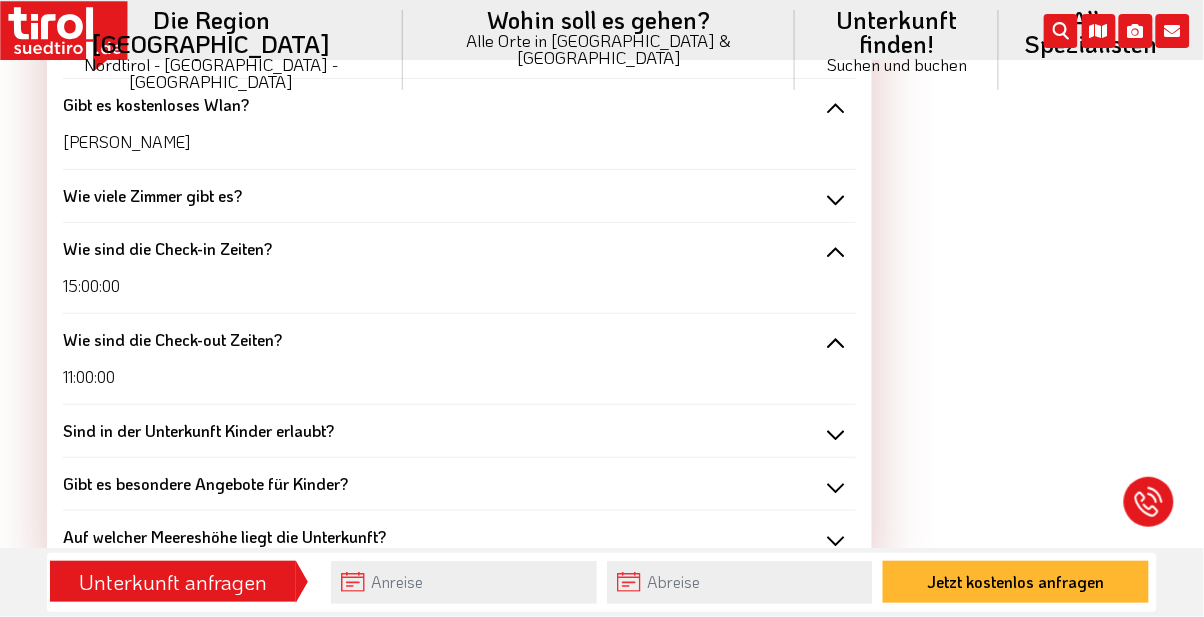 click on "Gibt es besondere Angebote für Kinder?" at bounding box center [205, 483] 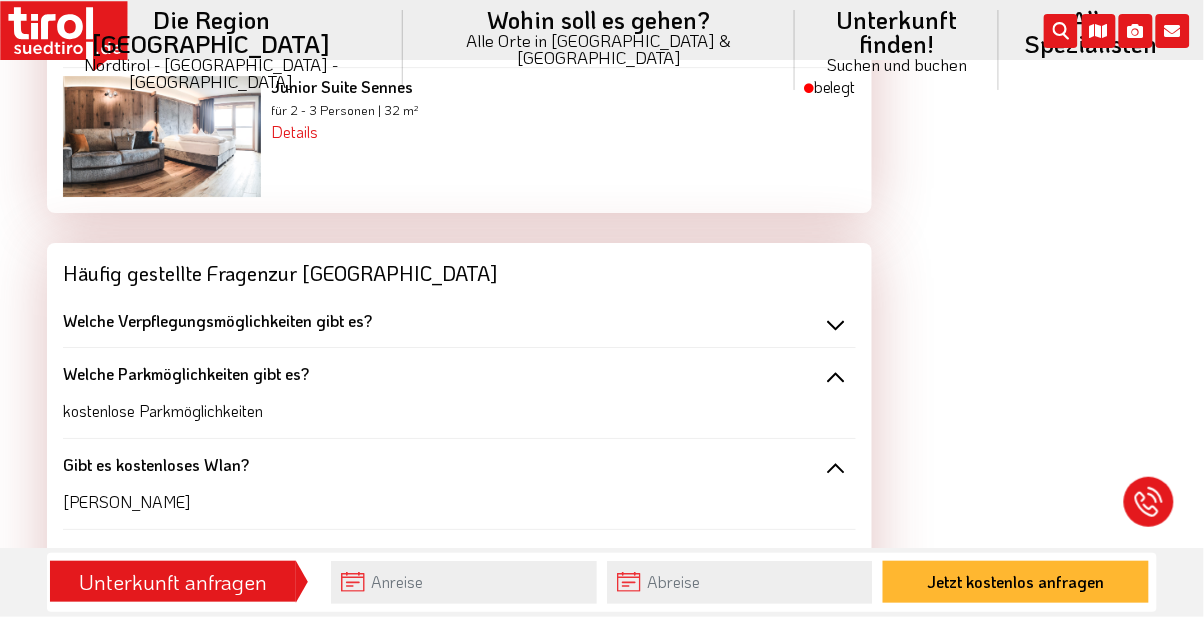scroll, scrollTop: 3146, scrollLeft: 0, axis: vertical 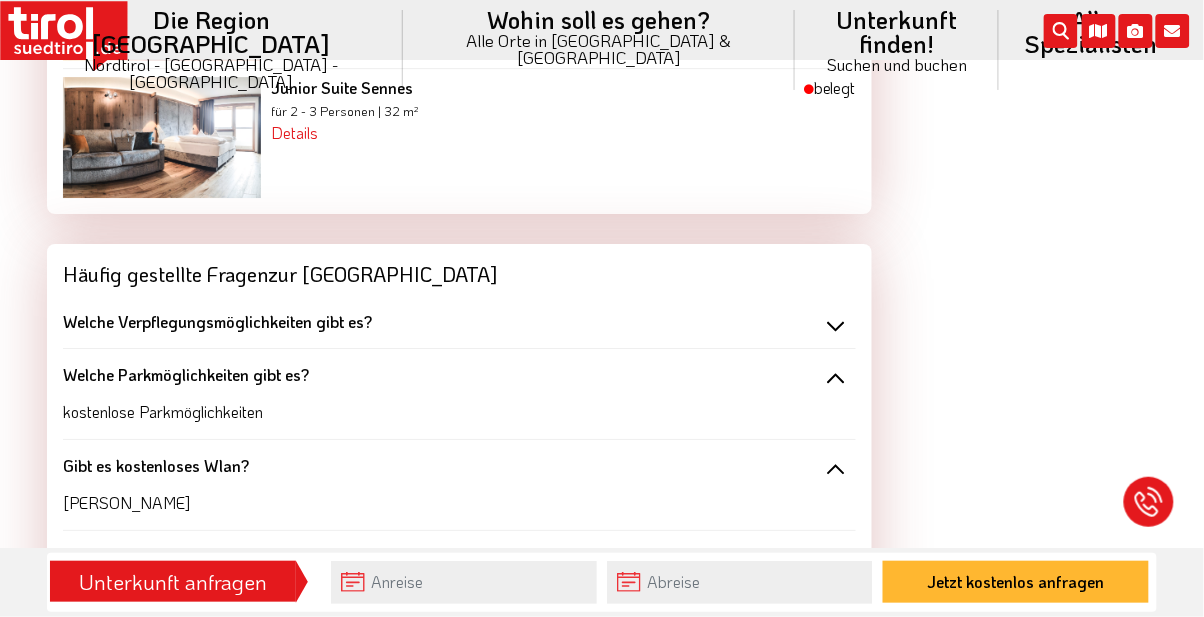 click on "Welche Verpflegungsmöglichkeiten gibt es?" at bounding box center [217, 321] 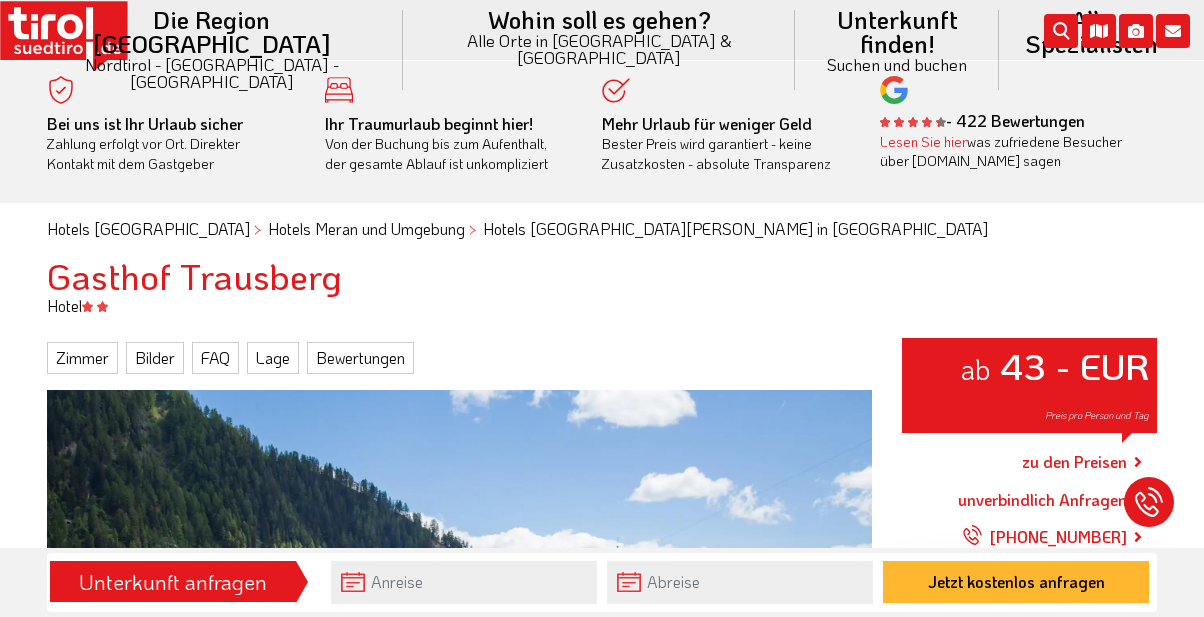scroll, scrollTop: 0, scrollLeft: 0, axis: both 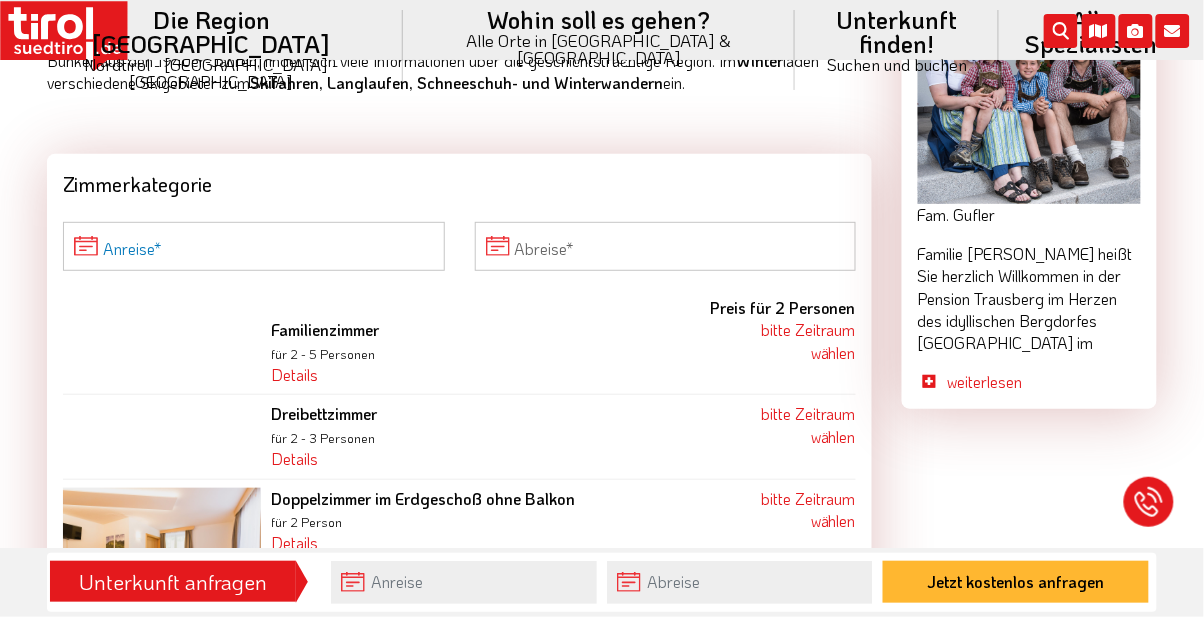 click on "Anreise" at bounding box center [254, 246] 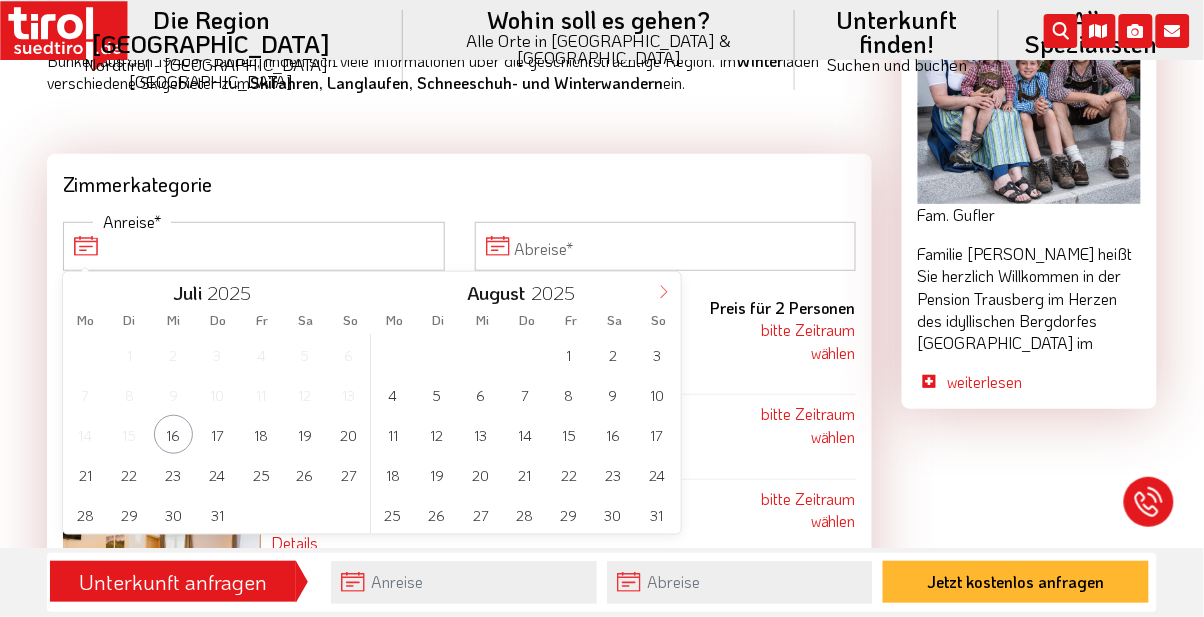 click 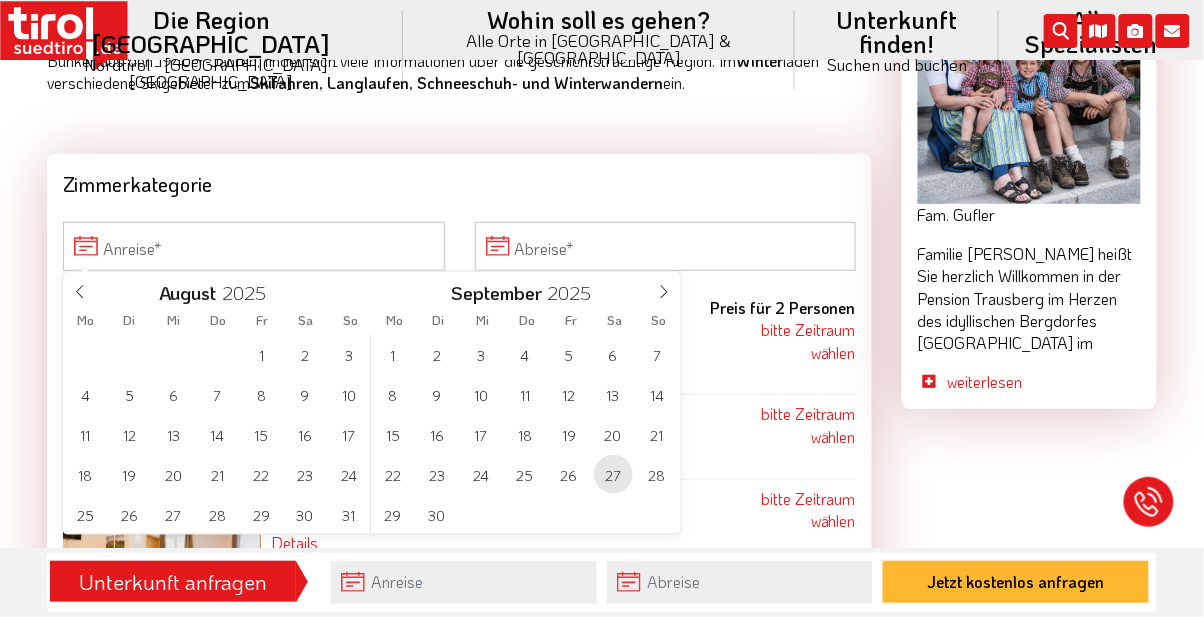 click on "27" at bounding box center [613, 474] 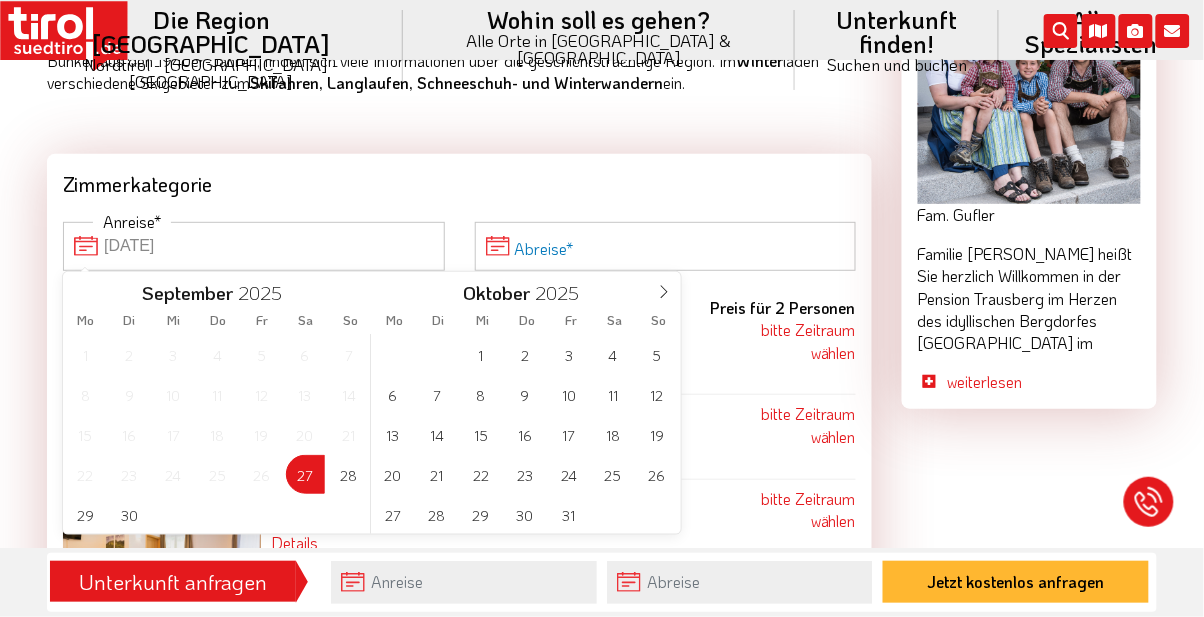 click on "Abreise" at bounding box center (666, 246) 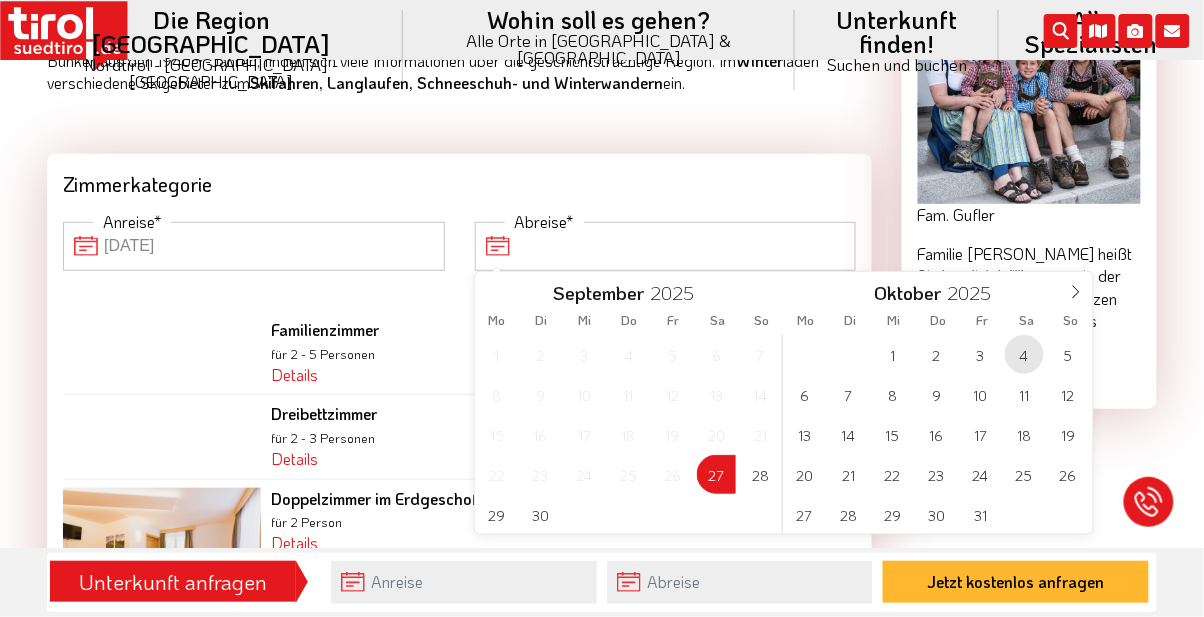 click on "4" at bounding box center (1024, 354) 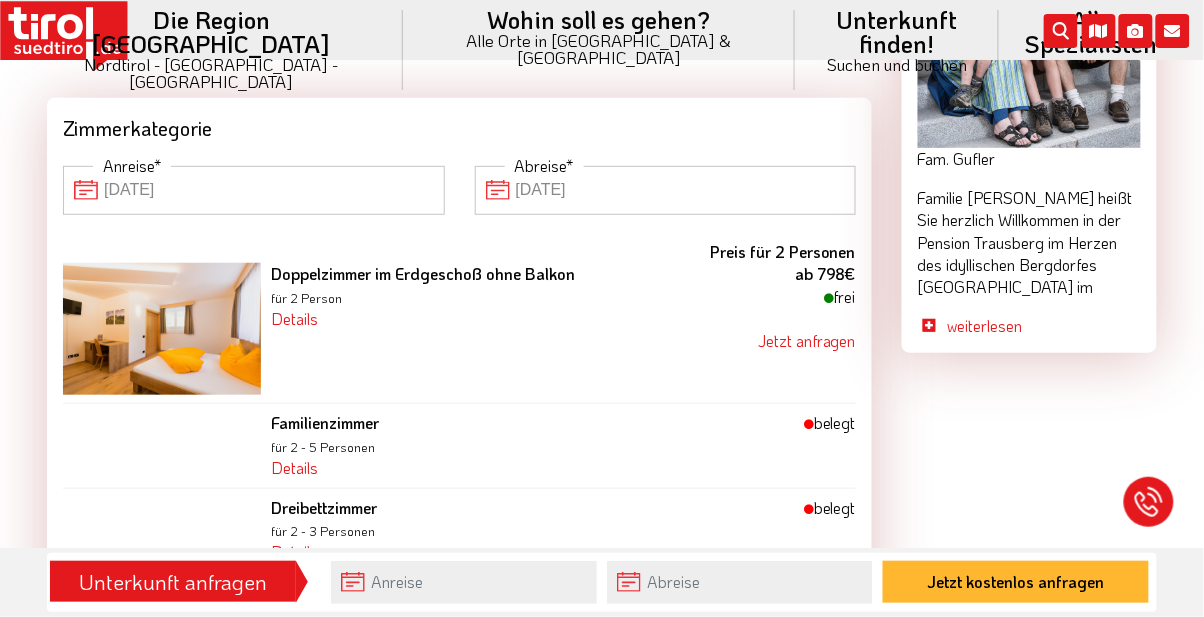 scroll, scrollTop: 1872, scrollLeft: 0, axis: vertical 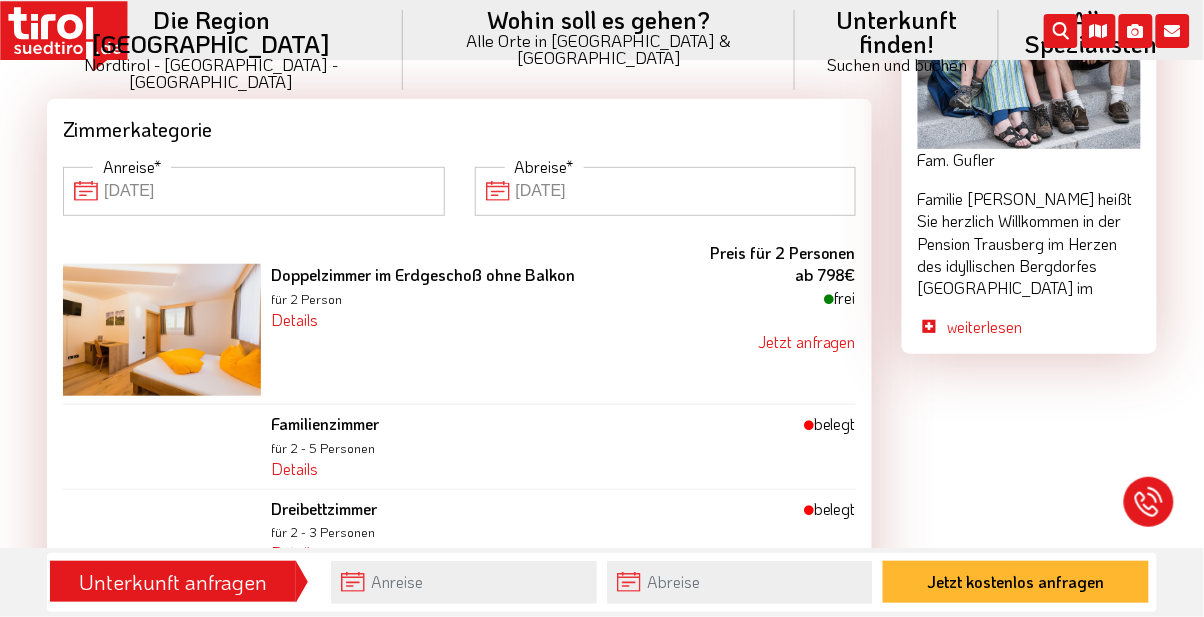 click at bounding box center [162, 330] 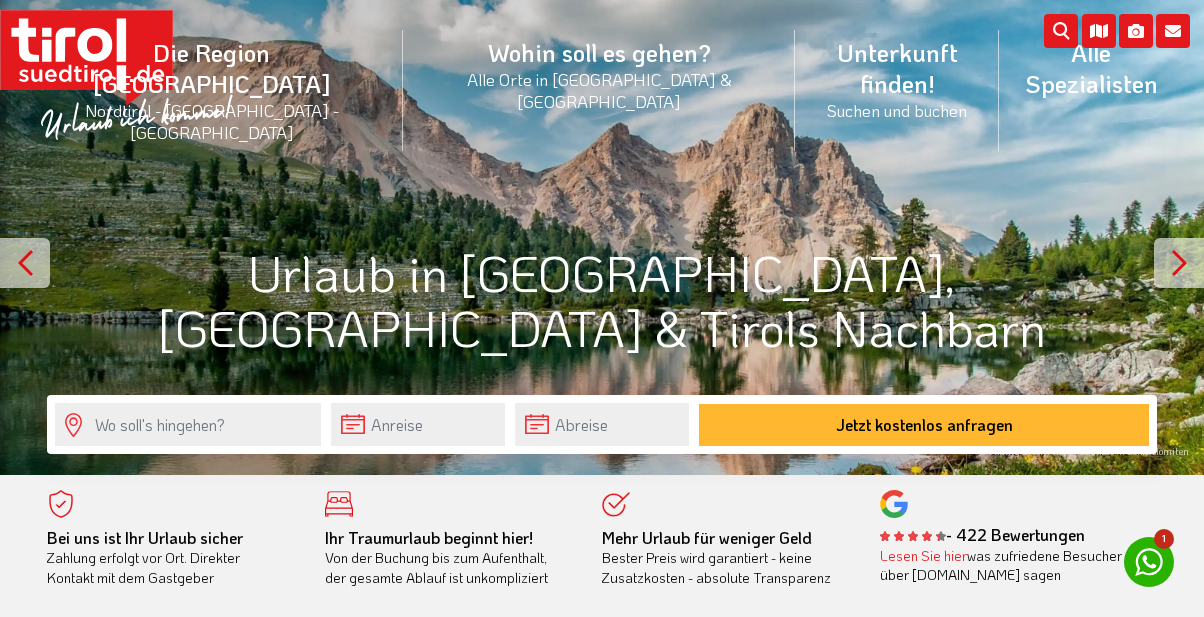 scroll, scrollTop: 0, scrollLeft: 0, axis: both 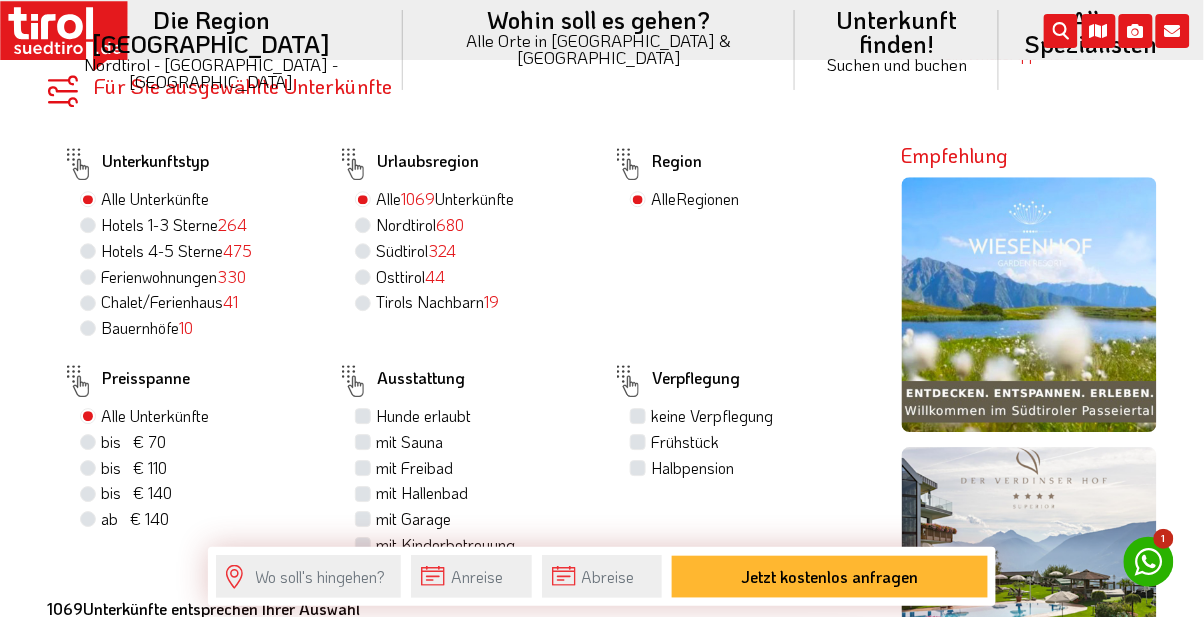 click on "bis   € 110   bis  CHF 103" at bounding box center (134, 468) 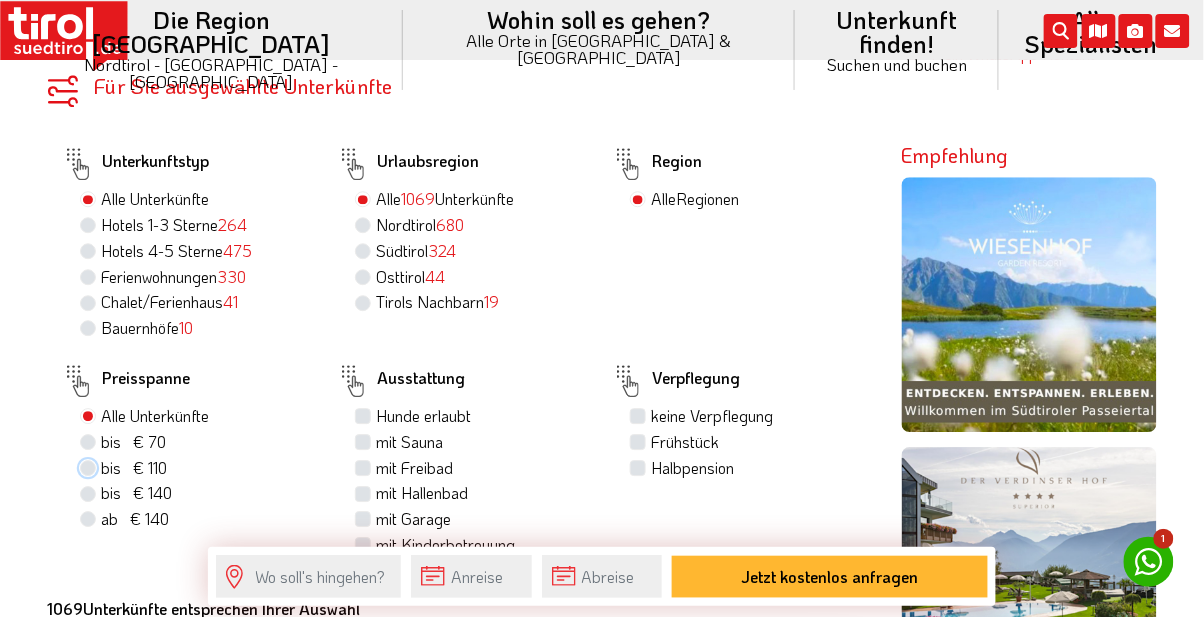 click on "bis   € 110   bis  CHF 103" at bounding box center [90, 467] 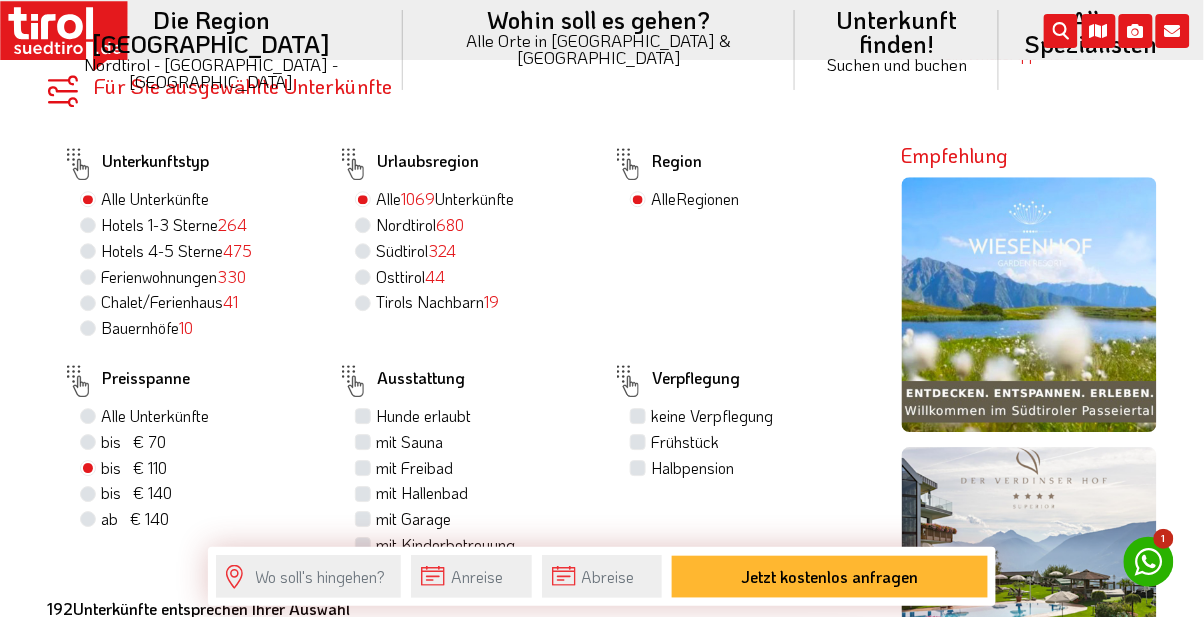 click on "Halbpension" at bounding box center [692, 468] 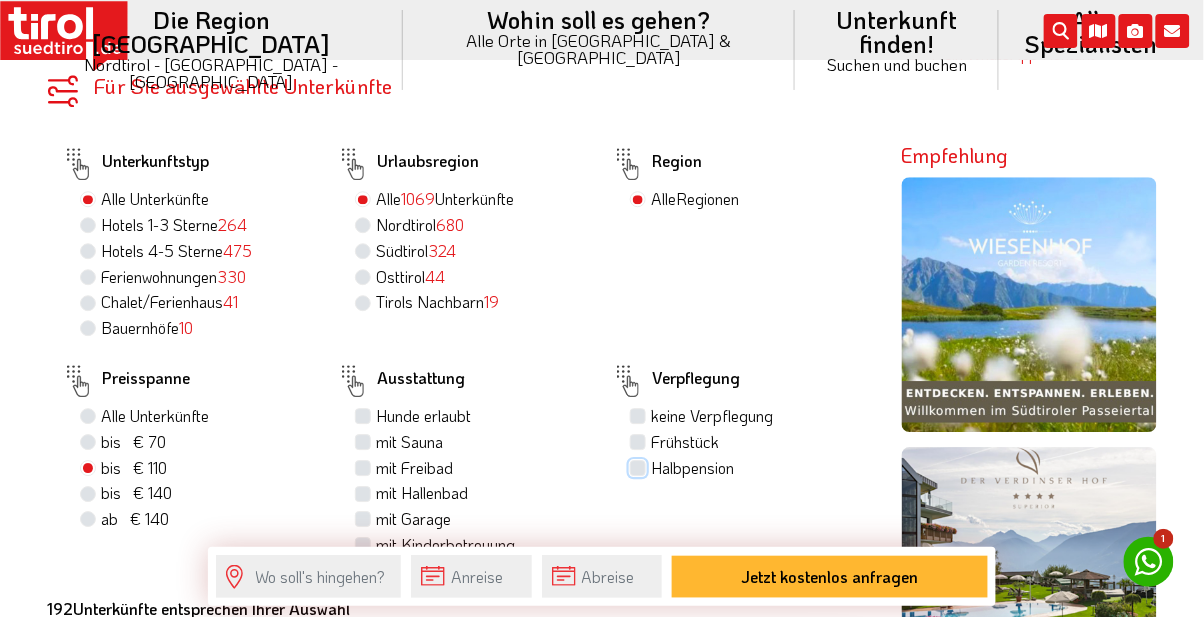 click on "Halbpension" at bounding box center [640, 467] 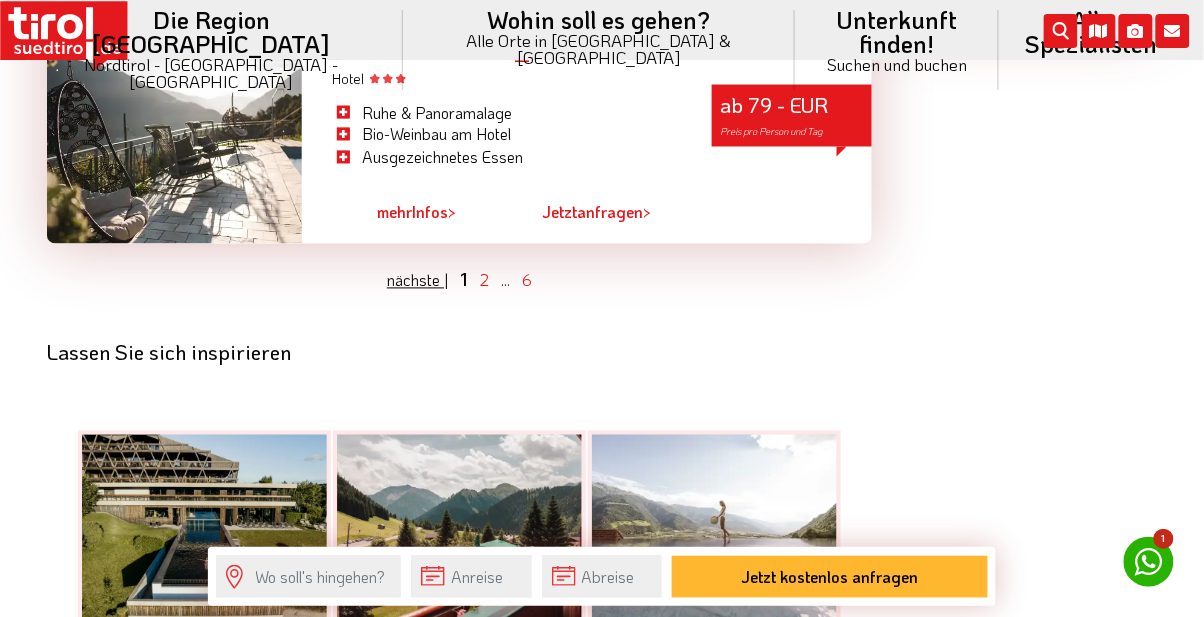 click on "nächste |" at bounding box center [417, 280] 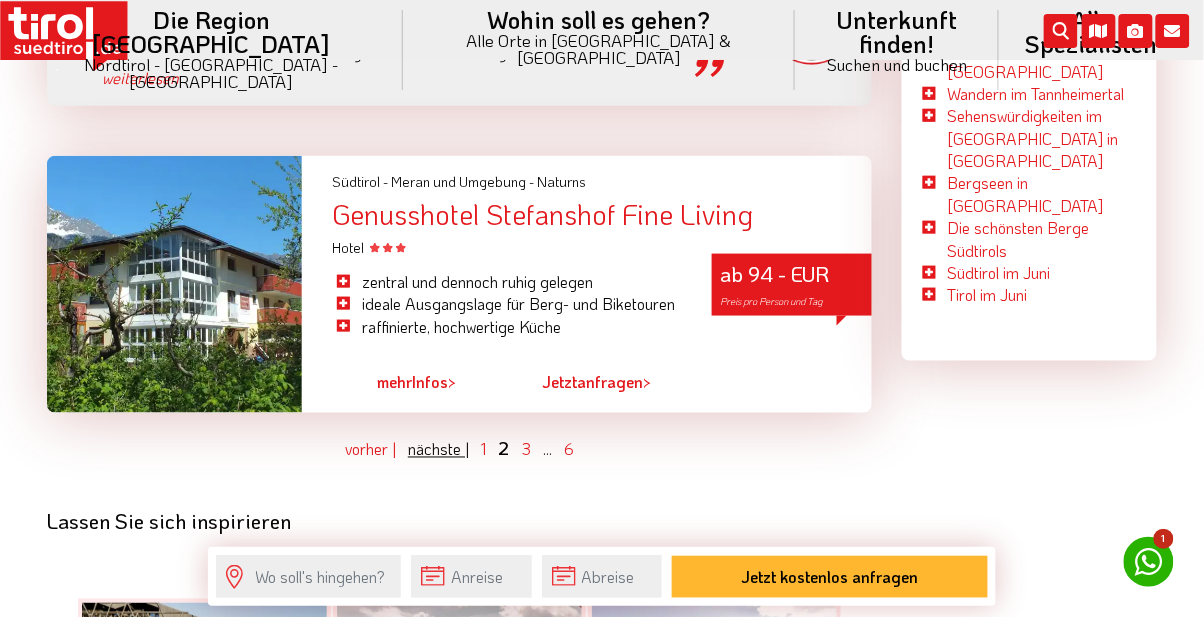 click on "nächste |" at bounding box center (438, 449) 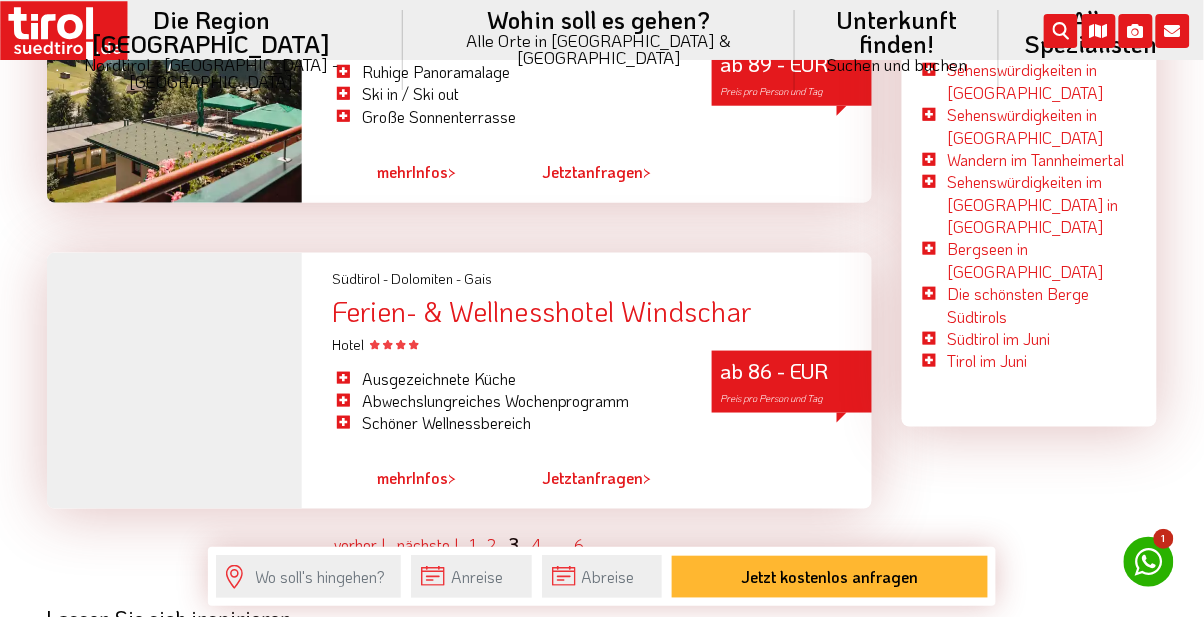 scroll, scrollTop: 5523, scrollLeft: 0, axis: vertical 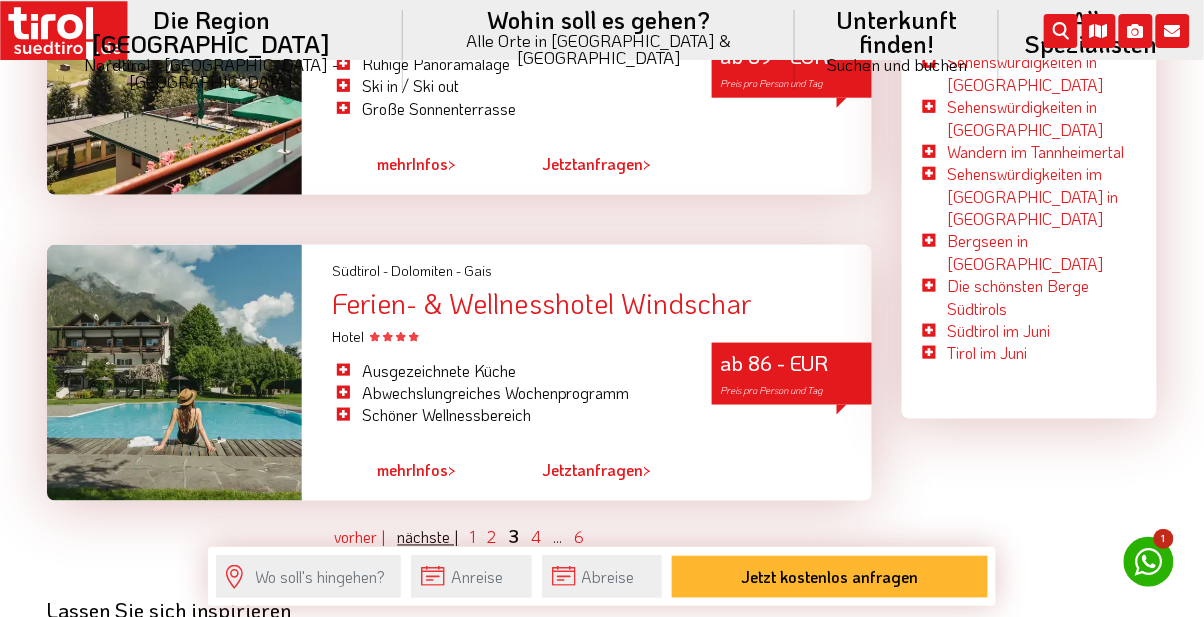 click on "nächste |" at bounding box center (428, 537) 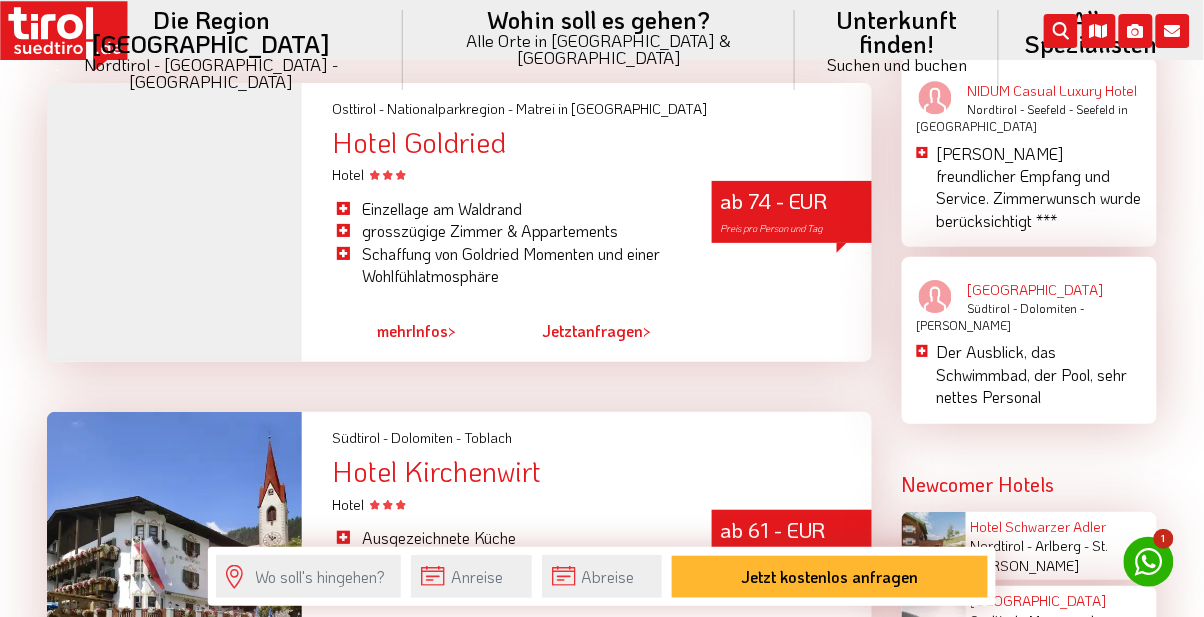 scroll, scrollTop: 3418, scrollLeft: 0, axis: vertical 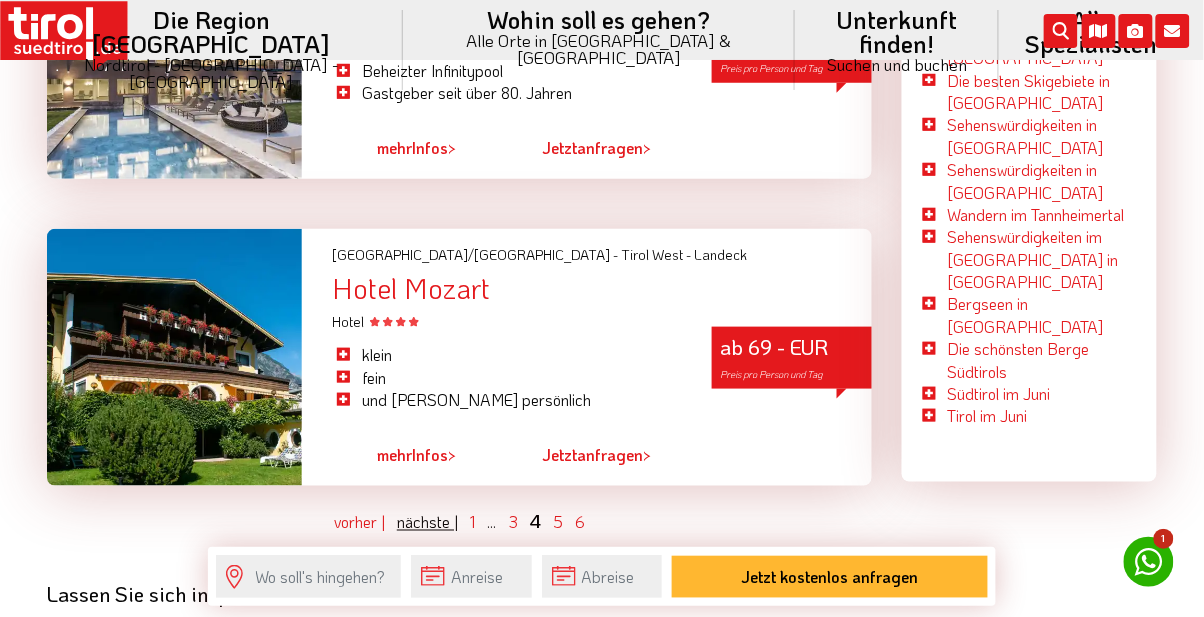 click on "nächste |" at bounding box center [427, 522] 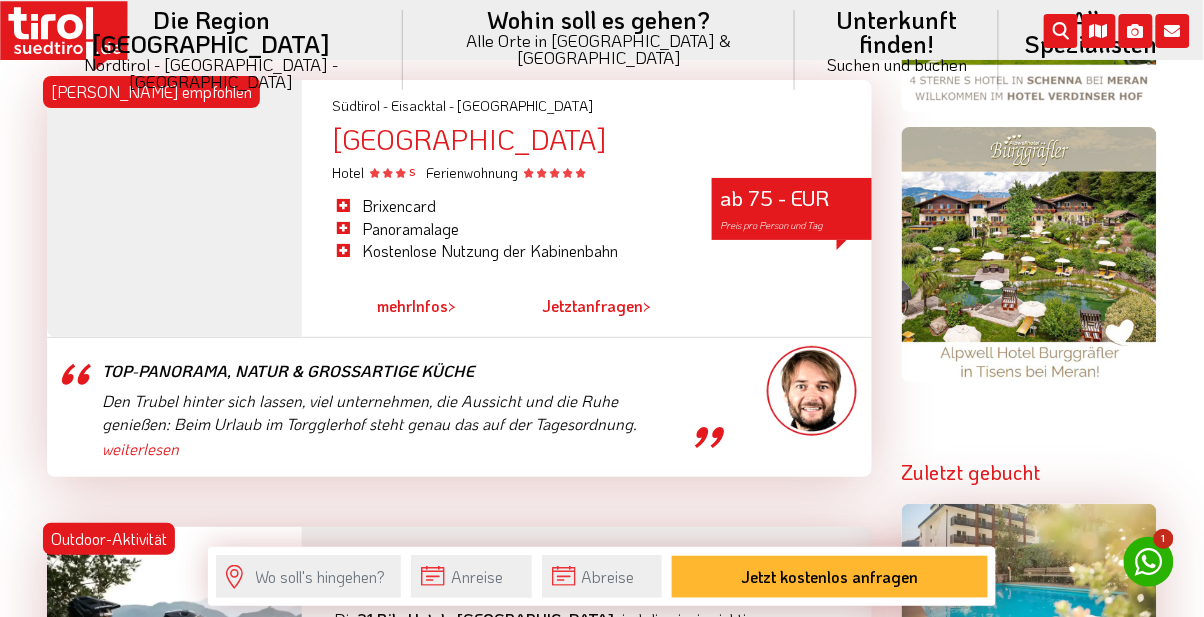 scroll, scrollTop: 1631, scrollLeft: 0, axis: vertical 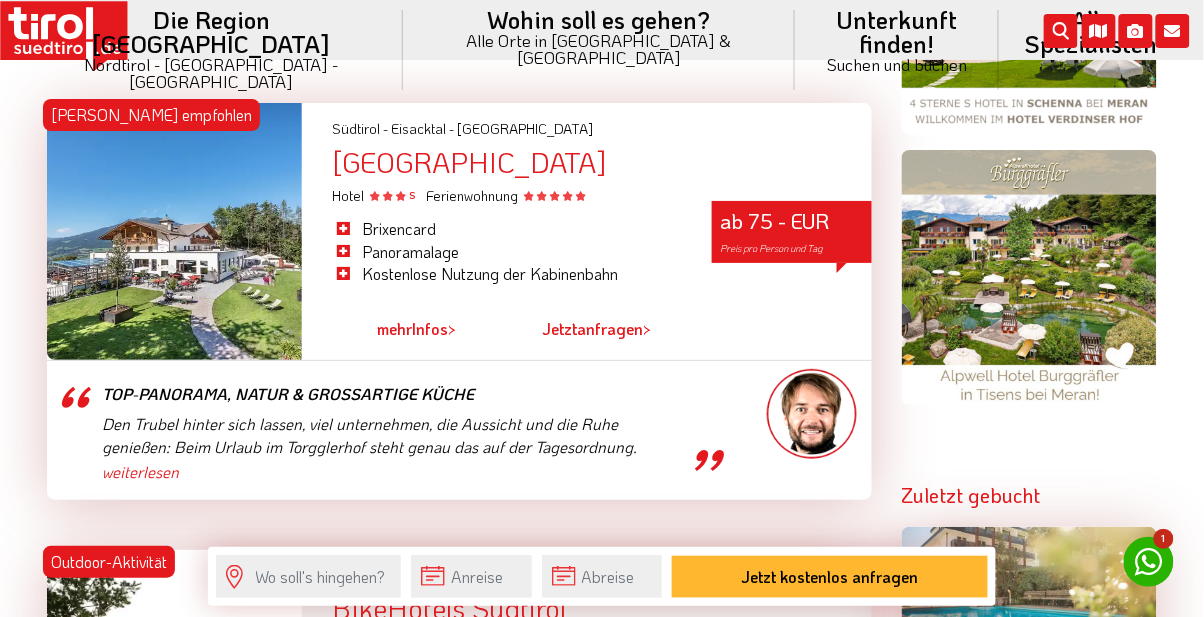 click on "mehr  Infos  >" at bounding box center (416, 329) 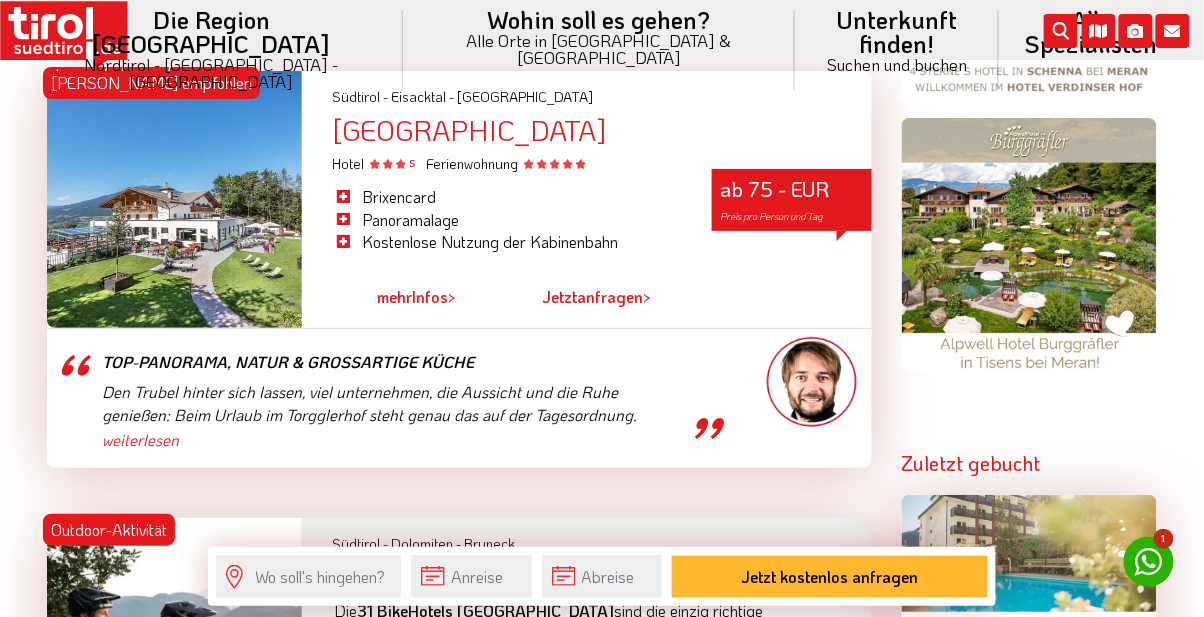 scroll, scrollTop: 1631, scrollLeft: 0, axis: vertical 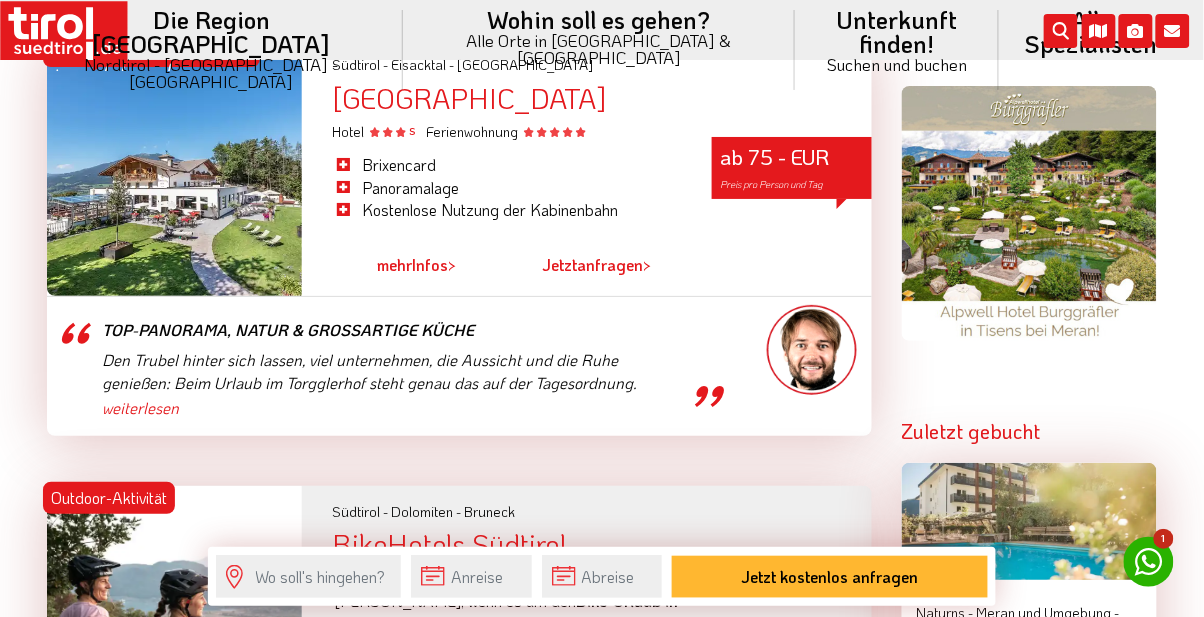 click on "mehr  Infos  >" at bounding box center [416, 265] 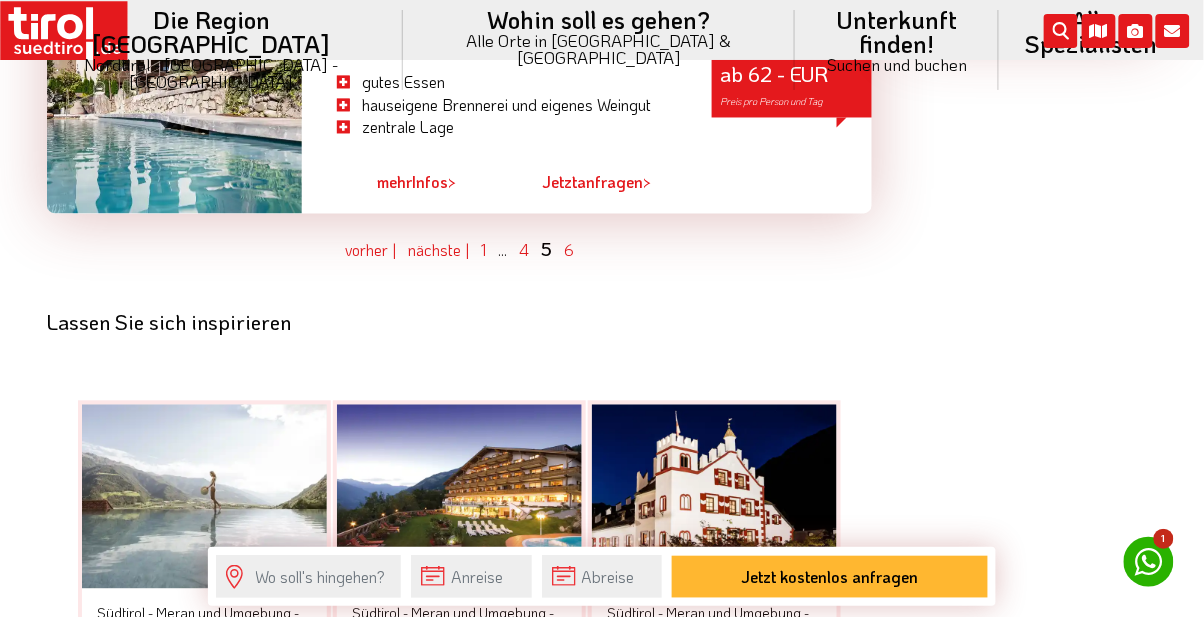 scroll, scrollTop: 5909, scrollLeft: 0, axis: vertical 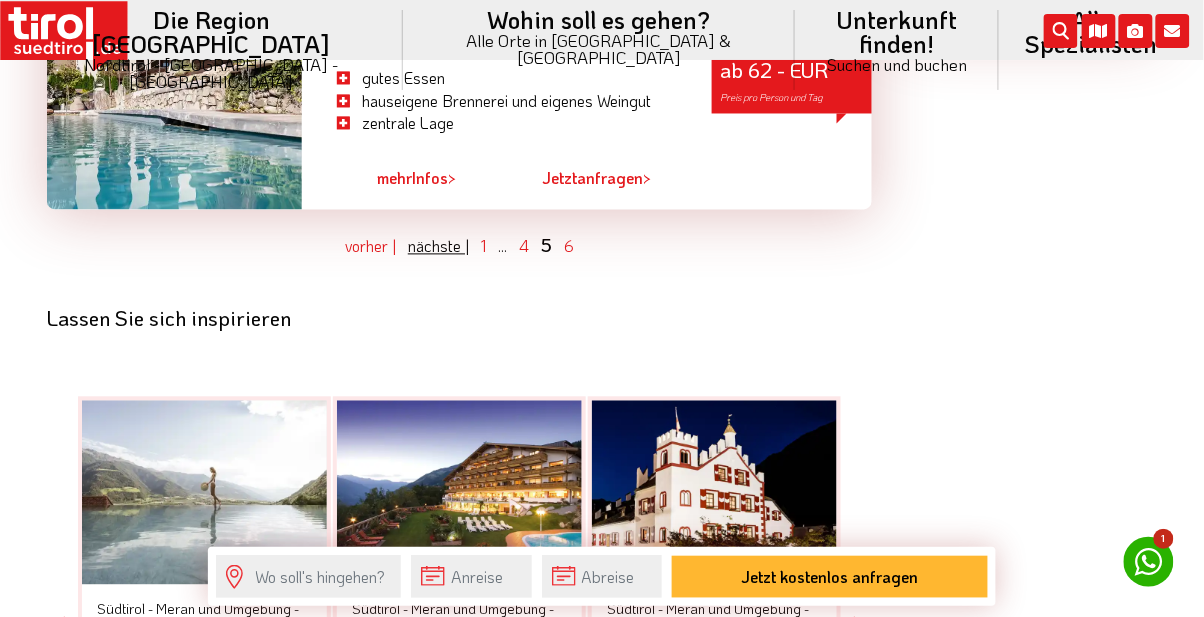 click on "nächste |" at bounding box center (438, 246) 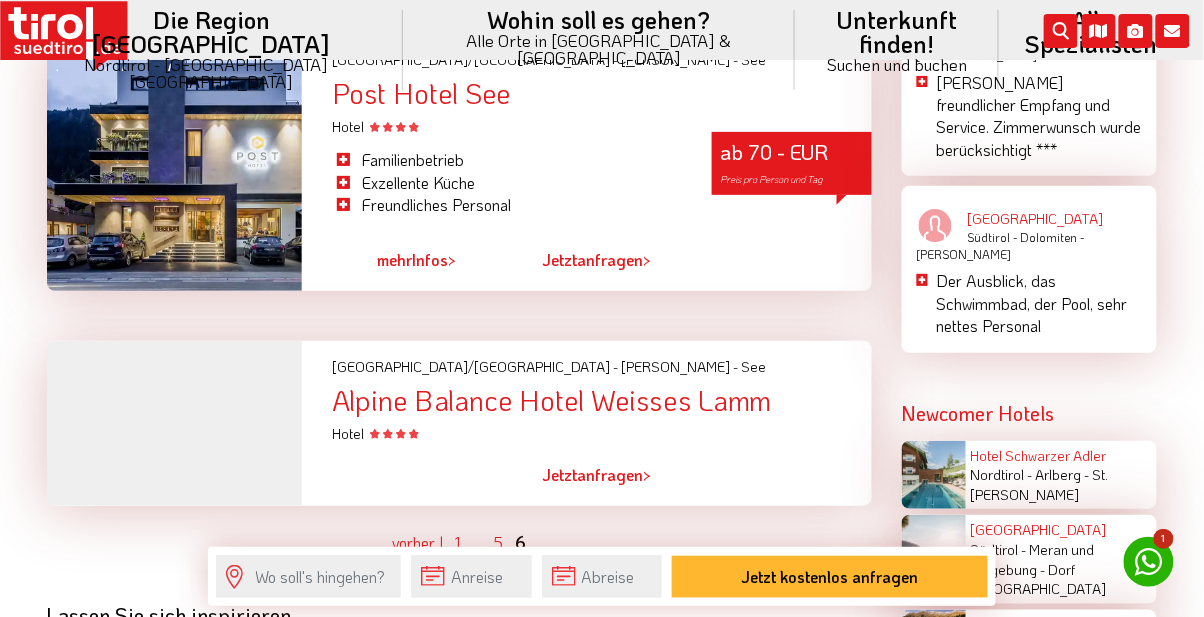 scroll, scrollTop: 3488, scrollLeft: 0, axis: vertical 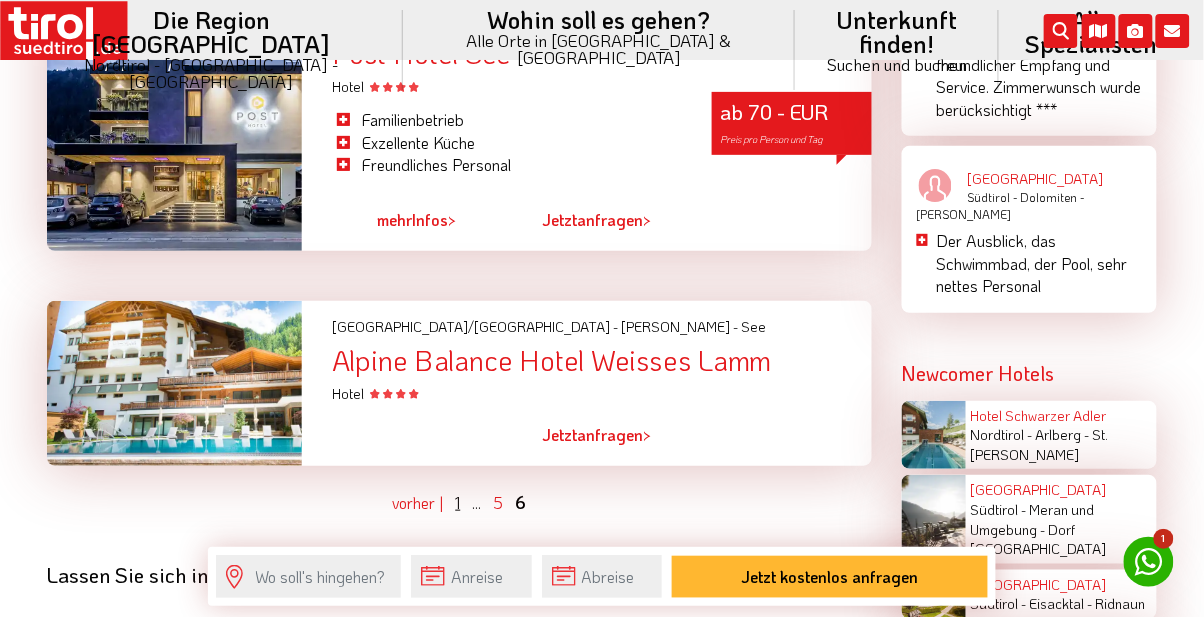 click on "1" at bounding box center [458, 502] 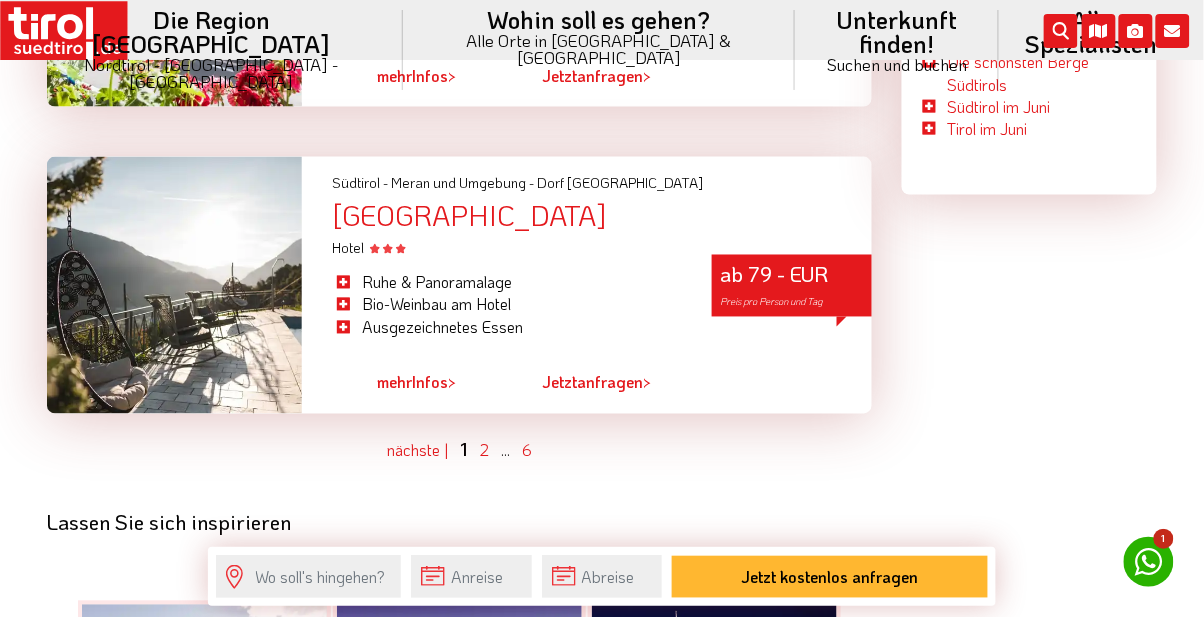 scroll, scrollTop: 5761, scrollLeft: 0, axis: vertical 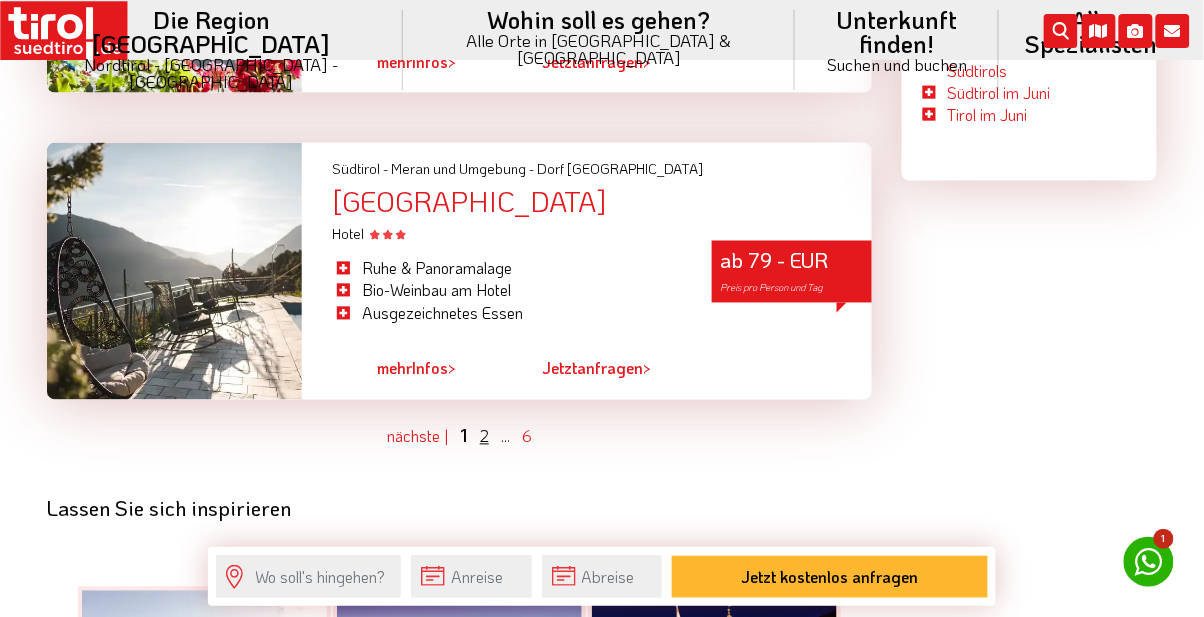 click on "2" at bounding box center [484, 436] 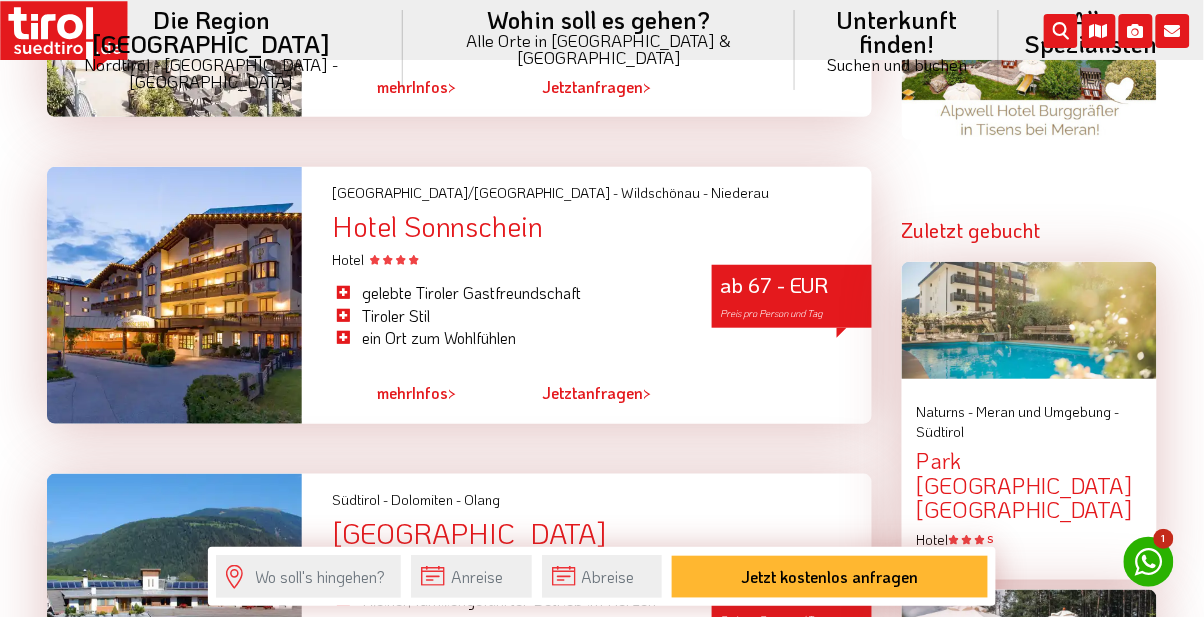 scroll, scrollTop: 1902, scrollLeft: 0, axis: vertical 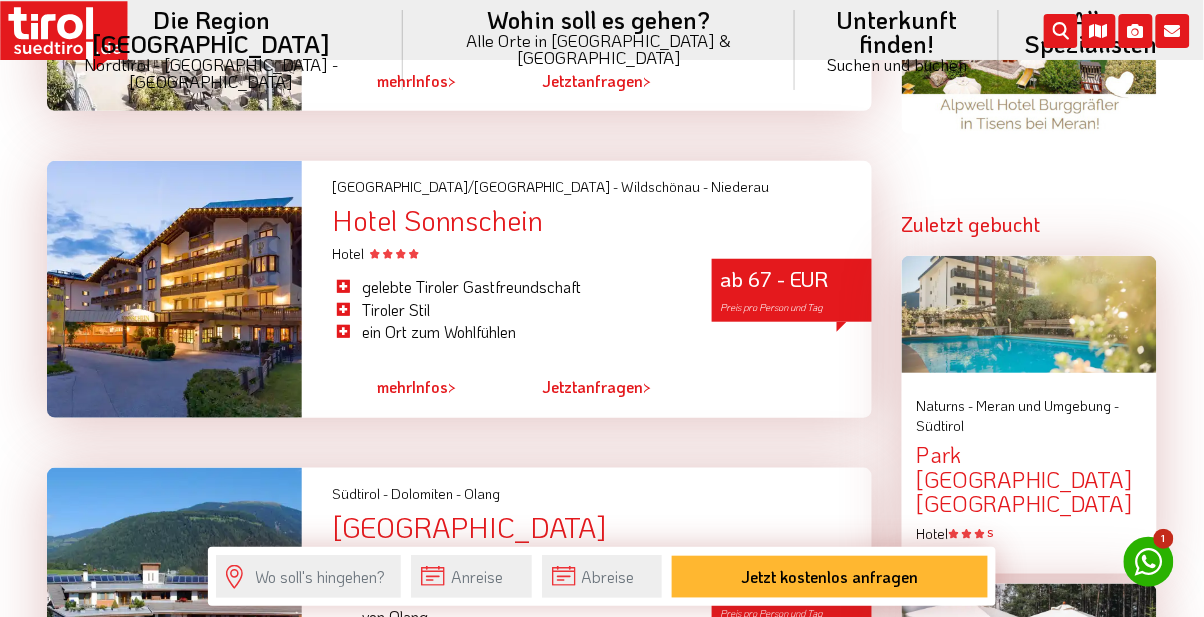 click on "mehr  Infos  >" at bounding box center [416, 388] 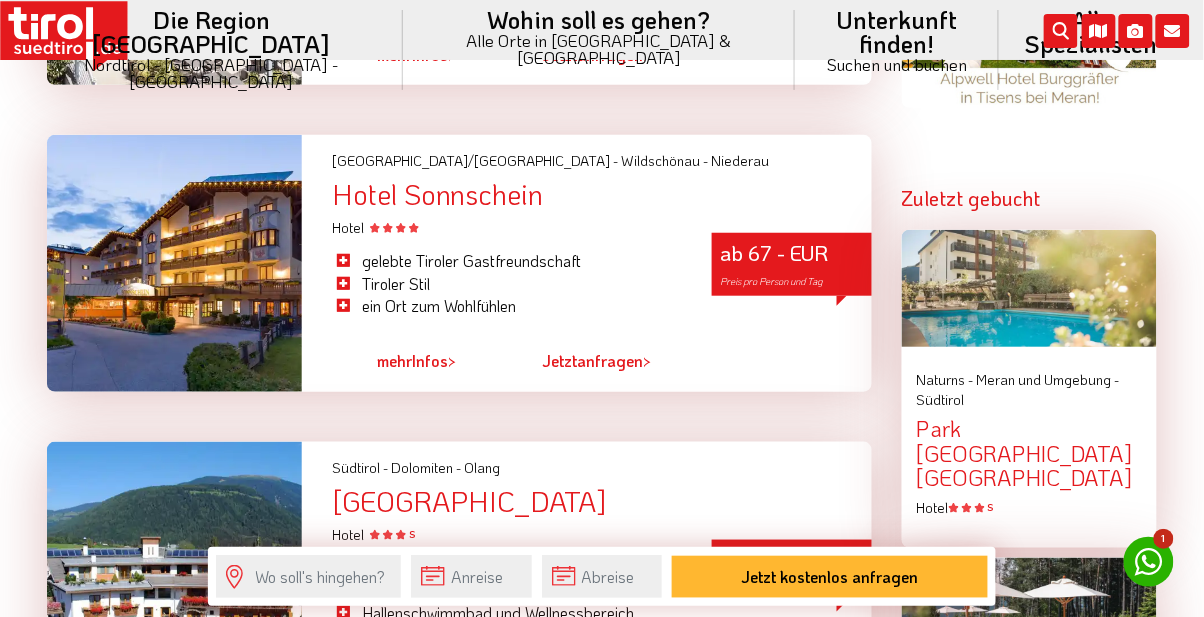 scroll, scrollTop: 1952, scrollLeft: 0, axis: vertical 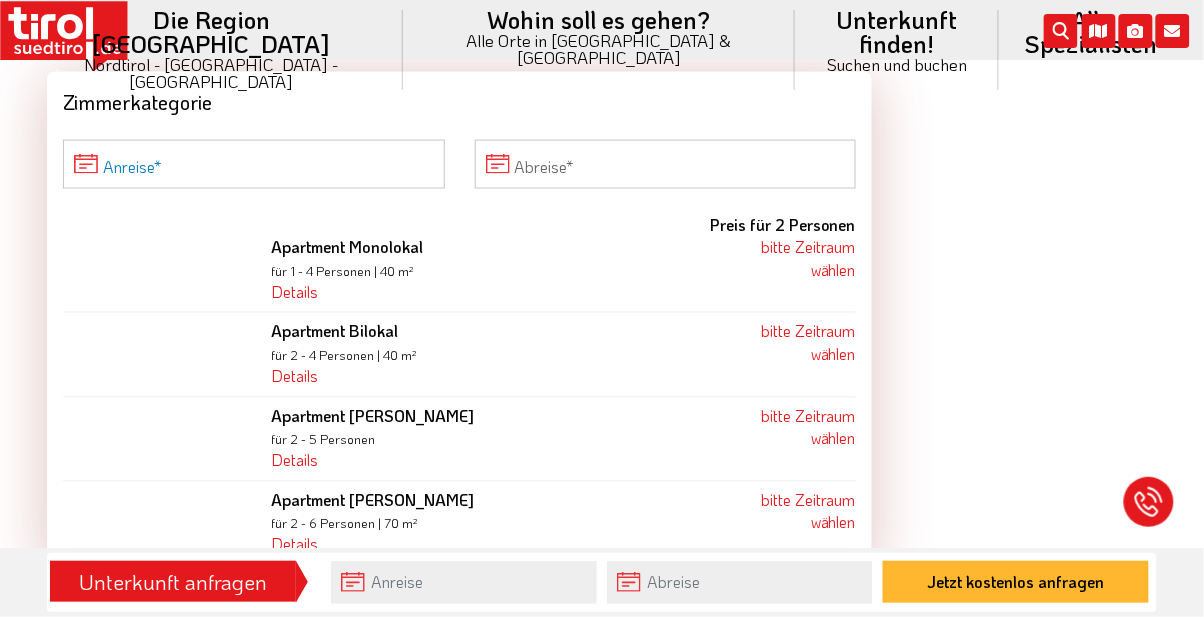 click on "Anreise" at bounding box center [254, 164] 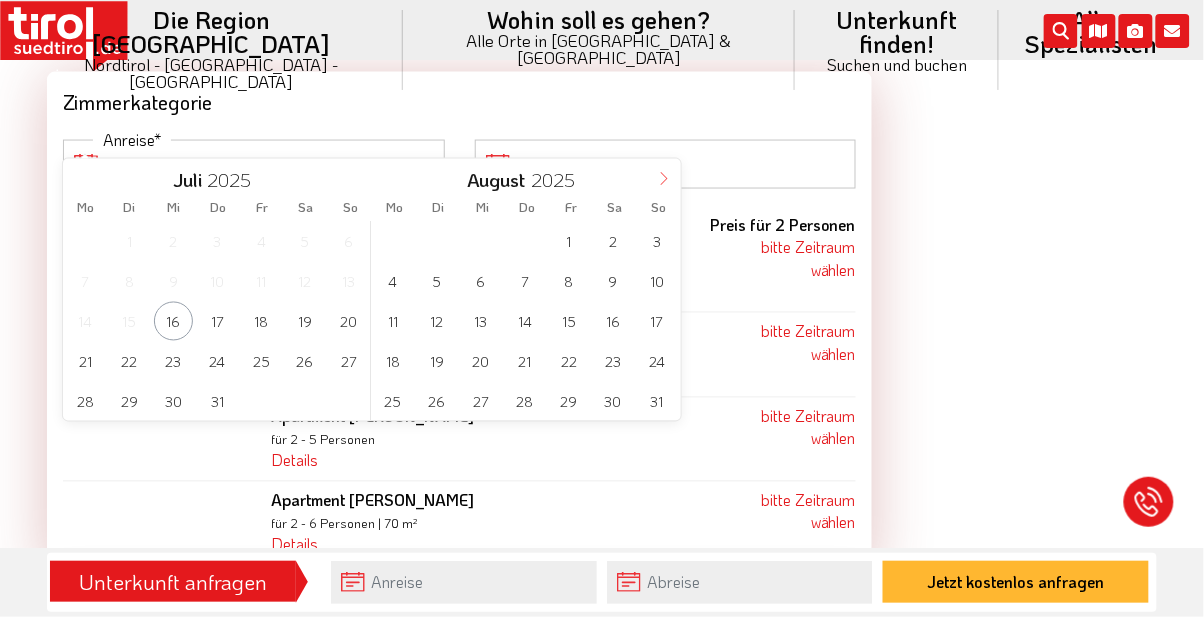 click at bounding box center [664, 176] 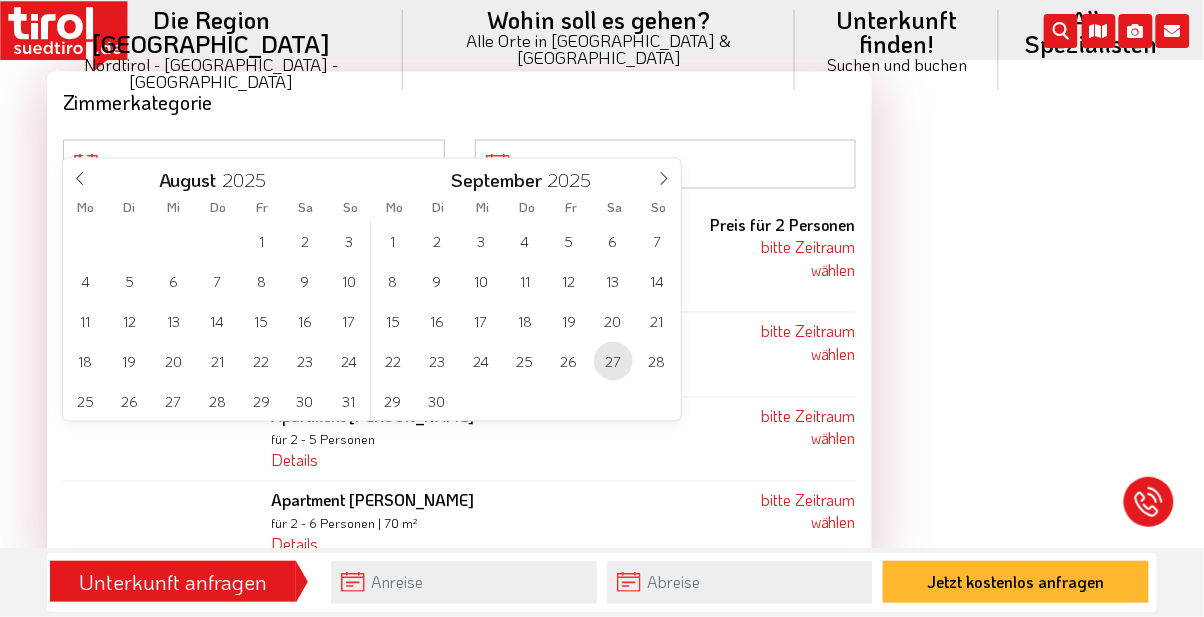 click on "27" at bounding box center (613, 361) 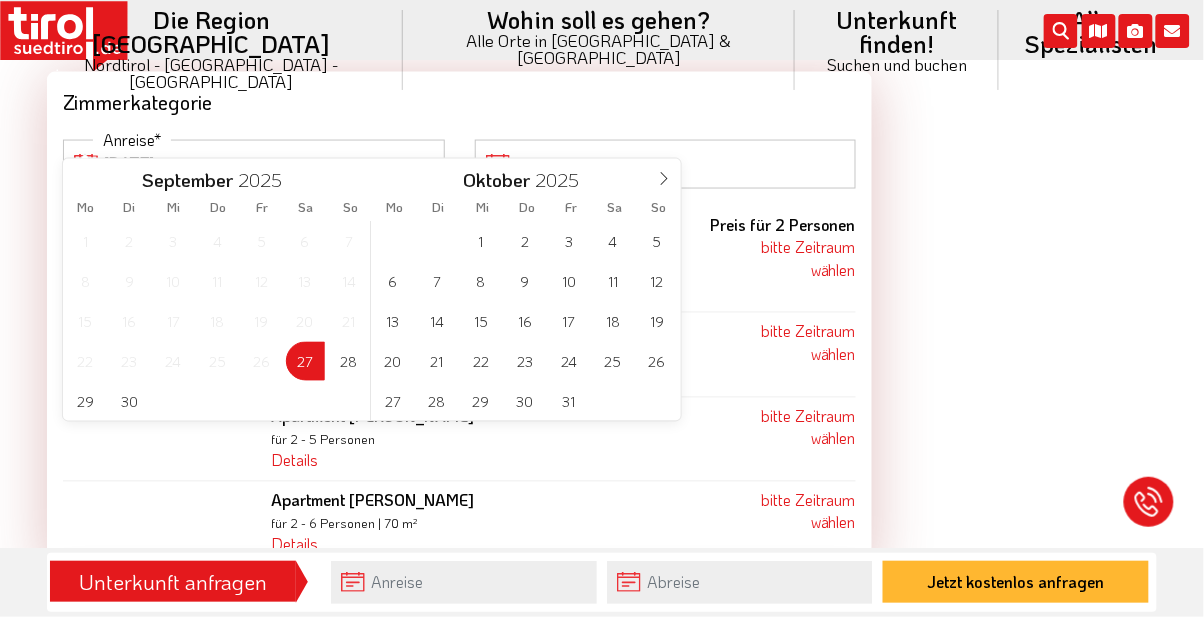 click on "Abreise" at bounding box center (666, 164) 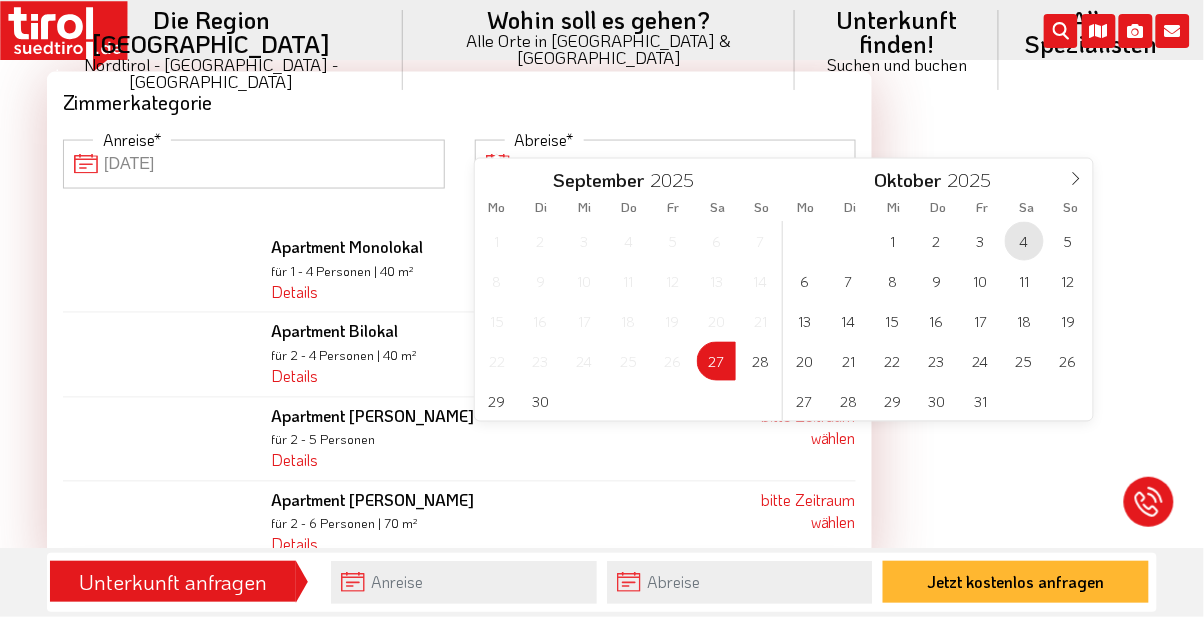 click on "4" at bounding box center [1024, 241] 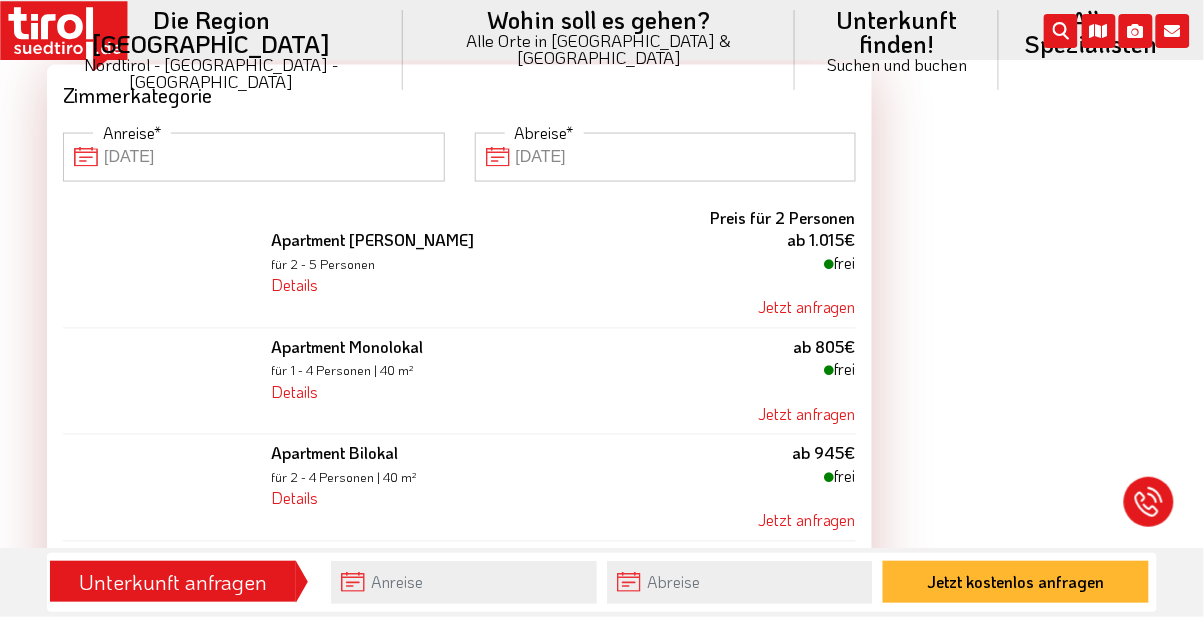 scroll, scrollTop: 2341, scrollLeft: 0, axis: vertical 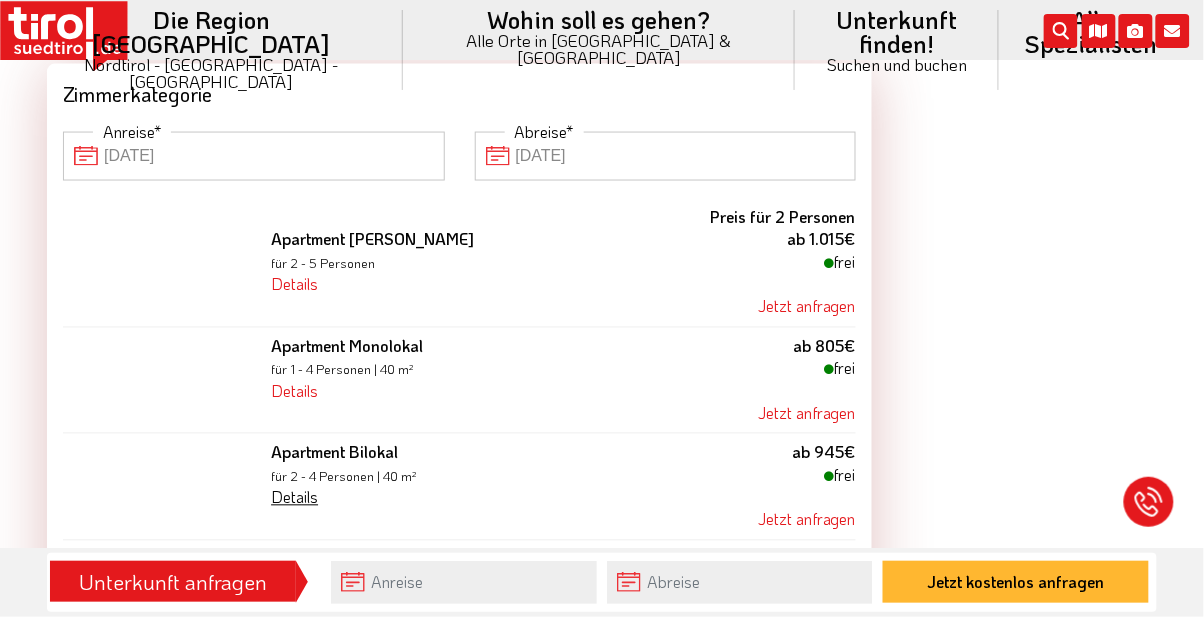 click on "Details" at bounding box center [294, 497] 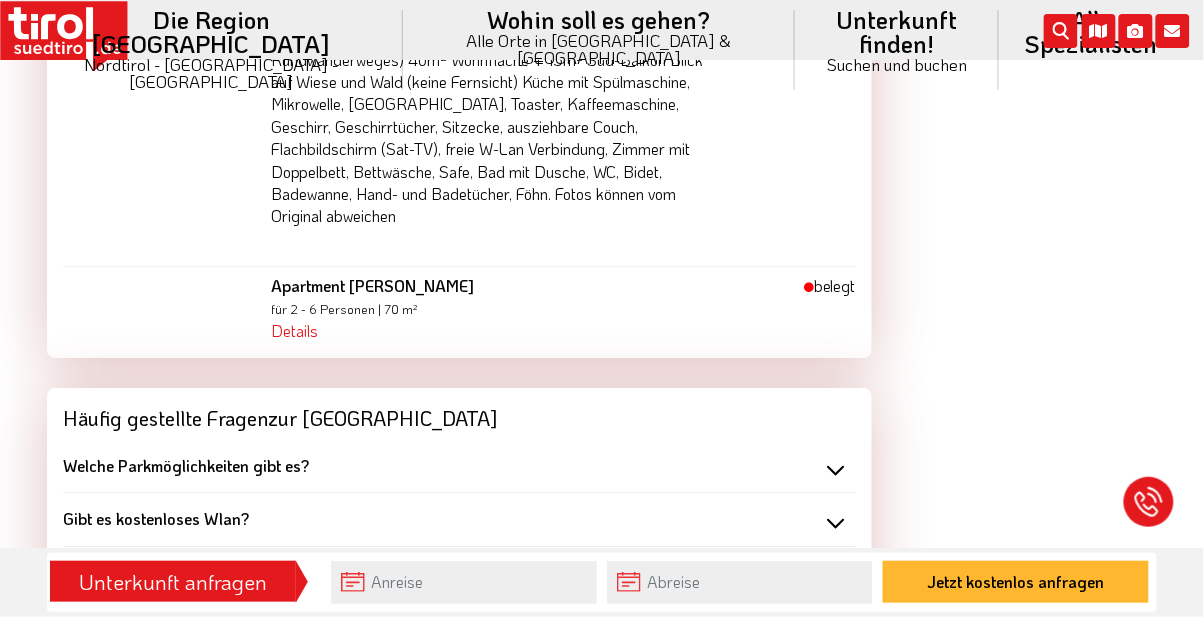 scroll, scrollTop: 2886, scrollLeft: 0, axis: vertical 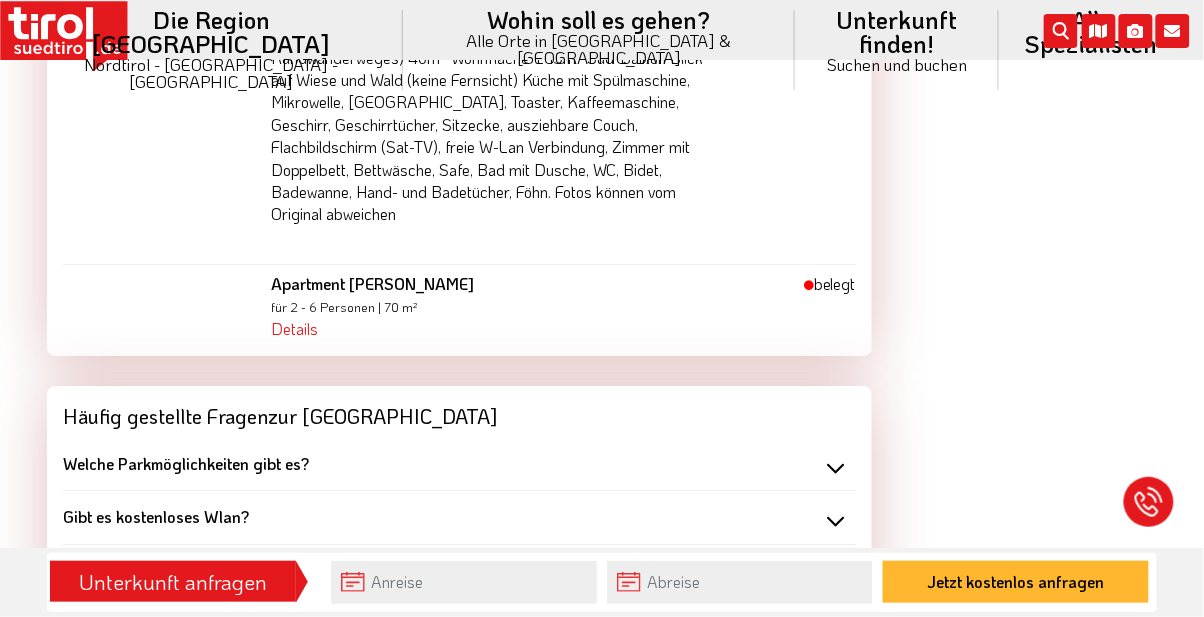 click on "Welche Parkmöglichkeiten gibt es?" at bounding box center (186, 463) 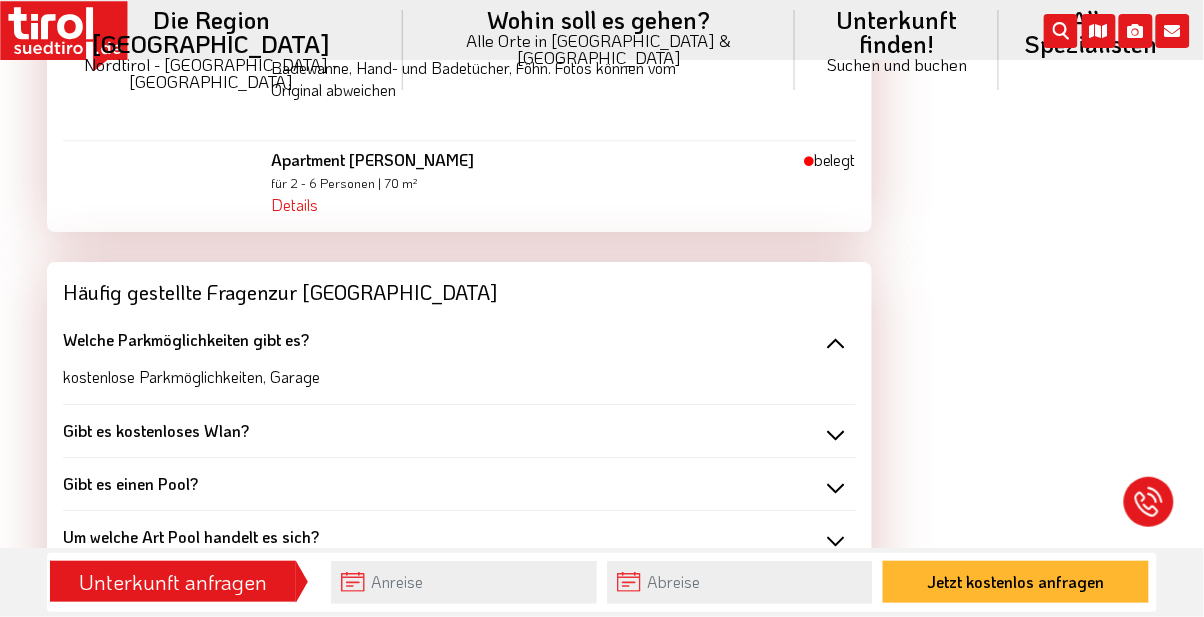 scroll, scrollTop: 3014, scrollLeft: 0, axis: vertical 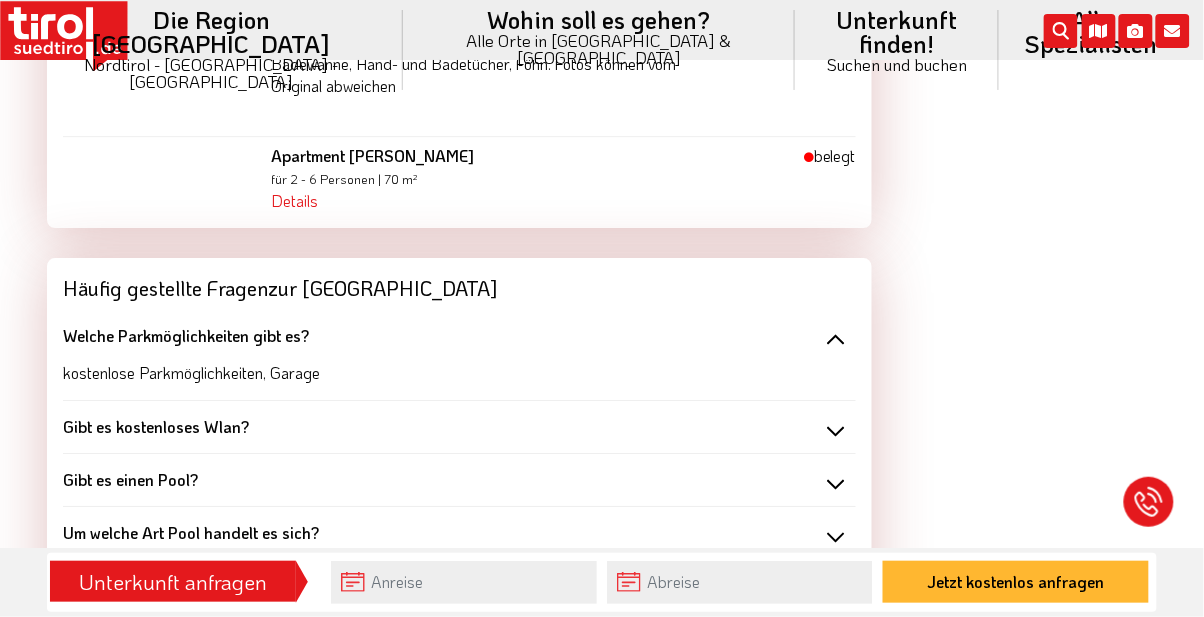 click on "Gibt es einen Pool?" at bounding box center (130, 479) 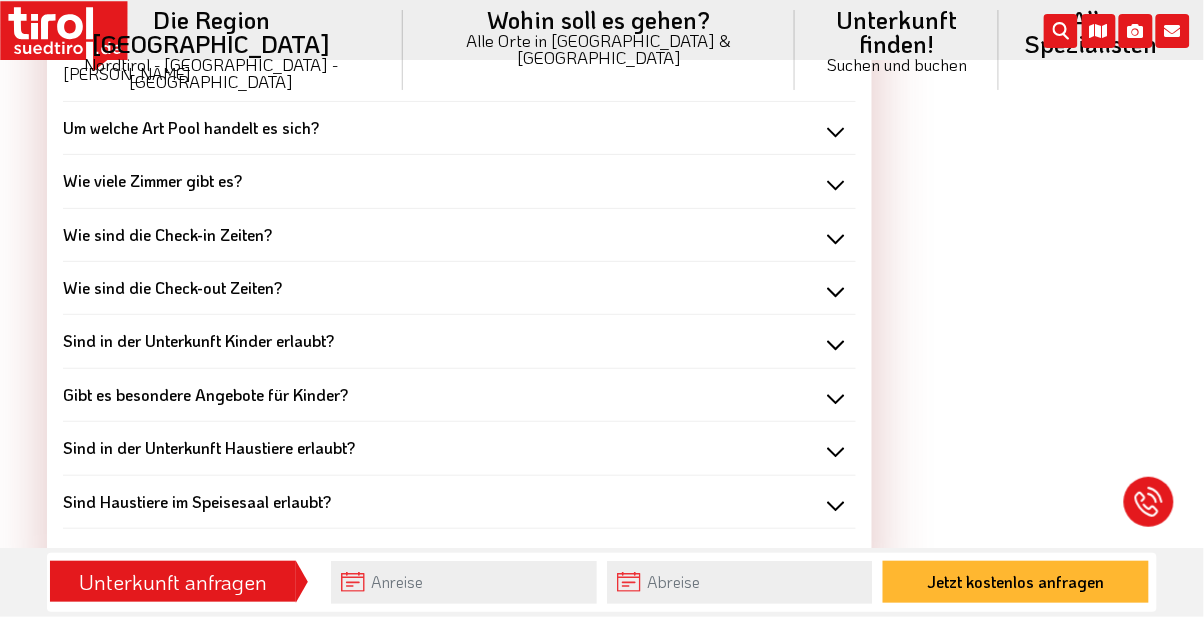 scroll, scrollTop: 3470, scrollLeft: 0, axis: vertical 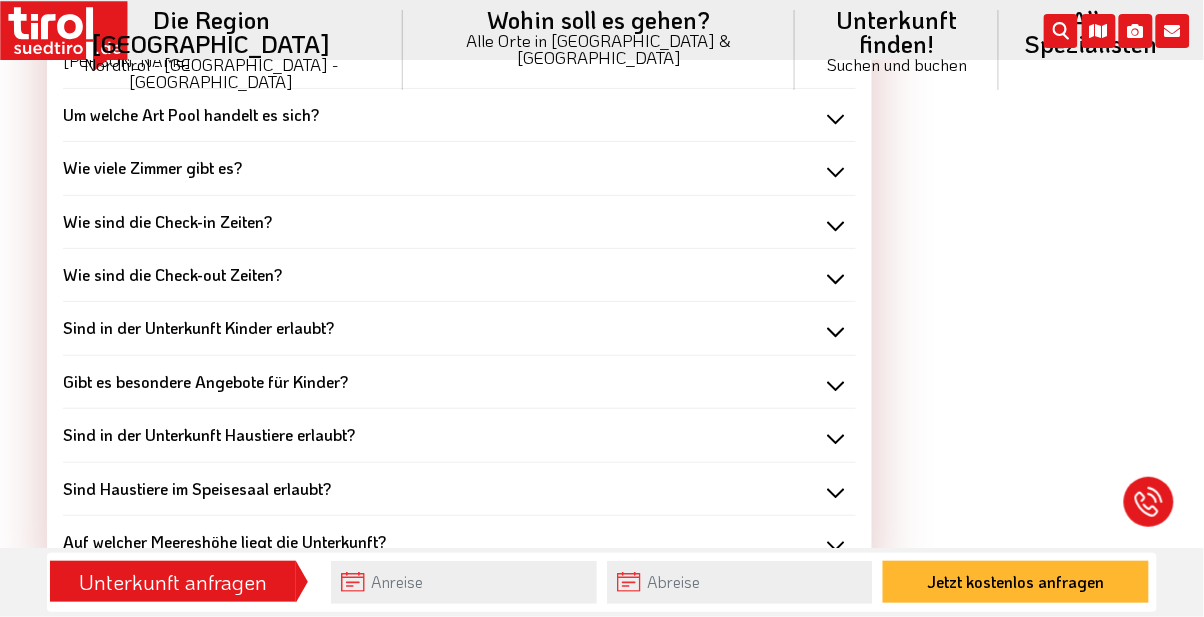click on "Gibt es besondere Angebote für Kinder?" at bounding box center [205, 381] 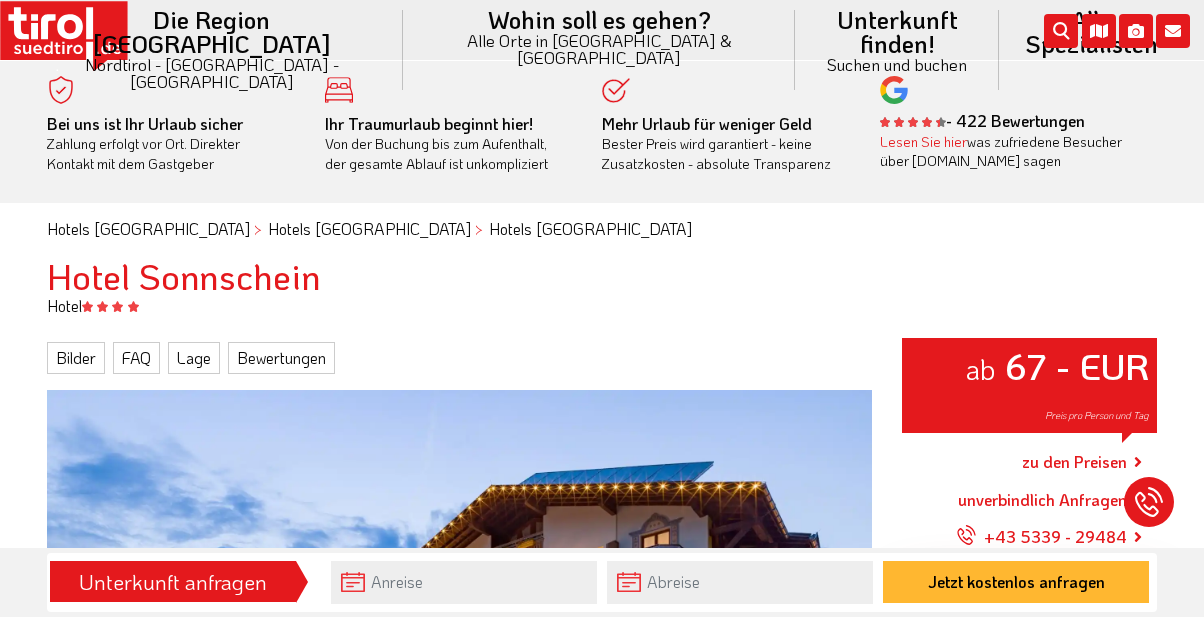scroll, scrollTop: 0, scrollLeft: 0, axis: both 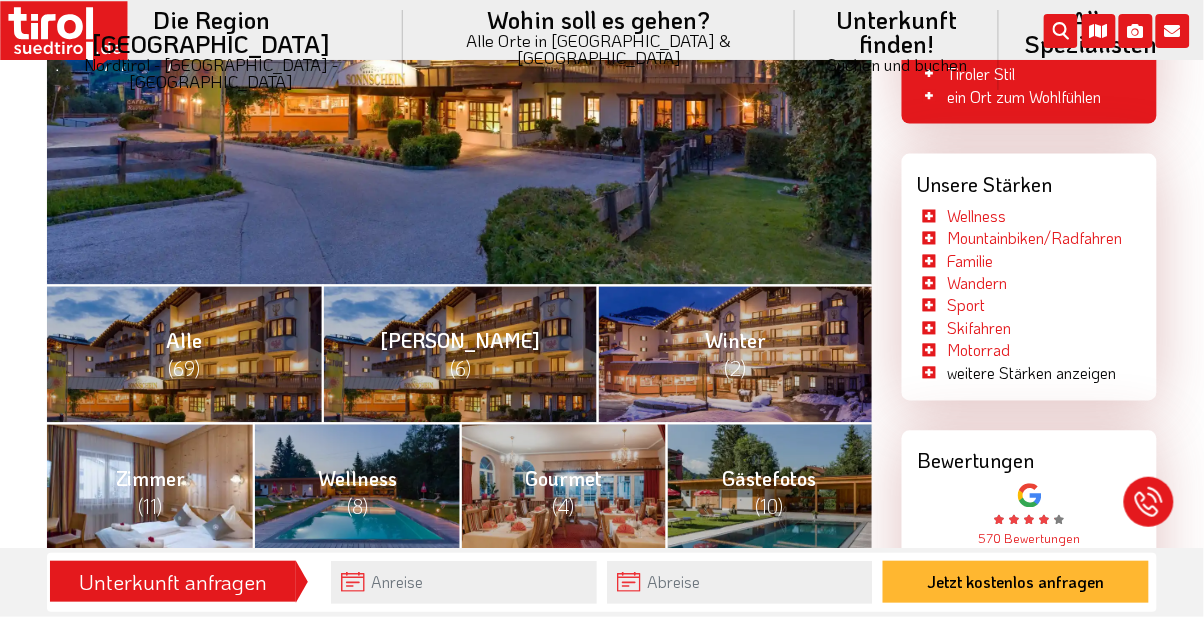 click on "(11)" at bounding box center (150, 507) 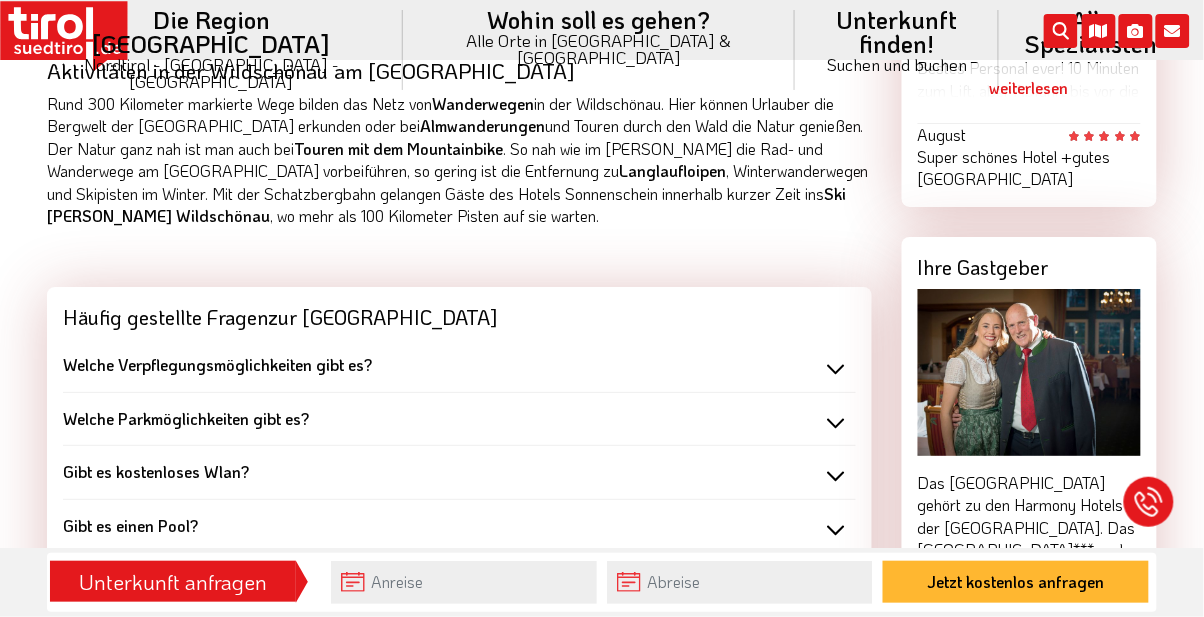 scroll, scrollTop: 1613, scrollLeft: 0, axis: vertical 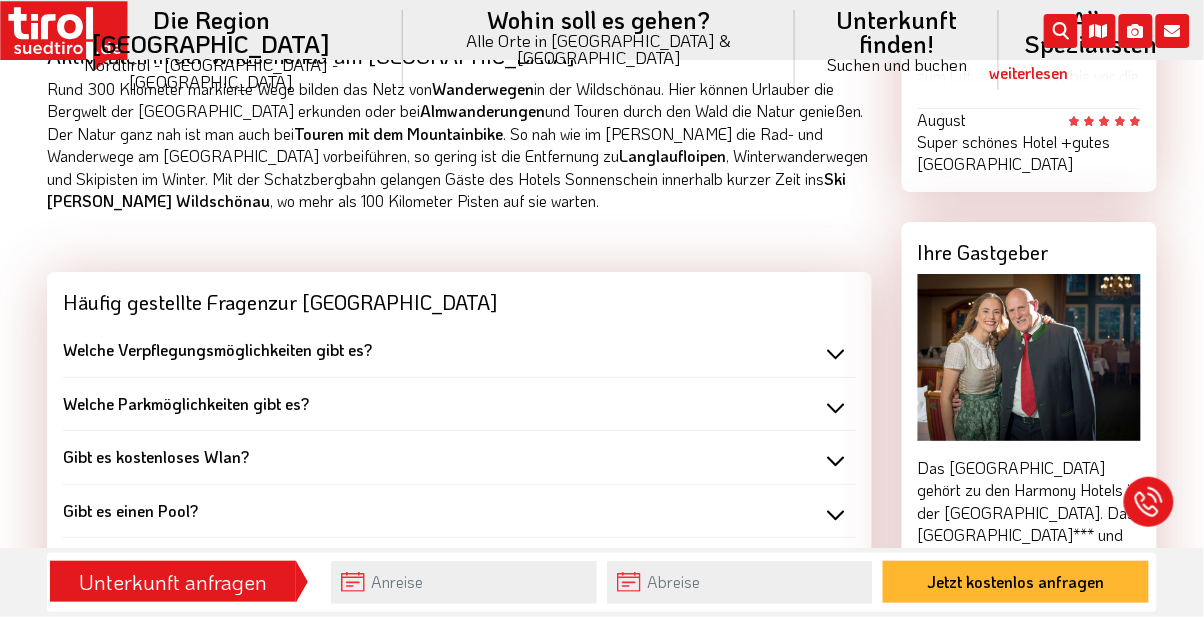 click on "Welche Verpflegungsmöglichkeiten gibt es?" at bounding box center (459, 350) 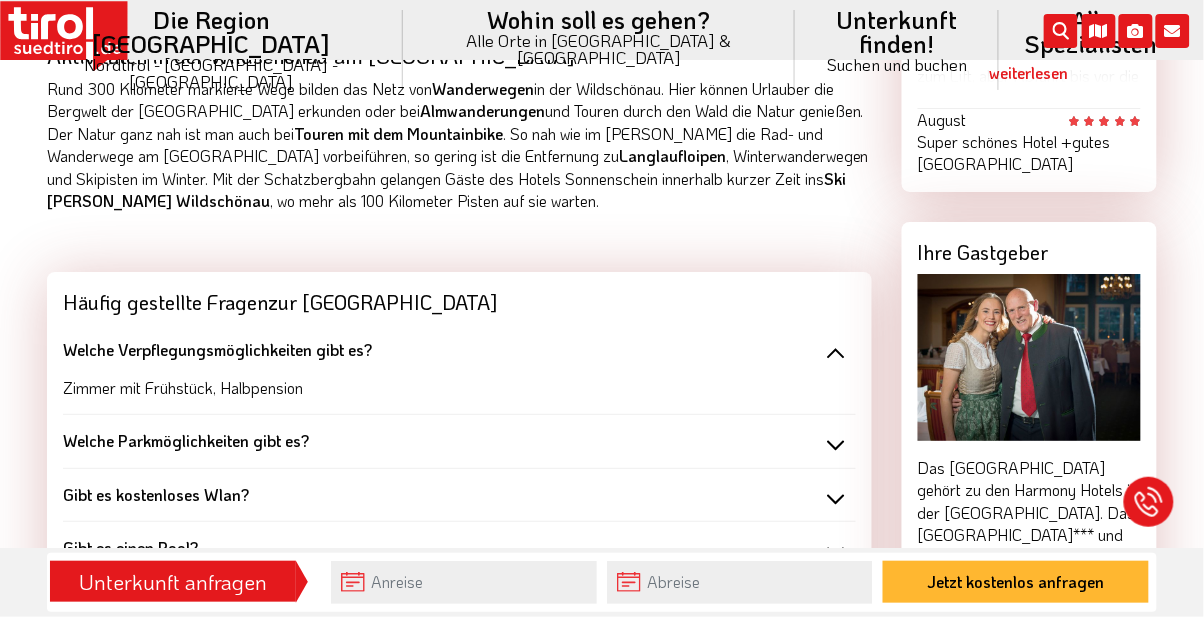 click on "Welche Parkmöglichkeiten gibt es?" at bounding box center (459, 441) 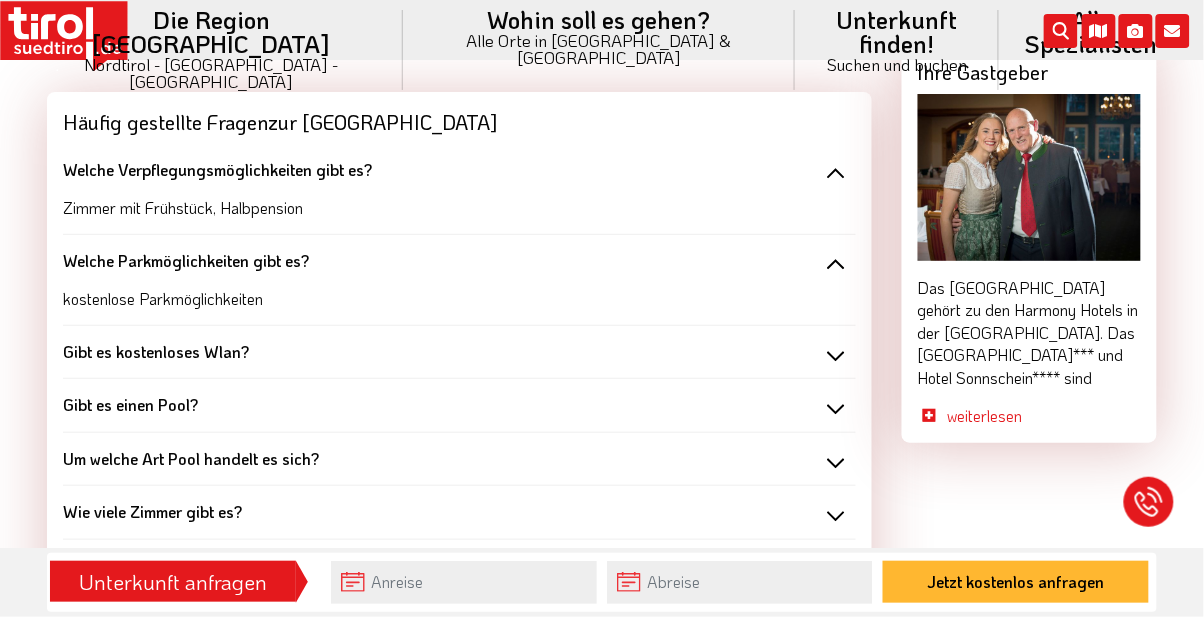 scroll, scrollTop: 1796, scrollLeft: 0, axis: vertical 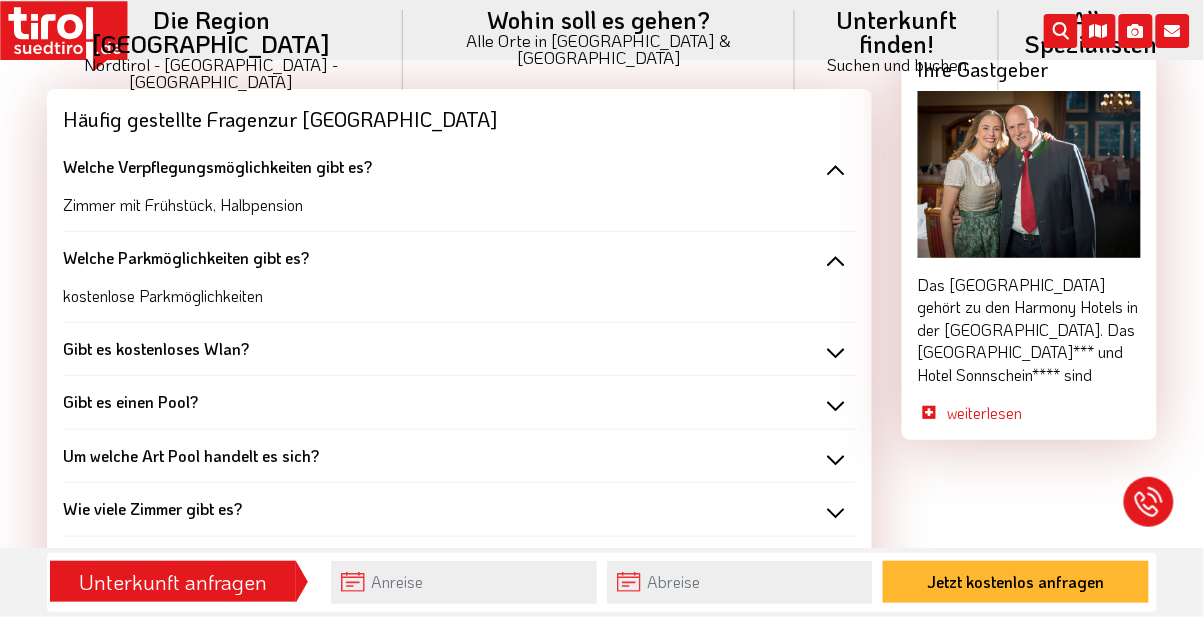 click on "Gibt es kostenloses Wlan?" at bounding box center (459, 349) 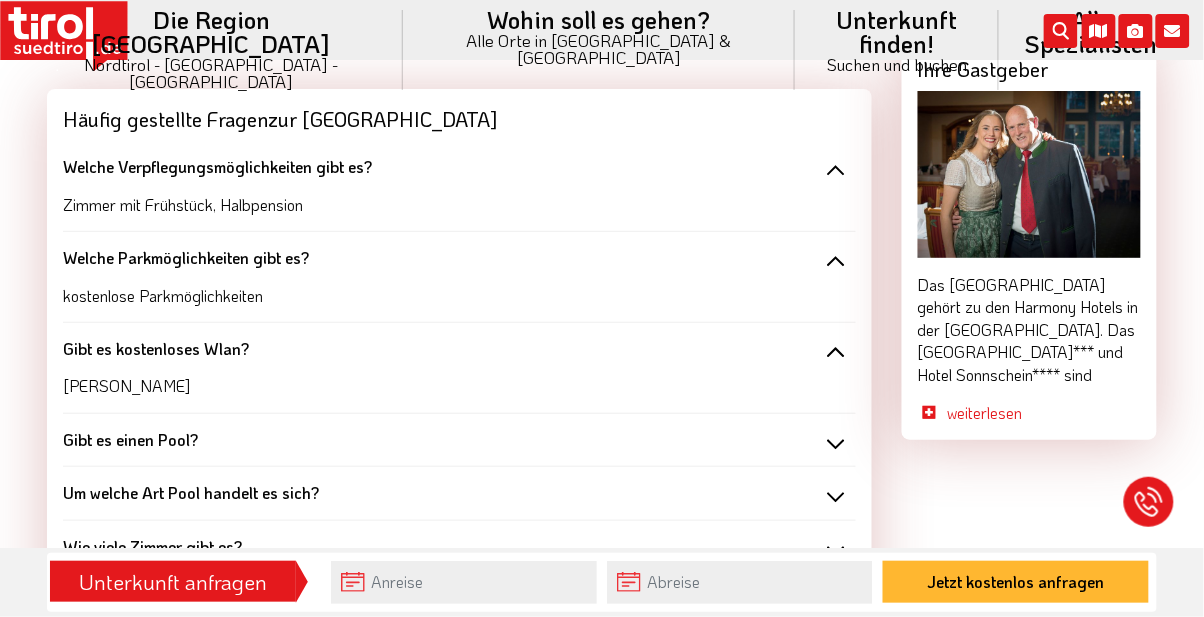 click on "Gibt es einen Pool?" at bounding box center [459, 440] 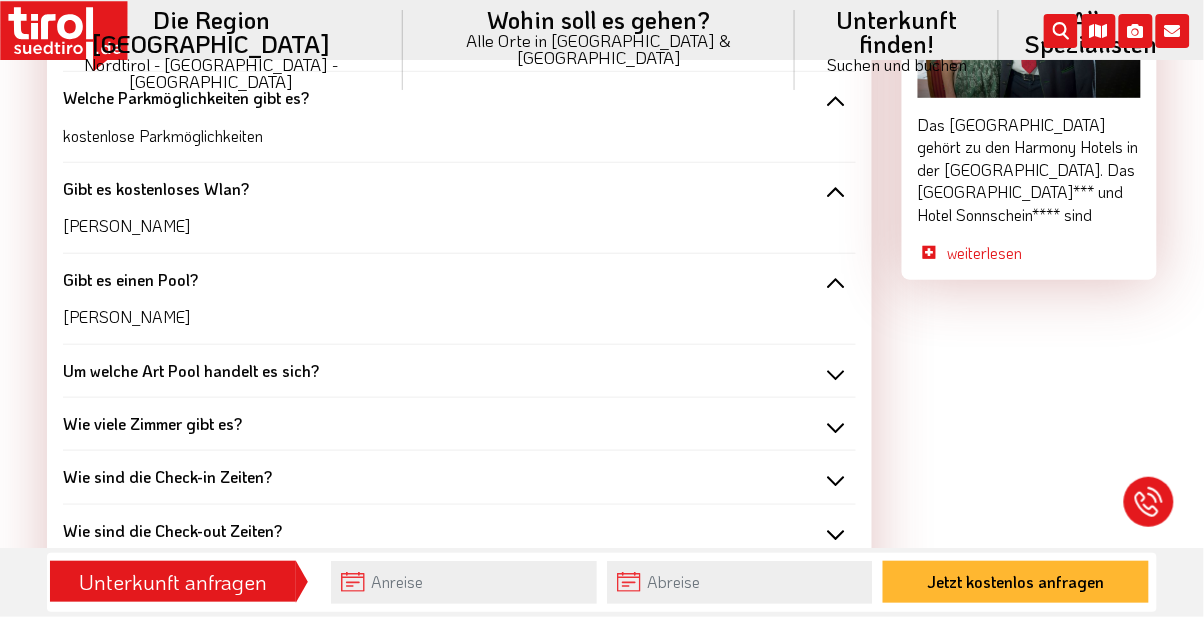 scroll, scrollTop: 1960, scrollLeft: 0, axis: vertical 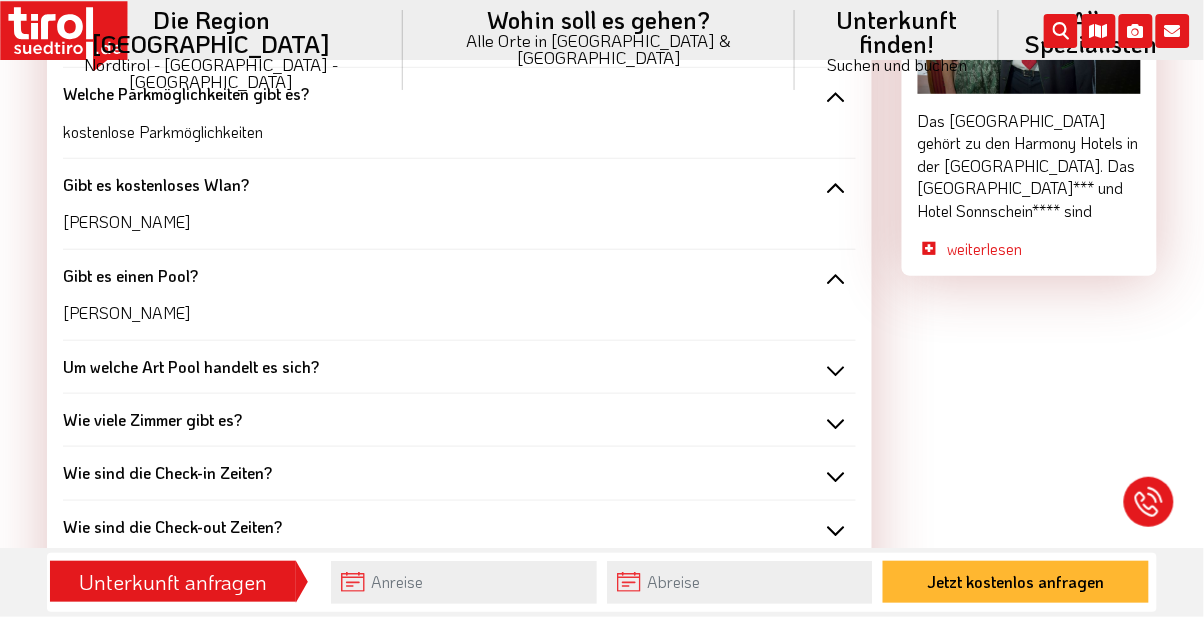 click on "Um welche Art Pool handelt es sich?" at bounding box center (459, 367) 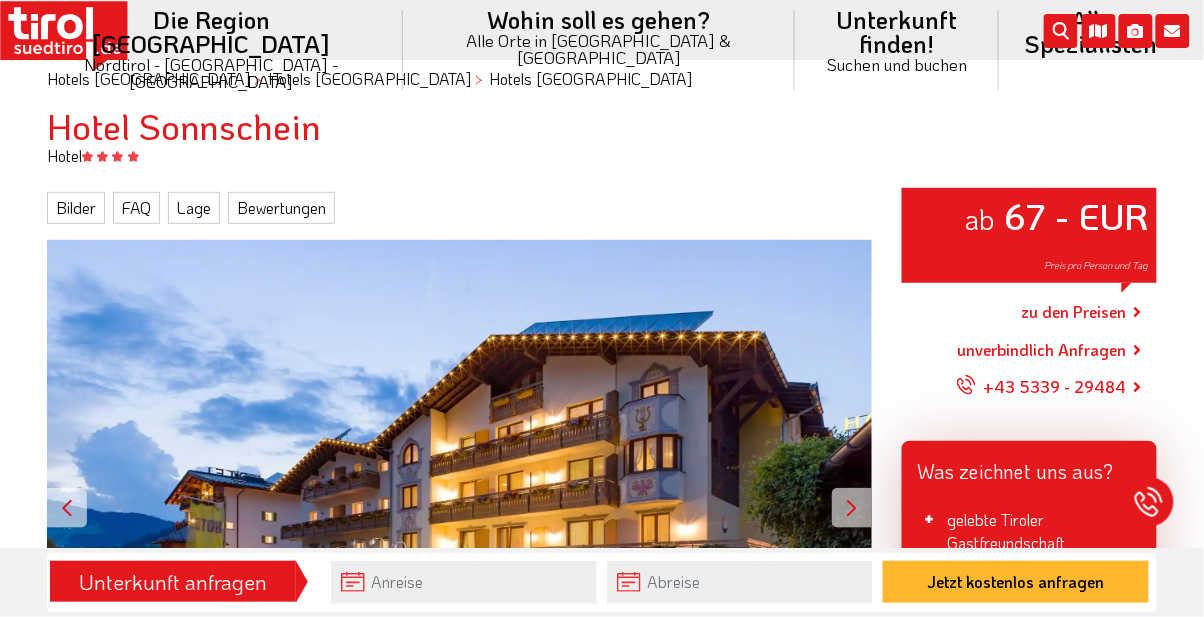 scroll, scrollTop: 152, scrollLeft: 0, axis: vertical 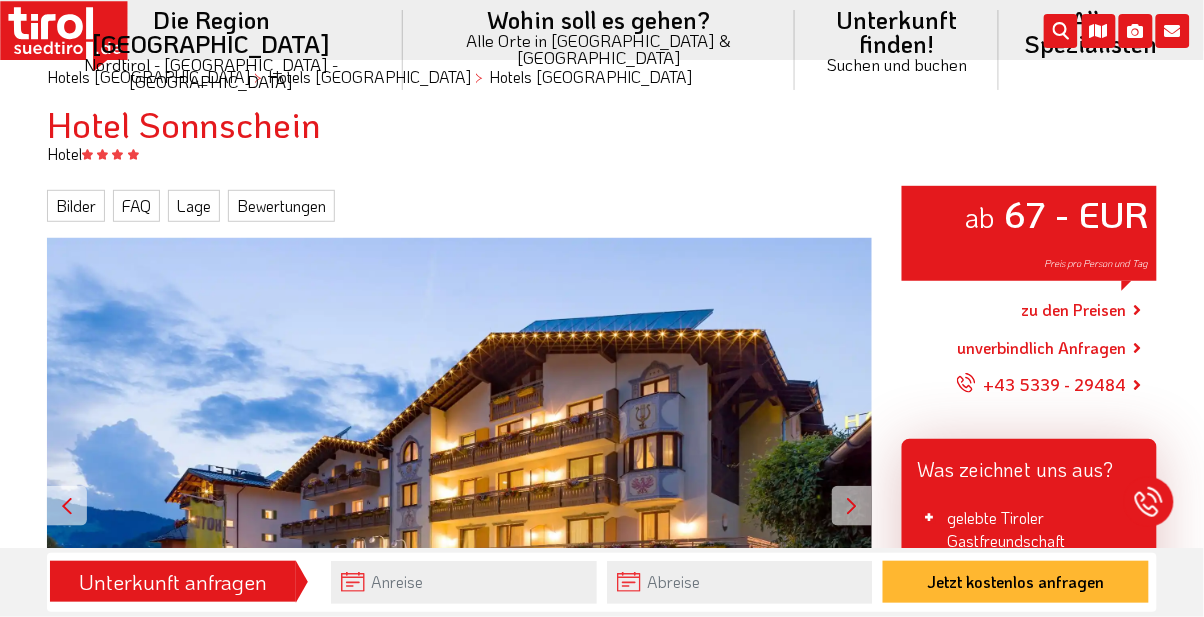 click on "zu den Preisen" at bounding box center [1074, 310] 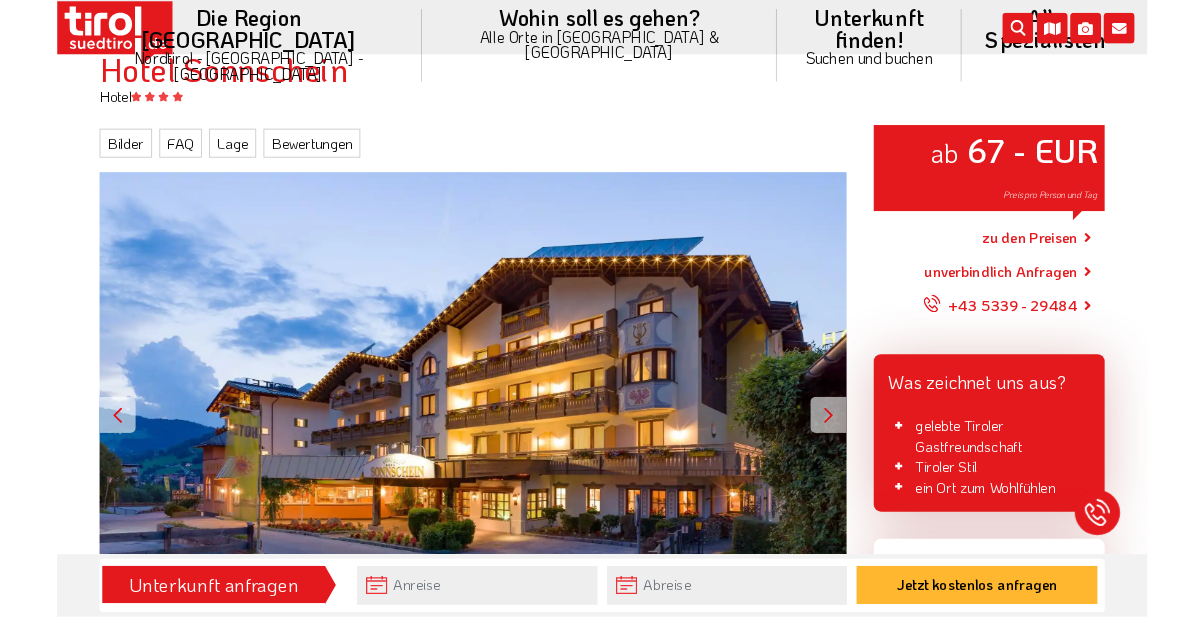 scroll, scrollTop: 216, scrollLeft: 0, axis: vertical 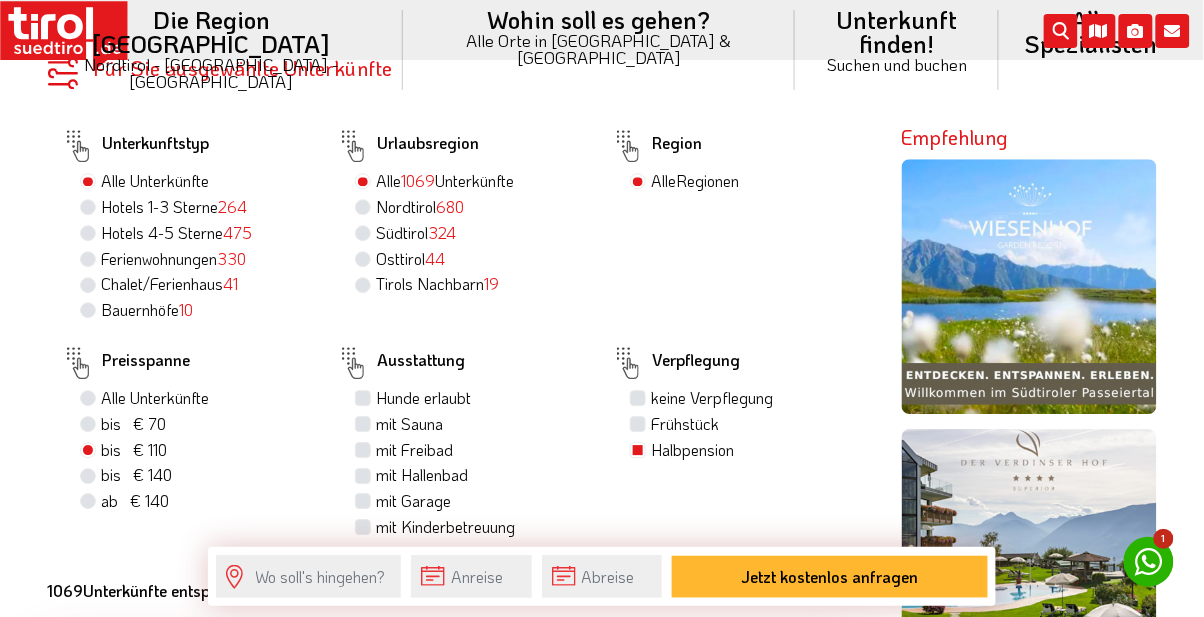click on "Verpflegung            keine Verpflegung               Frühstück               Halbpension" at bounding box center (734, 440) 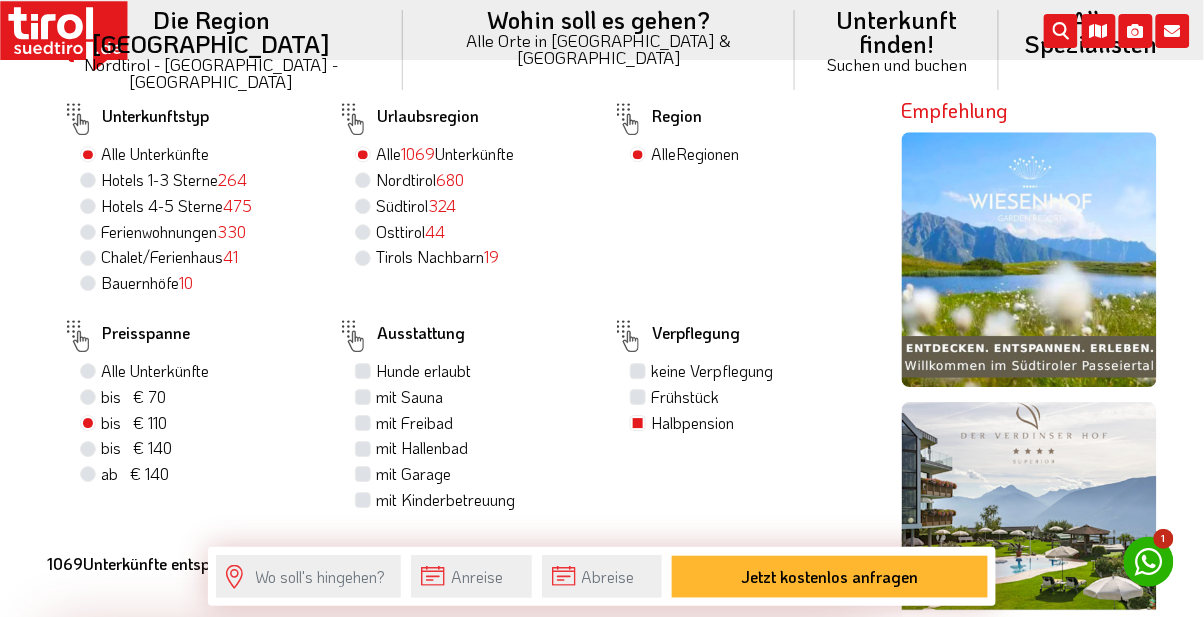 scroll, scrollTop: 1110, scrollLeft: 0, axis: vertical 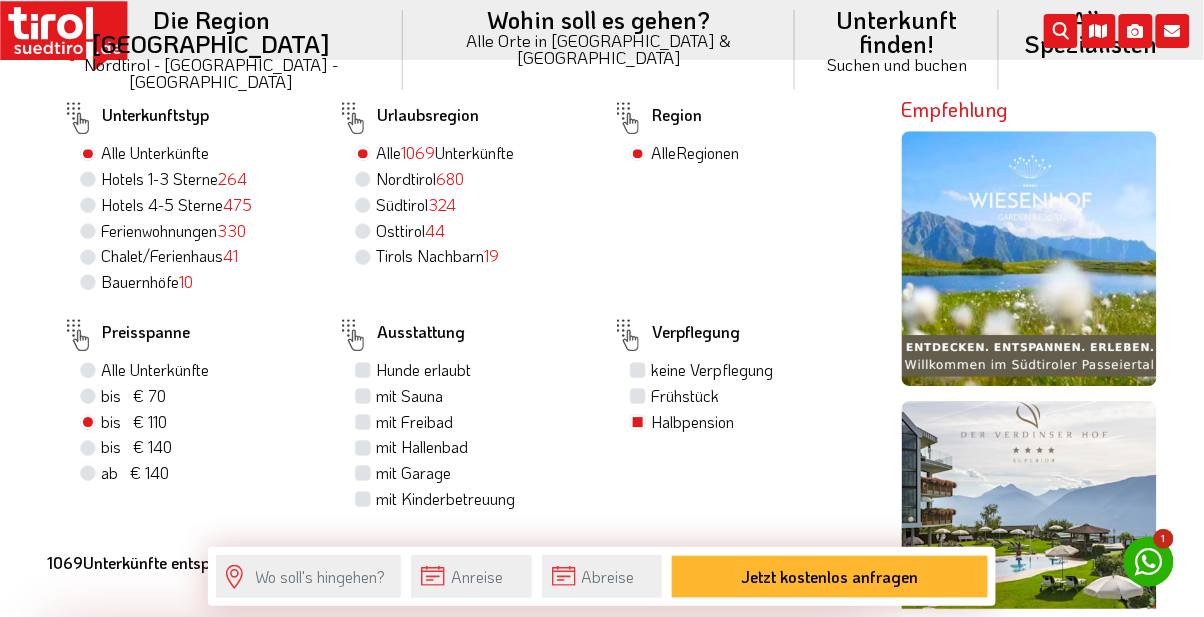 click on "Halbpension" at bounding box center (692, 422) 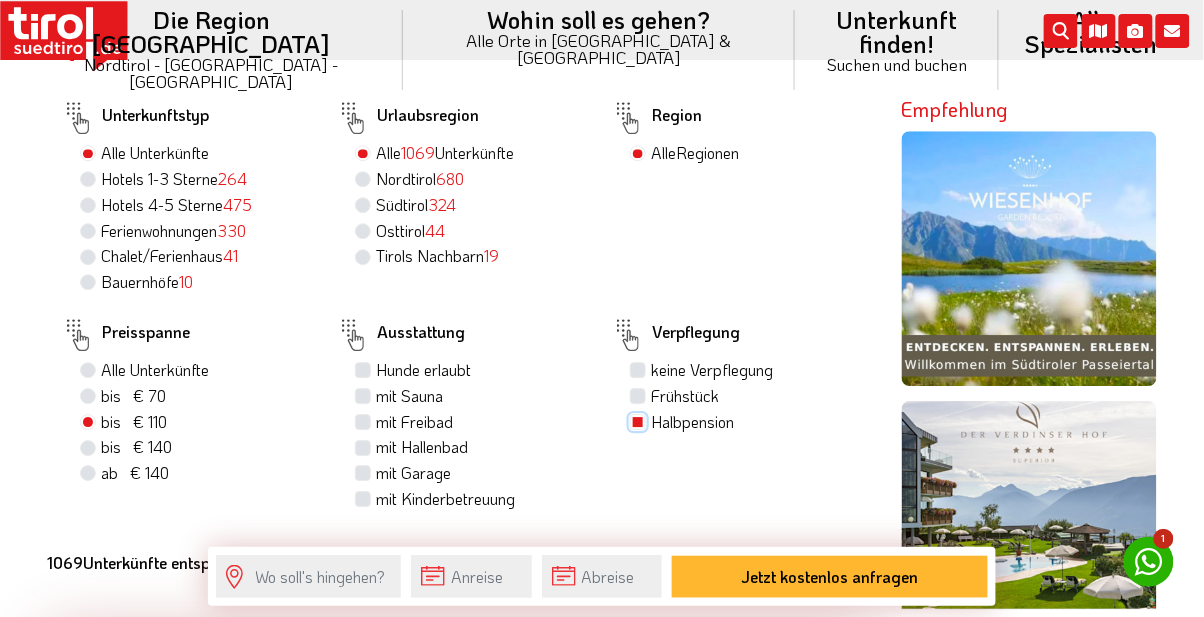 click on "Halbpension" at bounding box center [640, 421] 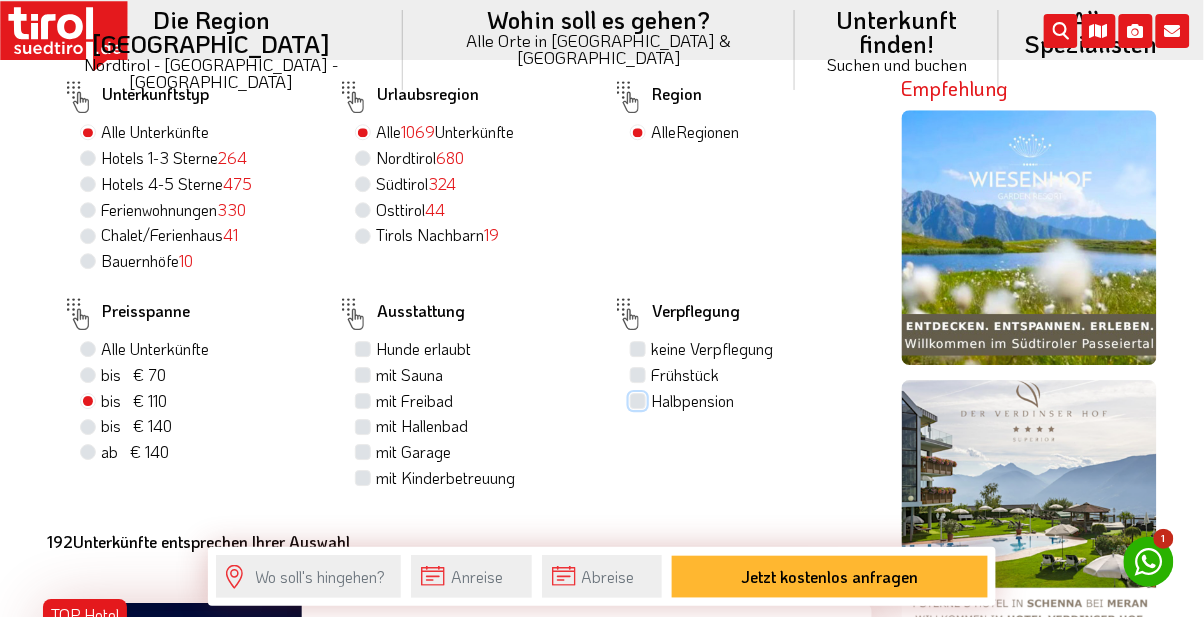 scroll, scrollTop: 1132, scrollLeft: 0, axis: vertical 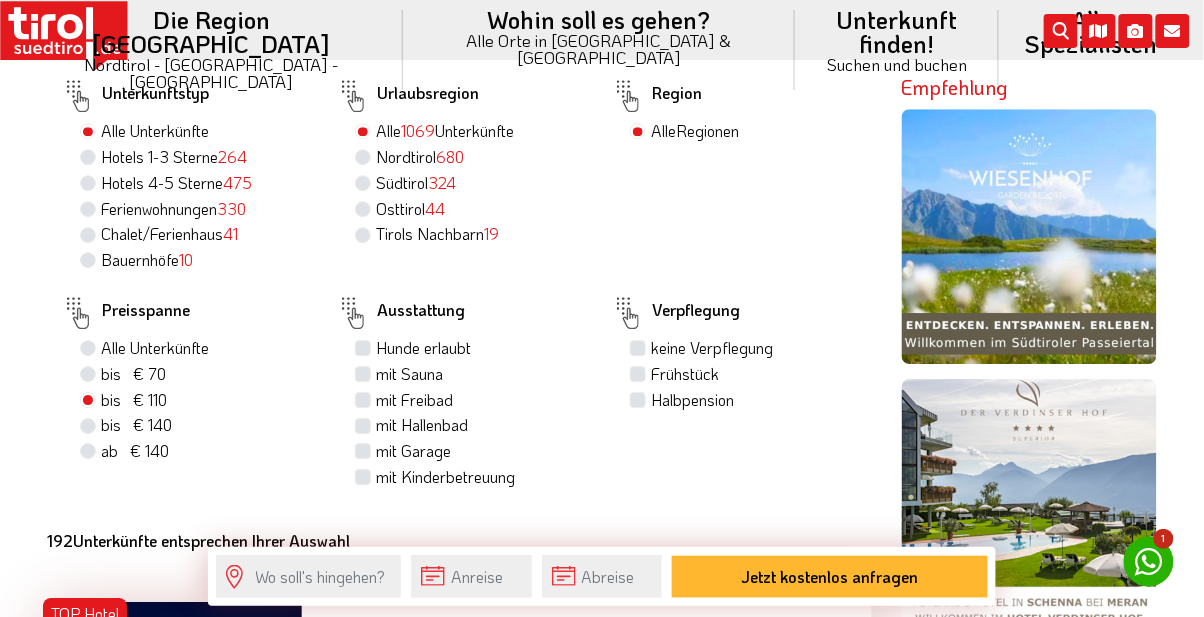 click on "Halbpension" at bounding box center [692, 400] 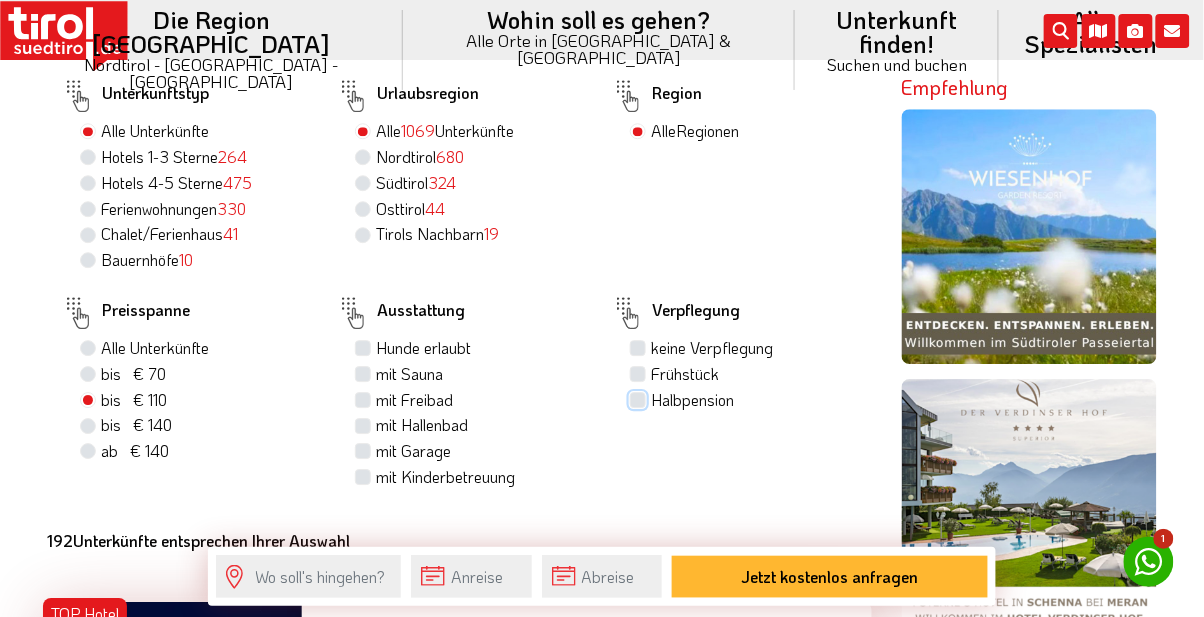 click on "Halbpension" at bounding box center (640, 399) 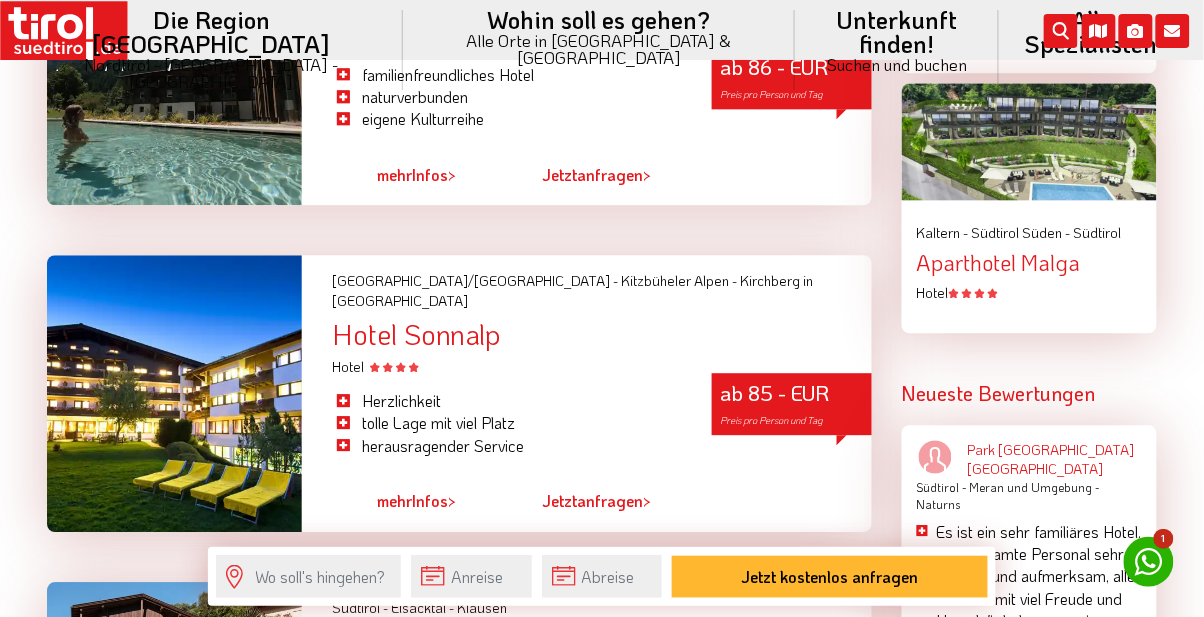 scroll, scrollTop: 2715, scrollLeft: 0, axis: vertical 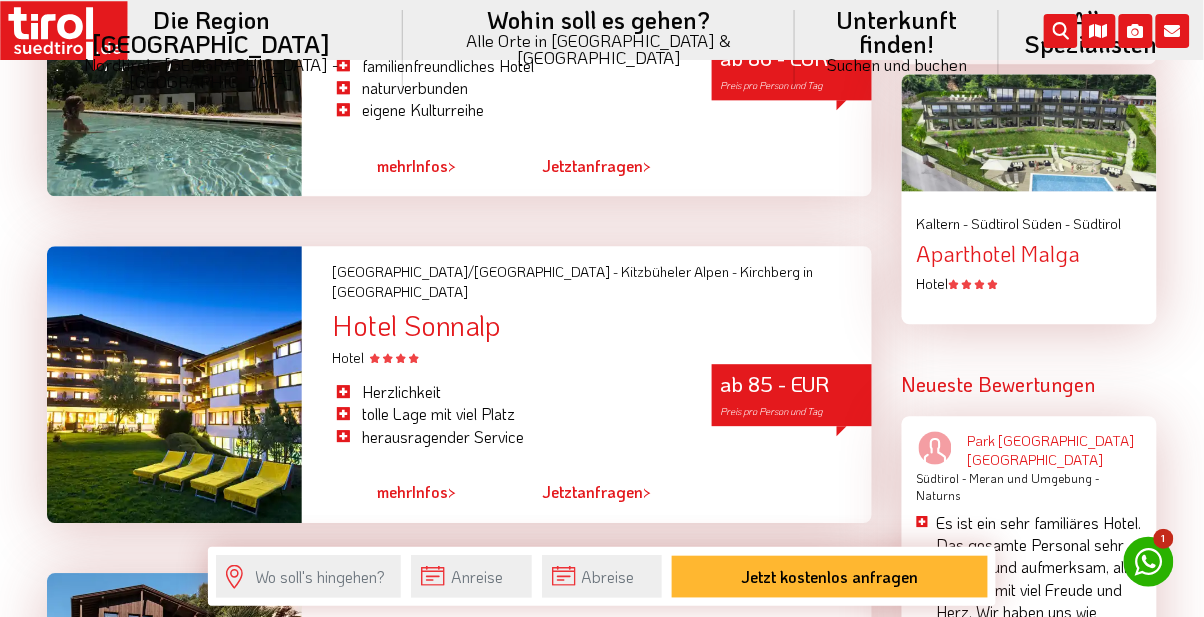 click on "mehr" at bounding box center [394, 491] 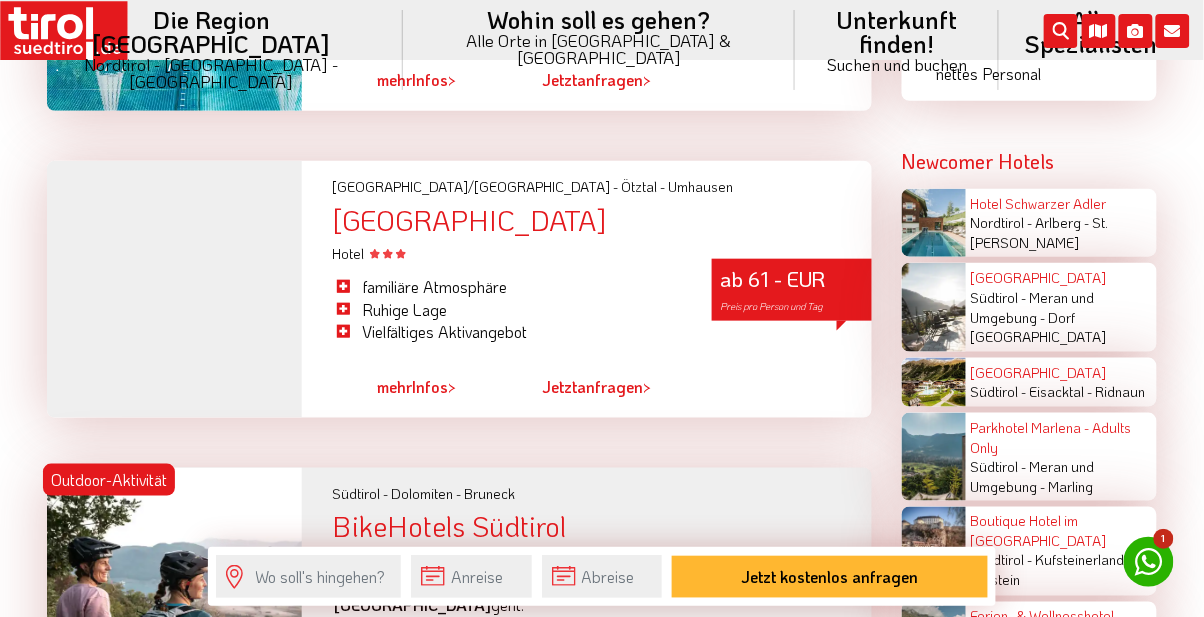 scroll, scrollTop: 3741, scrollLeft: 0, axis: vertical 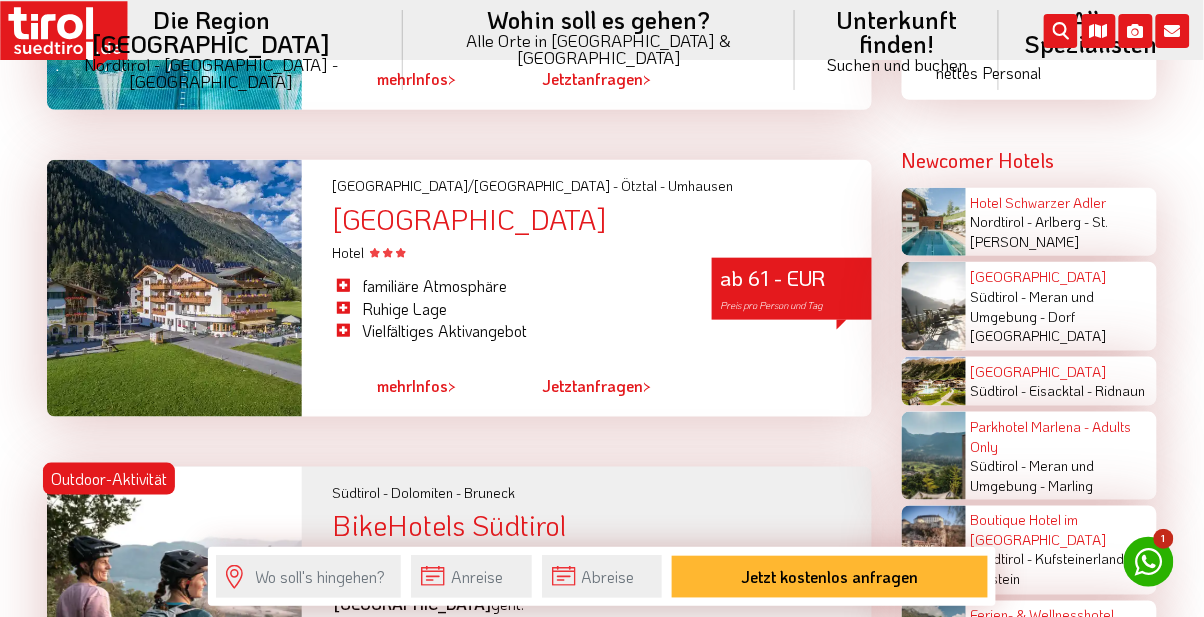click on "mehr  Infos  >" at bounding box center [416, 386] 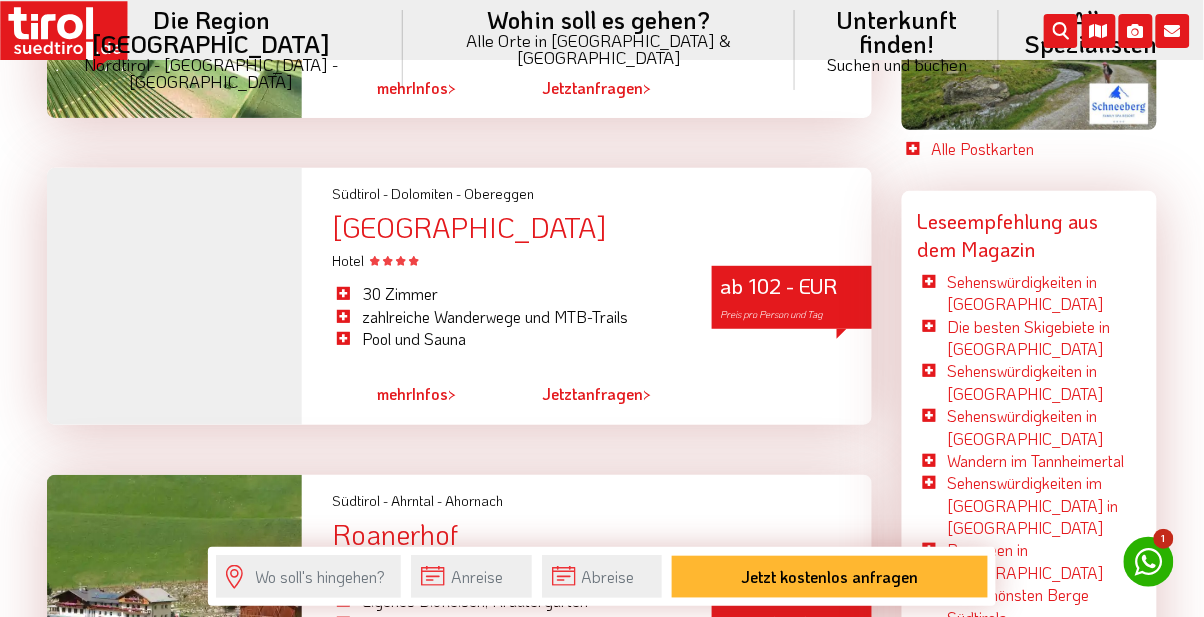 scroll, scrollTop: 5222, scrollLeft: 0, axis: vertical 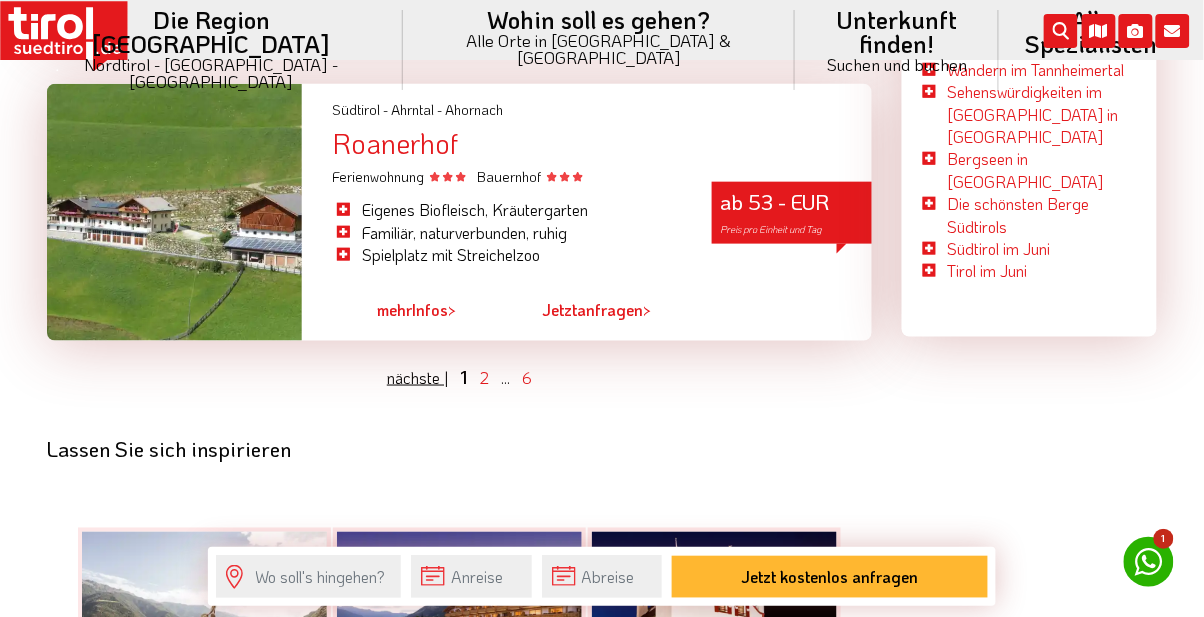 click on "nächste |" at bounding box center [417, 377] 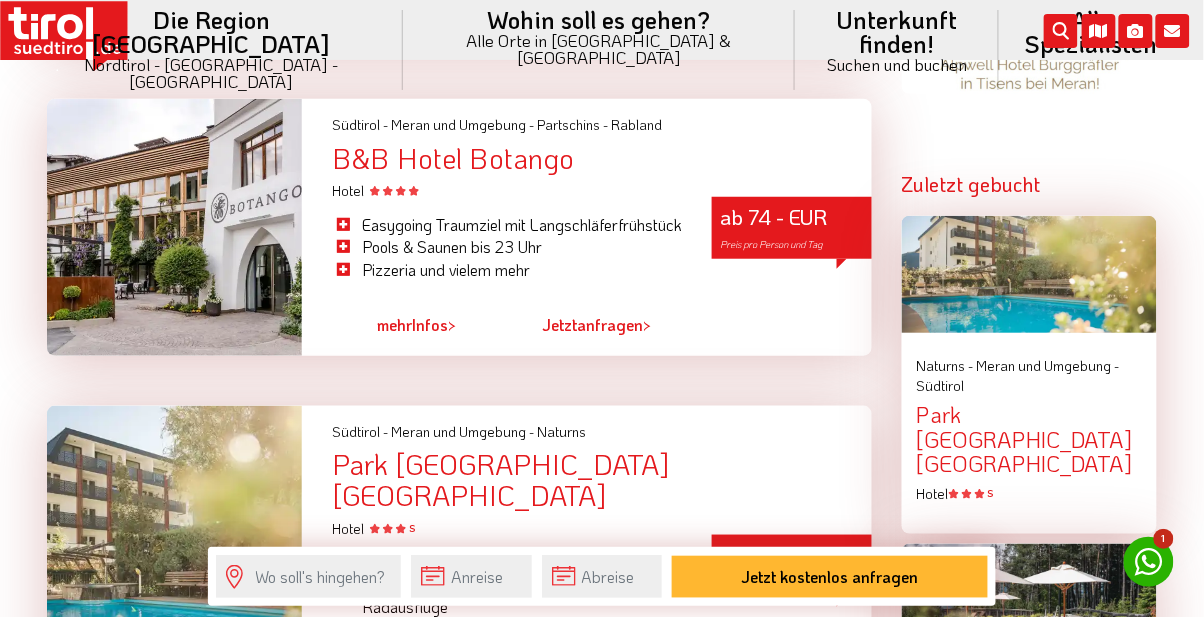 scroll, scrollTop: 1872, scrollLeft: 0, axis: vertical 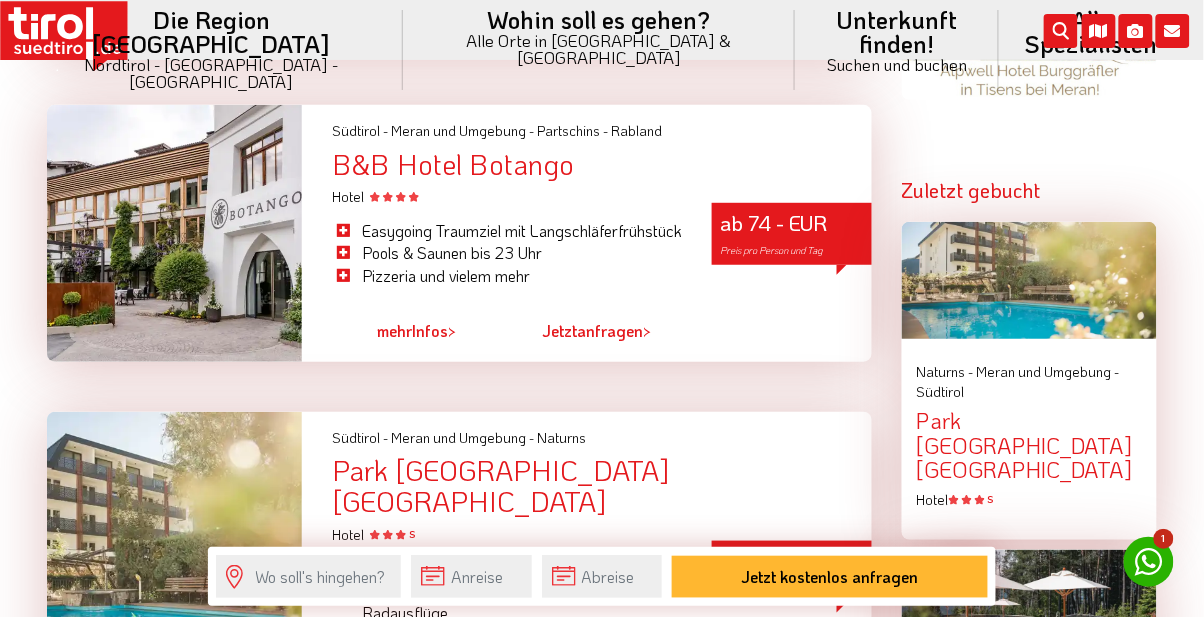 click on "mehr" at bounding box center [394, 330] 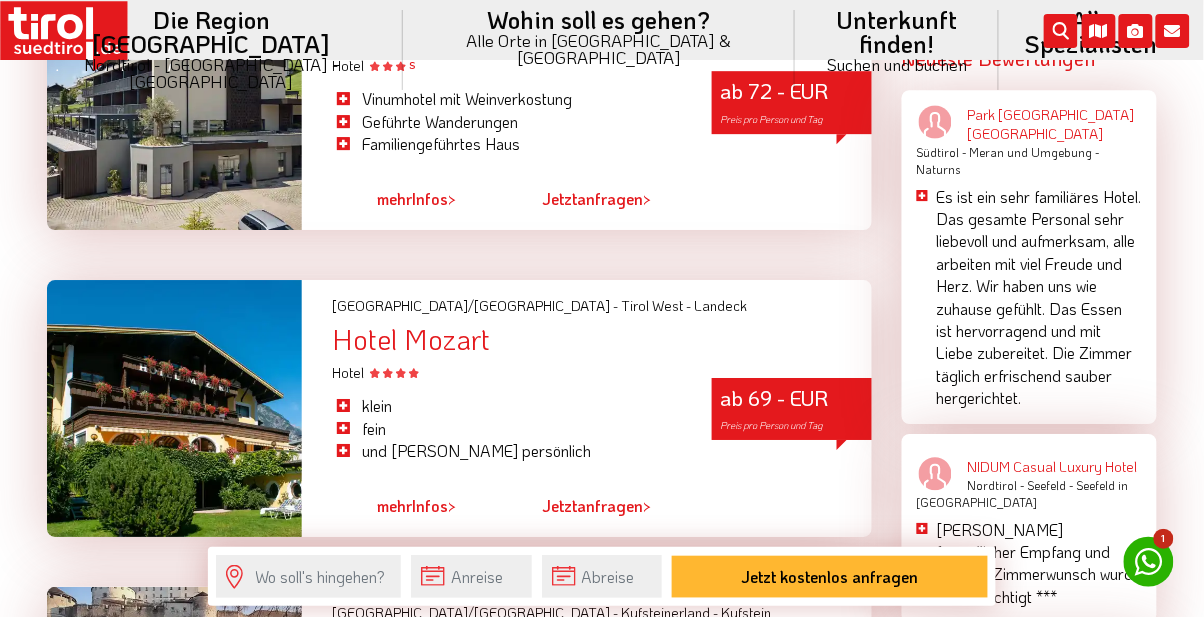 scroll, scrollTop: 3049, scrollLeft: 0, axis: vertical 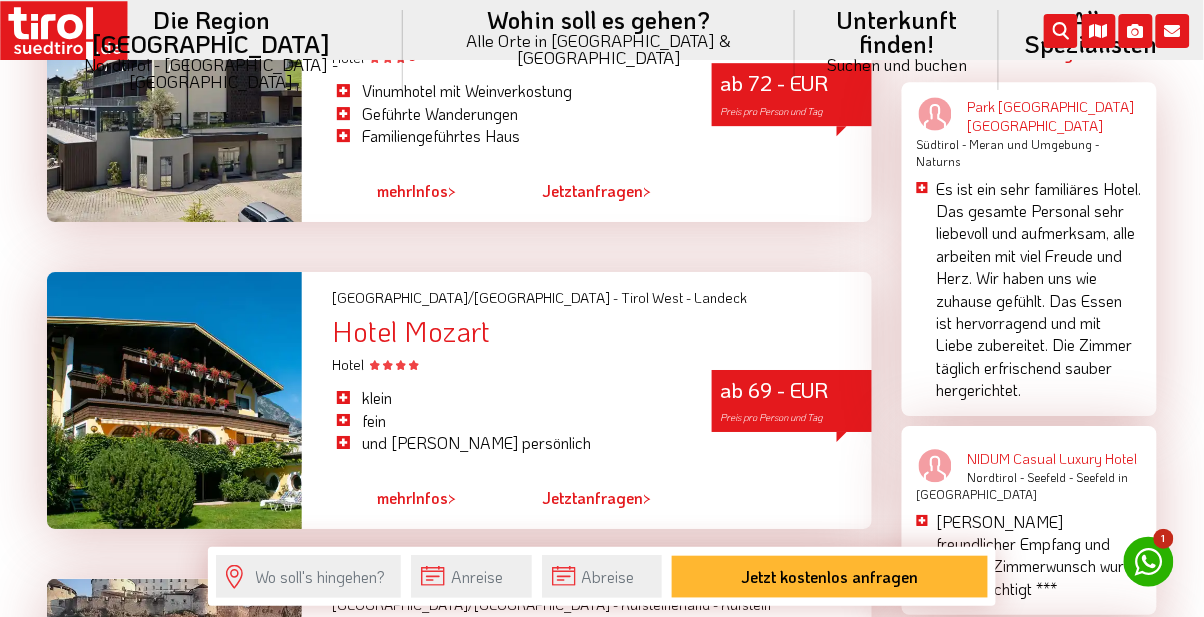click on "mehr  Infos  >" at bounding box center [416, 498] 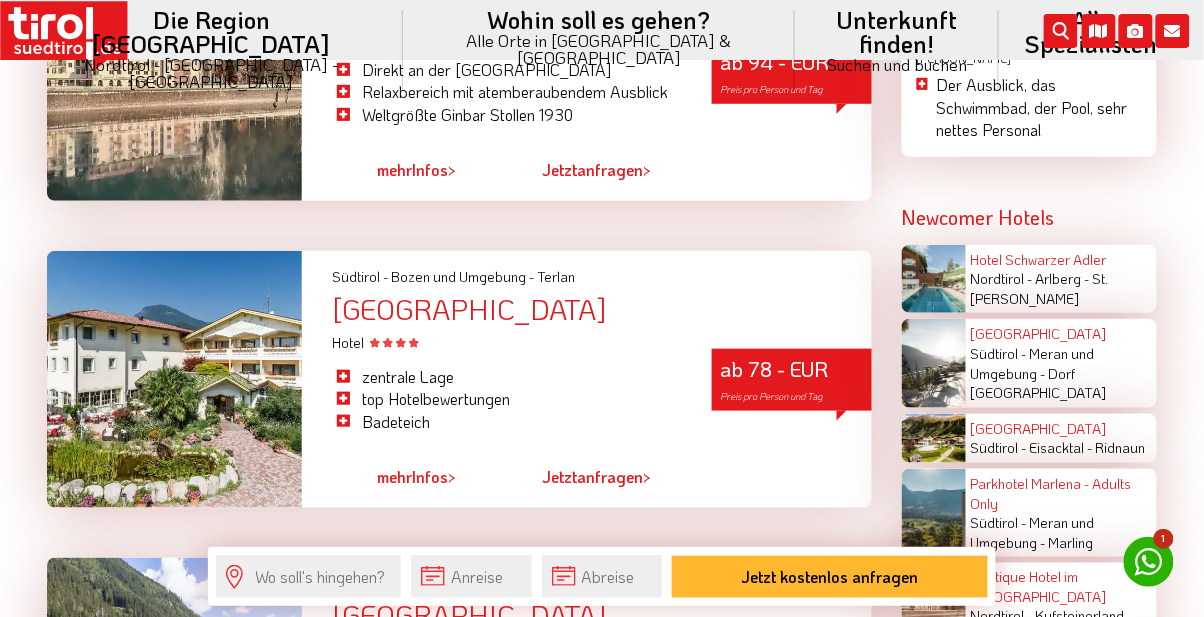 scroll, scrollTop: 3692, scrollLeft: 0, axis: vertical 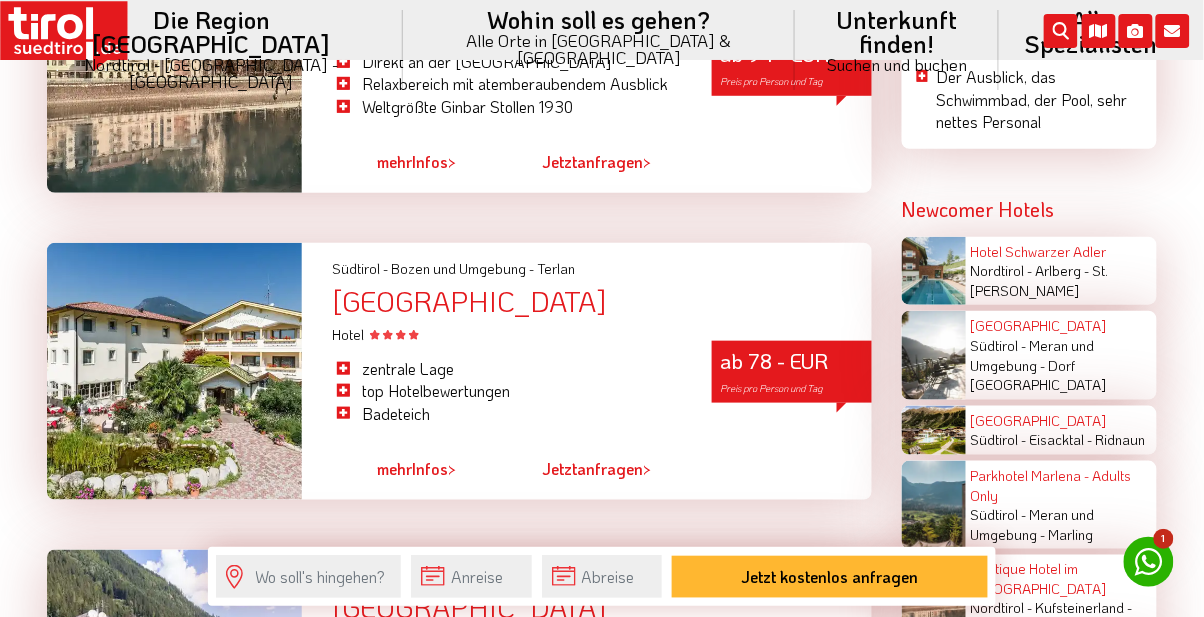 click on "mehr  Infos  >" at bounding box center [416, 469] 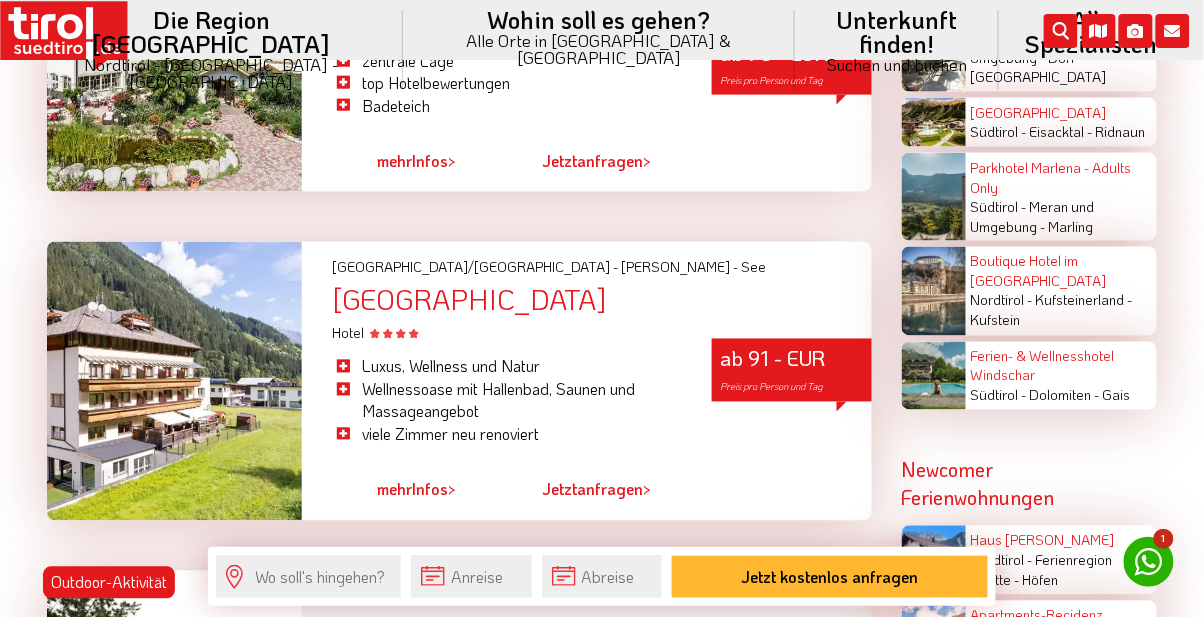 scroll, scrollTop: 3996, scrollLeft: 0, axis: vertical 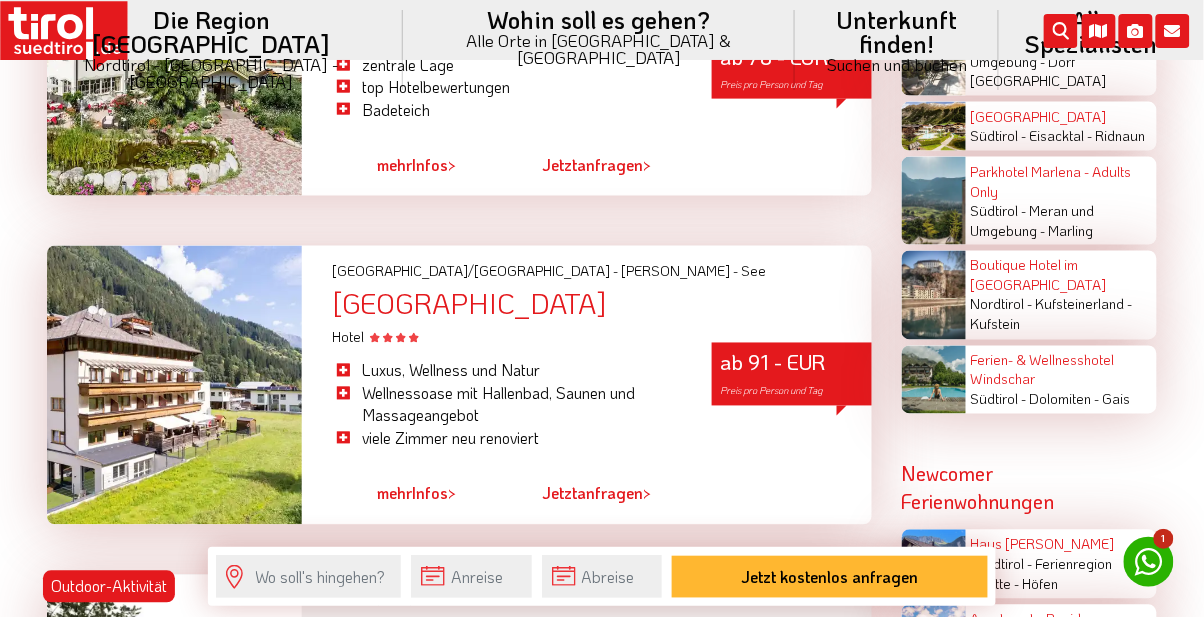 click on "mehr  Infos  >" at bounding box center (416, 494) 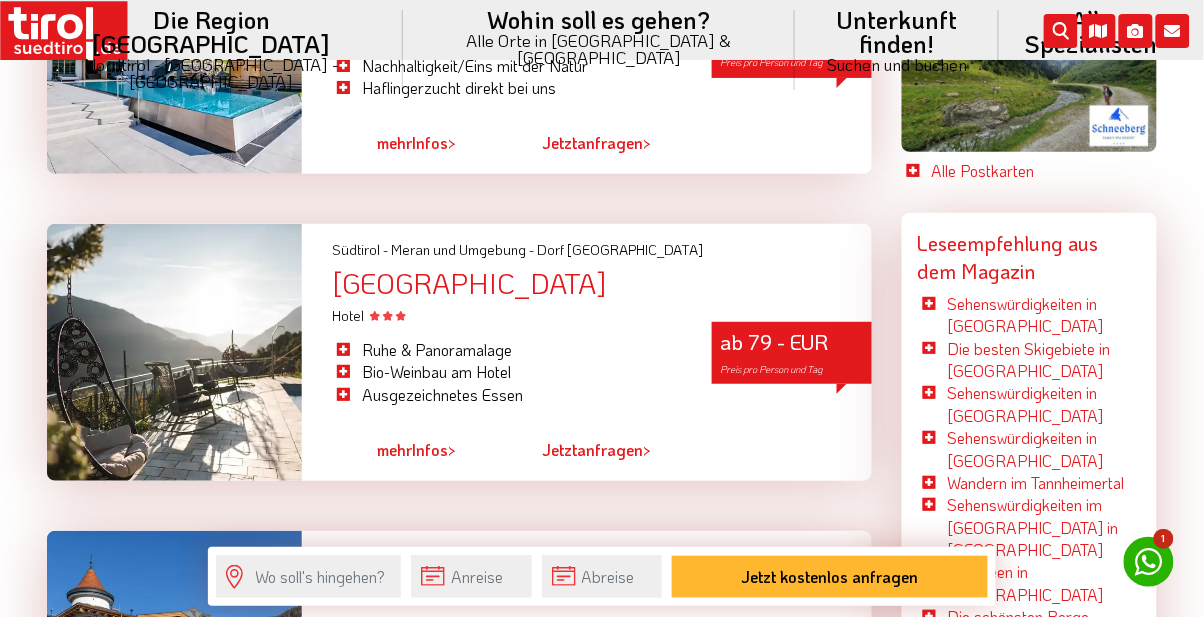 scroll, scrollTop: 5193, scrollLeft: 0, axis: vertical 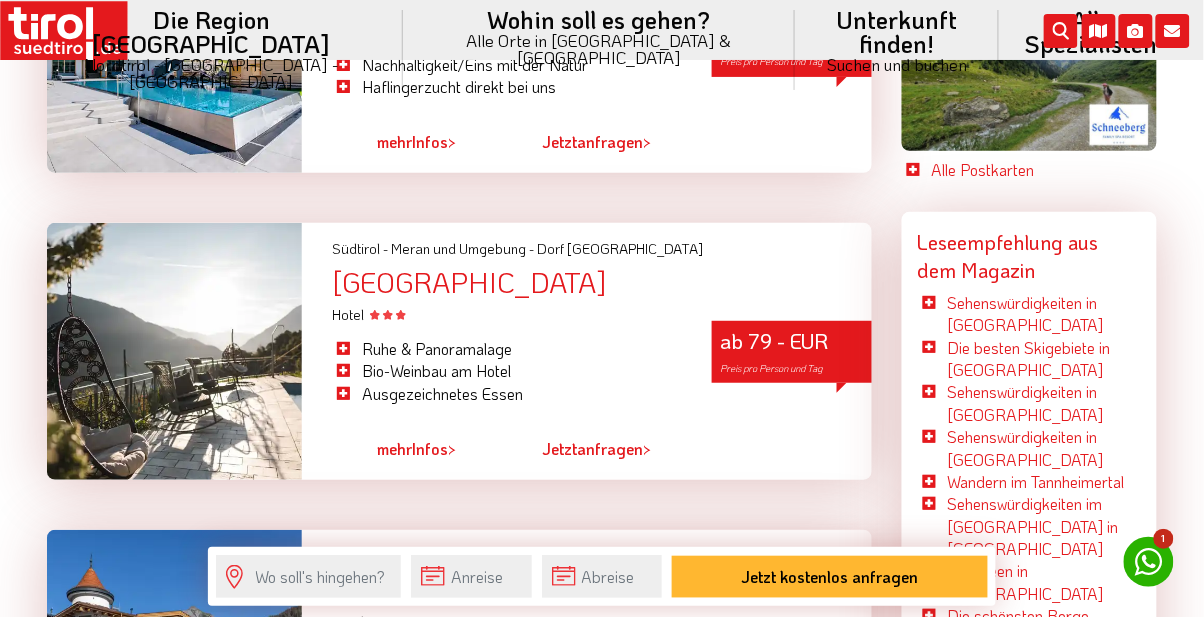 click on "mehr  Infos  >" at bounding box center [416, 449] 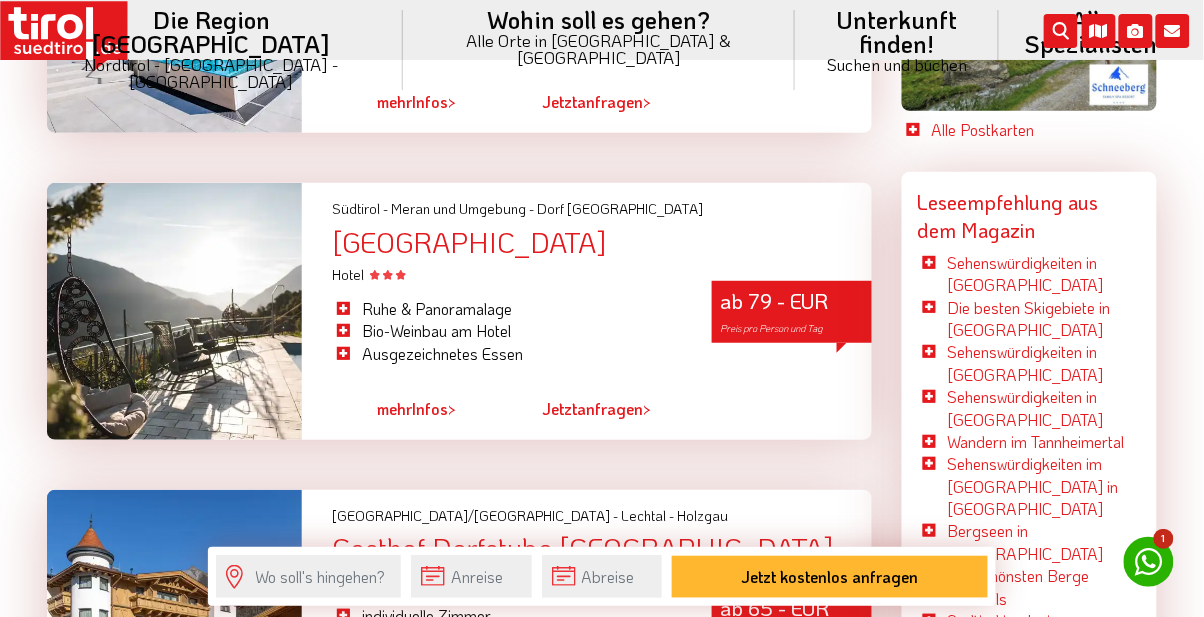 scroll, scrollTop: 5193, scrollLeft: 0, axis: vertical 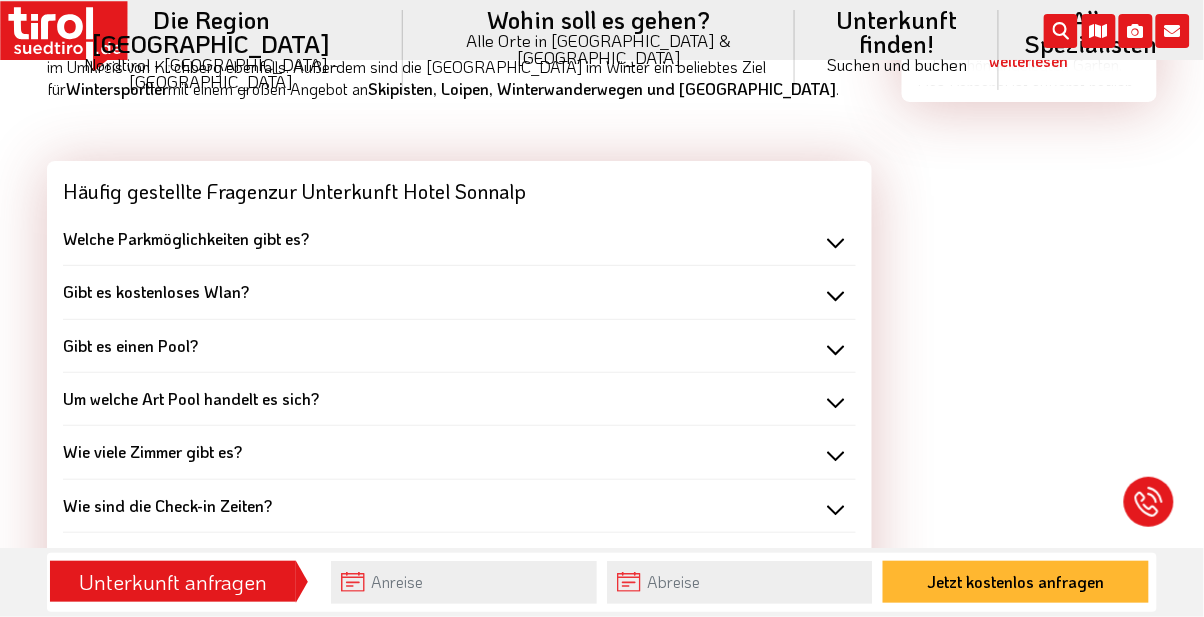 click on "Welche Parkmöglichkeiten gibt es?" at bounding box center [186, 238] 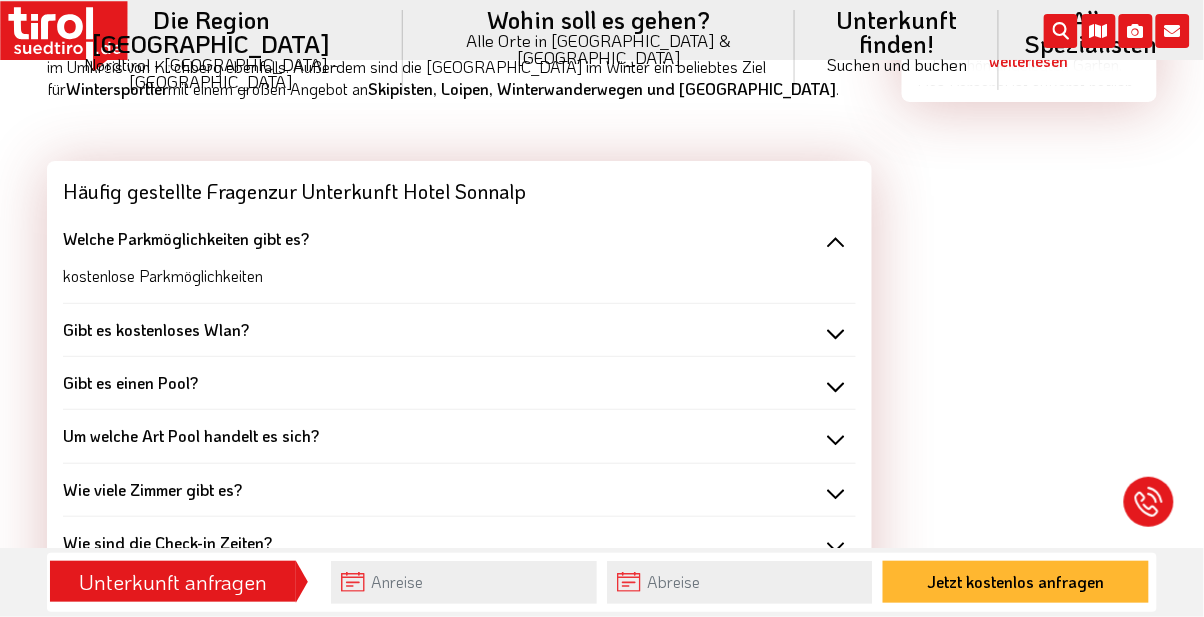click on "Gibt es kostenloses Wlan?" at bounding box center [156, 329] 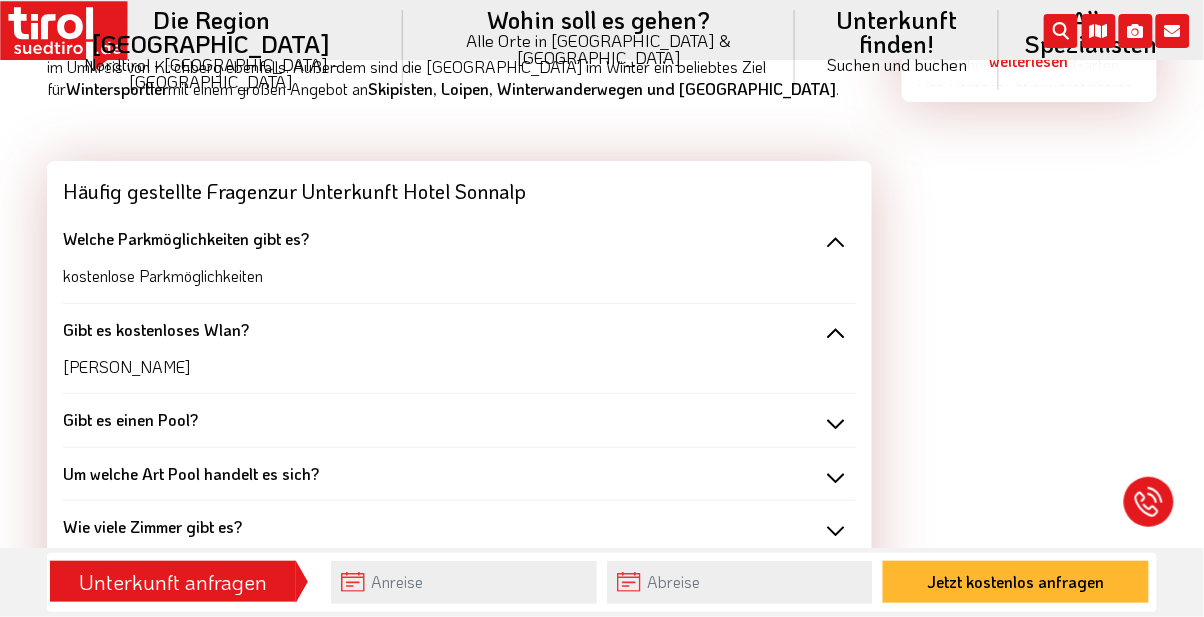 click on "Gibt es einen Pool?" at bounding box center [130, 419] 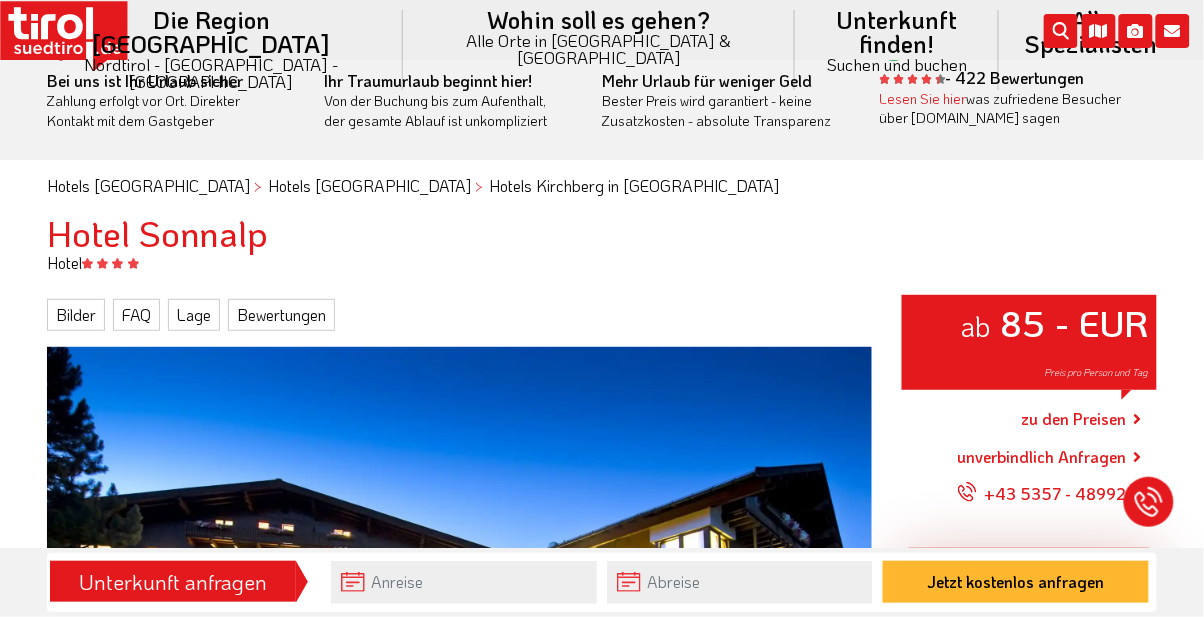 scroll, scrollTop: 0, scrollLeft: 0, axis: both 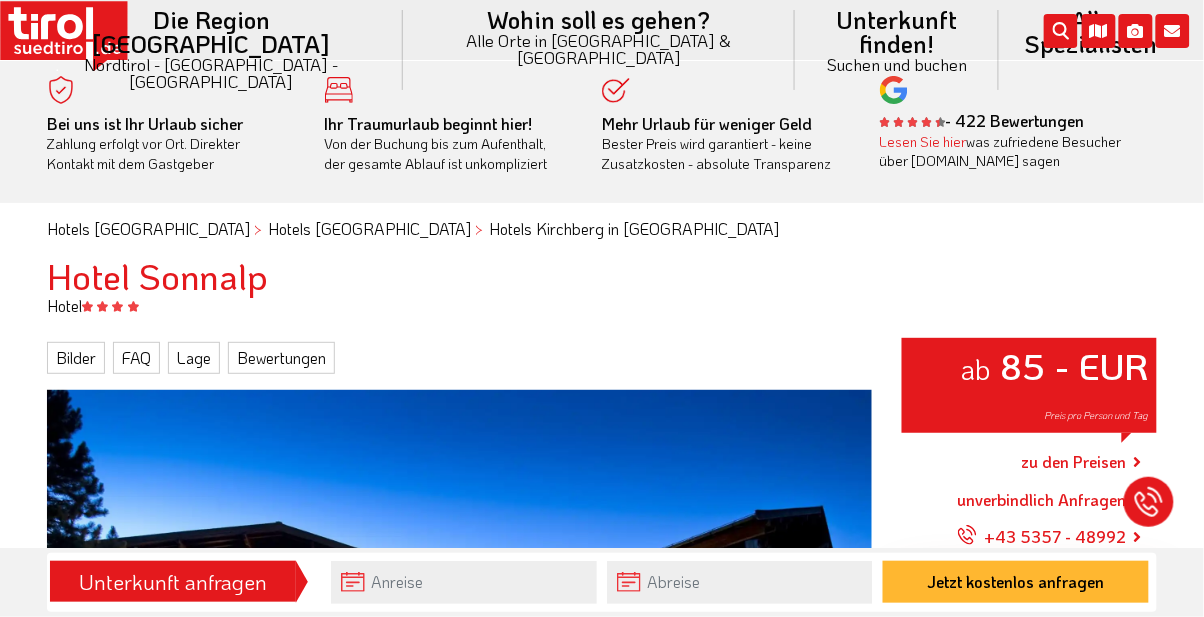 click on "zu den Preisen" at bounding box center [1074, 462] 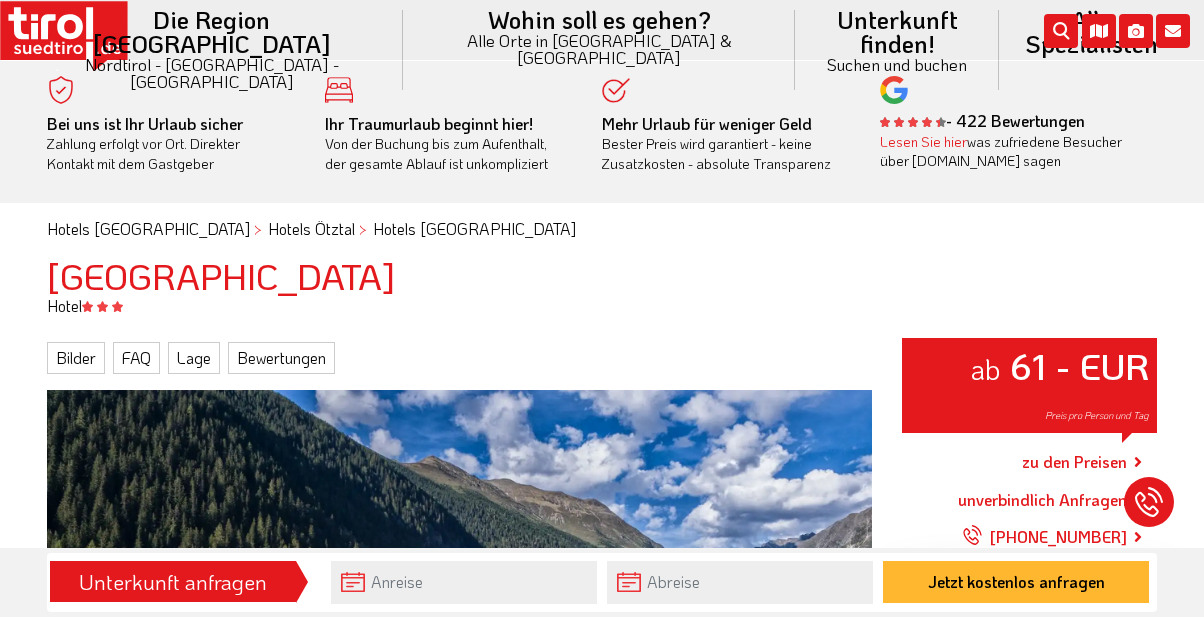 scroll, scrollTop: 0, scrollLeft: 0, axis: both 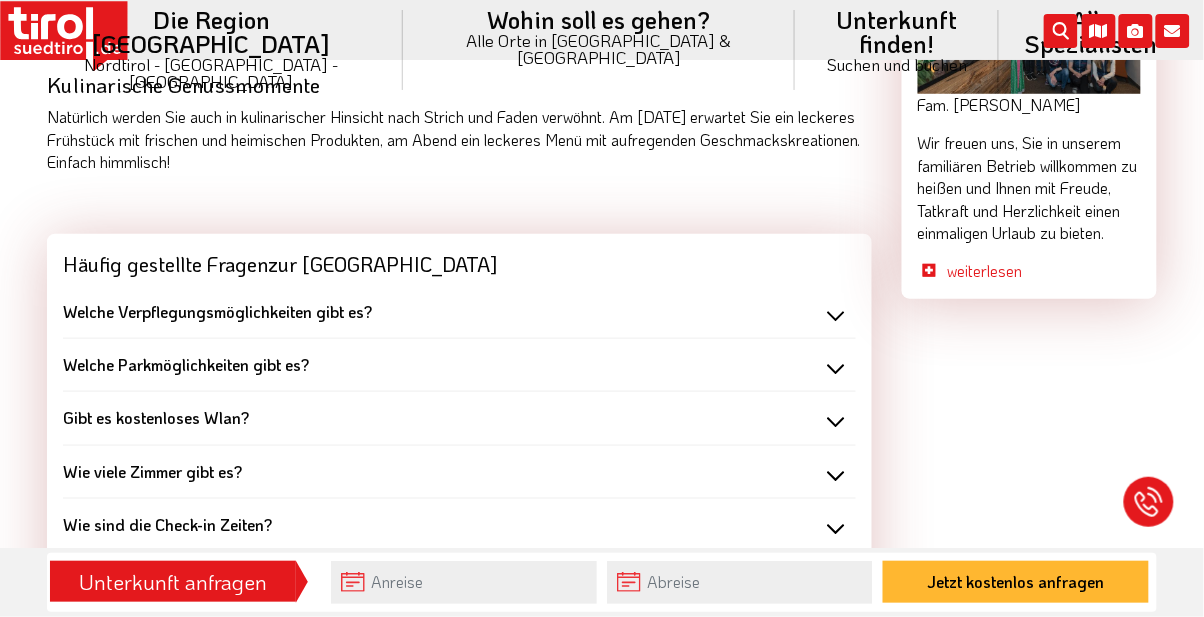 click on "Welche Verpflegungsmöglichkeiten gibt es?" at bounding box center [217, 311] 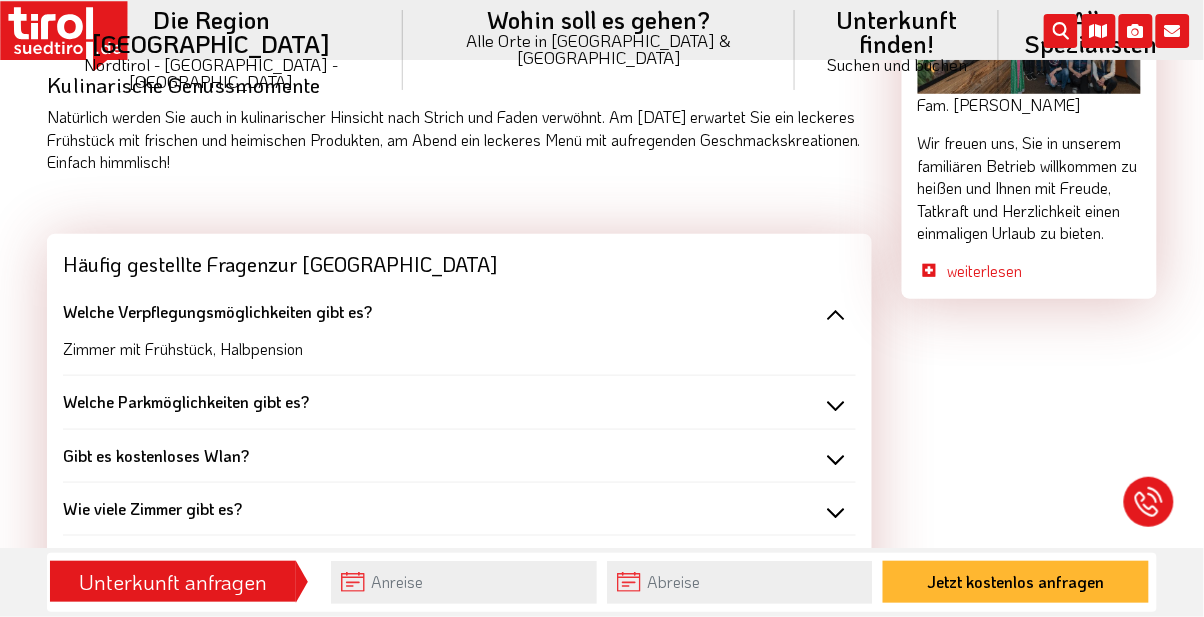 click on "Welche Parkmöglichkeiten gibt es?" at bounding box center [186, 401] 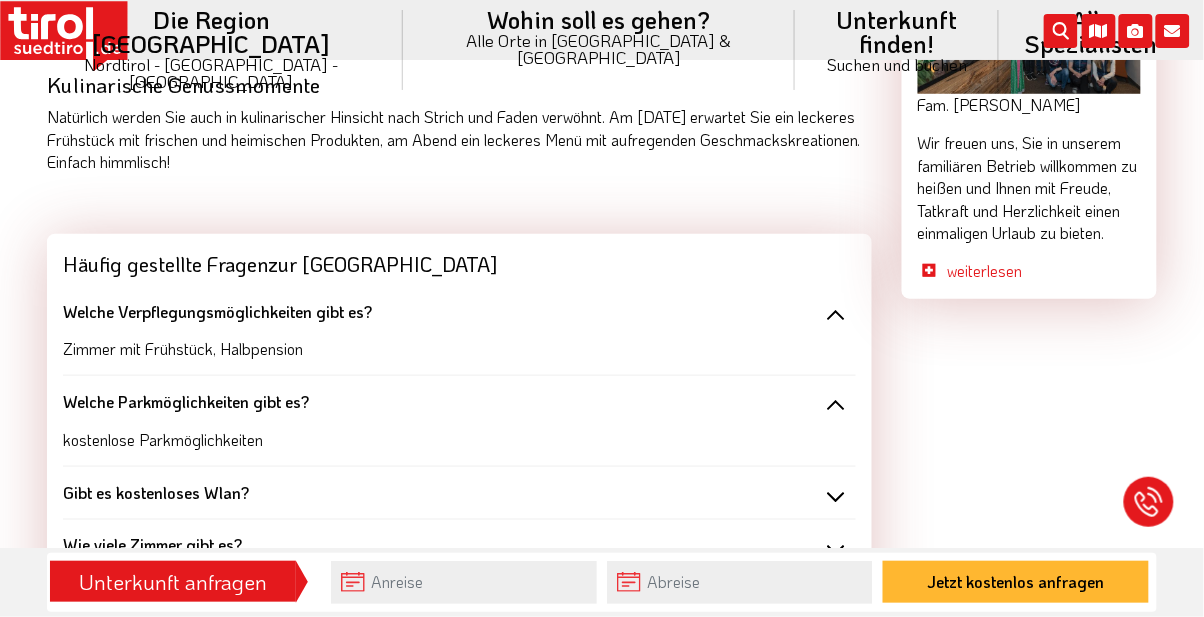 click on "Gibt es kostenloses Wlan?" at bounding box center [459, 493] 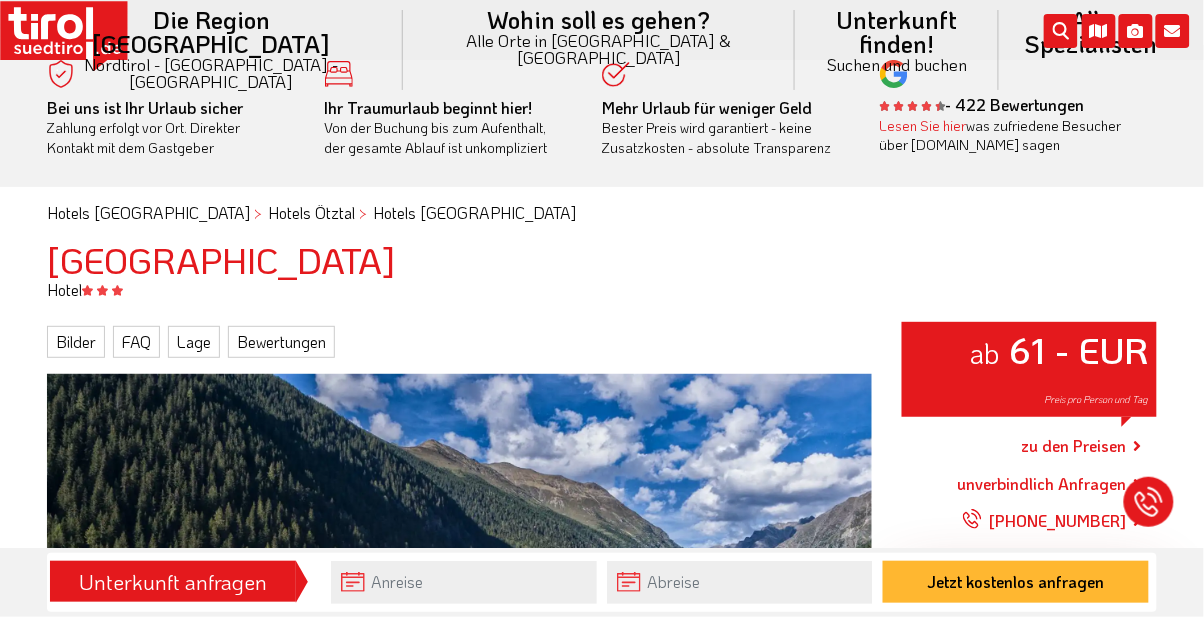 scroll, scrollTop: 0, scrollLeft: 0, axis: both 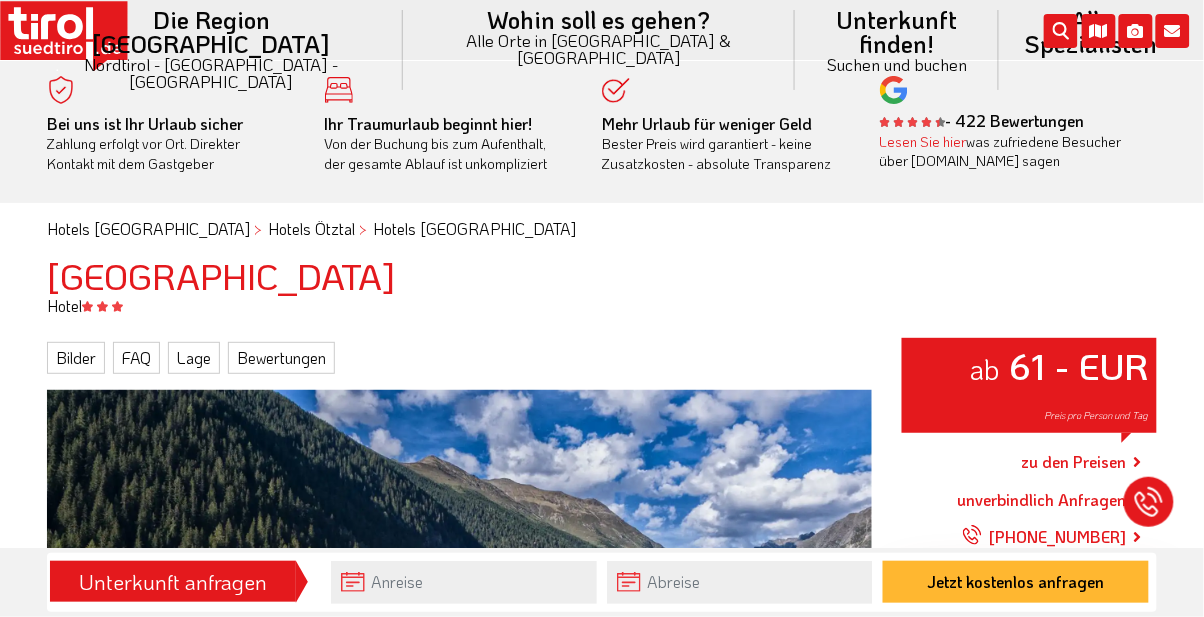 click on "zu den Preisen" at bounding box center [1074, 462] 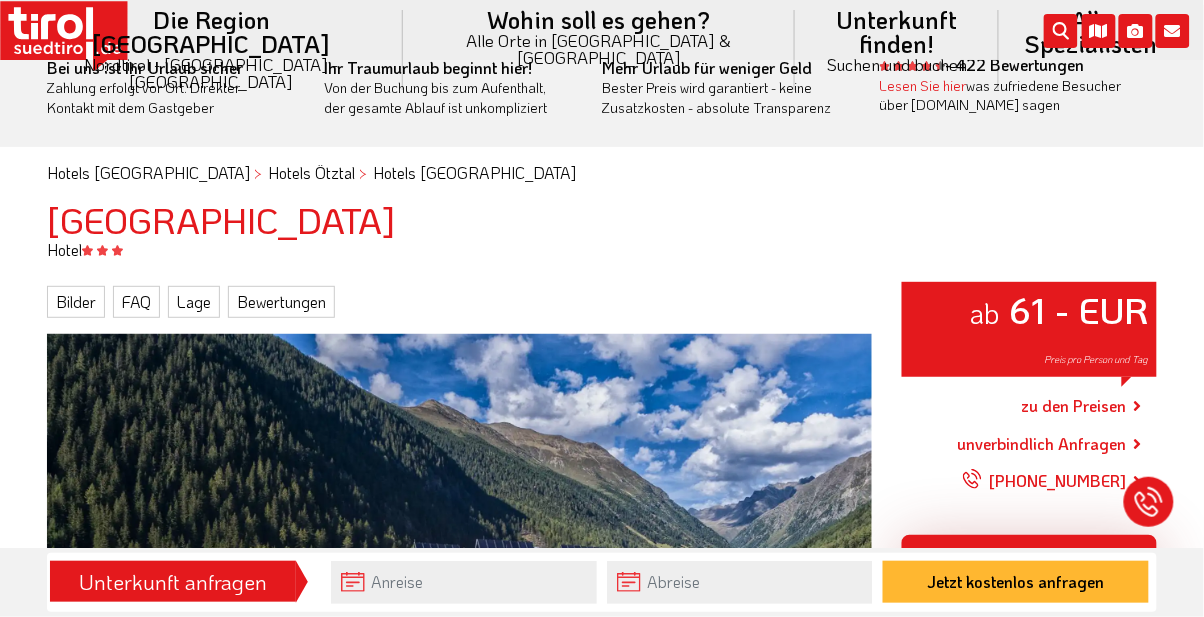 scroll, scrollTop: 58, scrollLeft: 0, axis: vertical 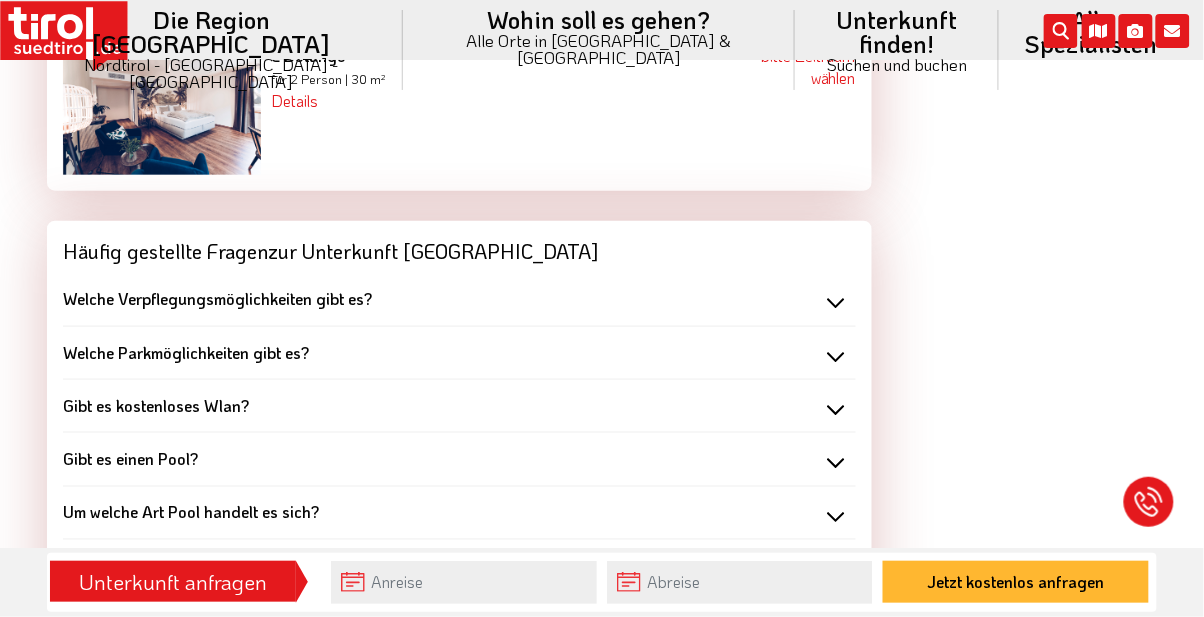 click on "Welche Verpflegungsmöglichkeiten gibt es?" at bounding box center (217, 298) 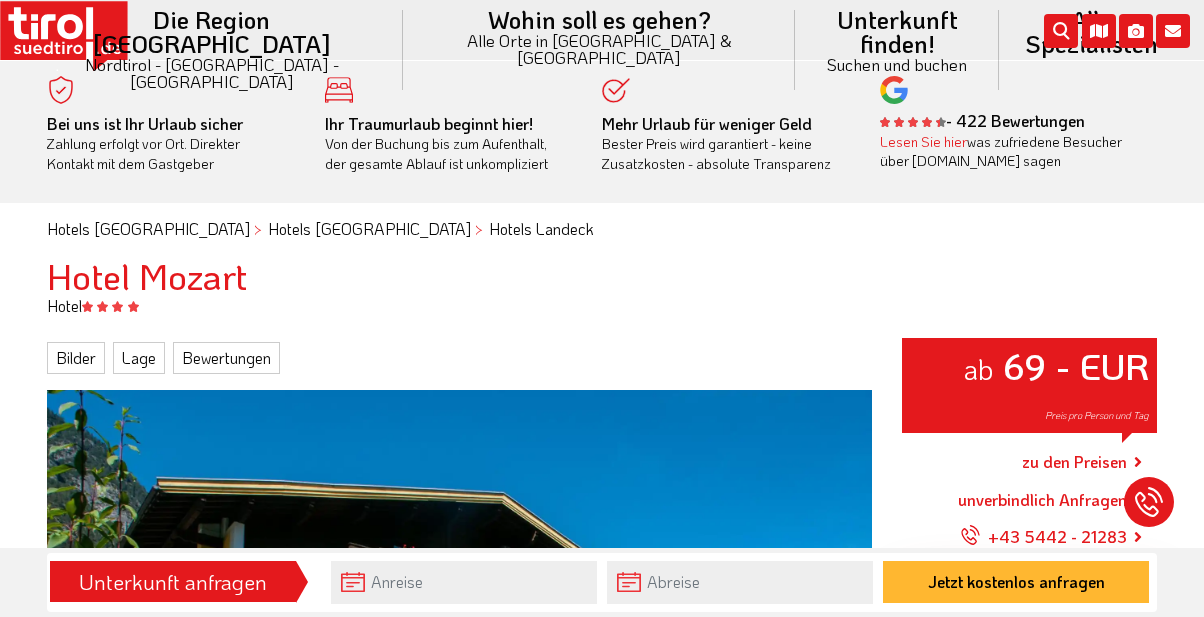 scroll, scrollTop: 0, scrollLeft: 0, axis: both 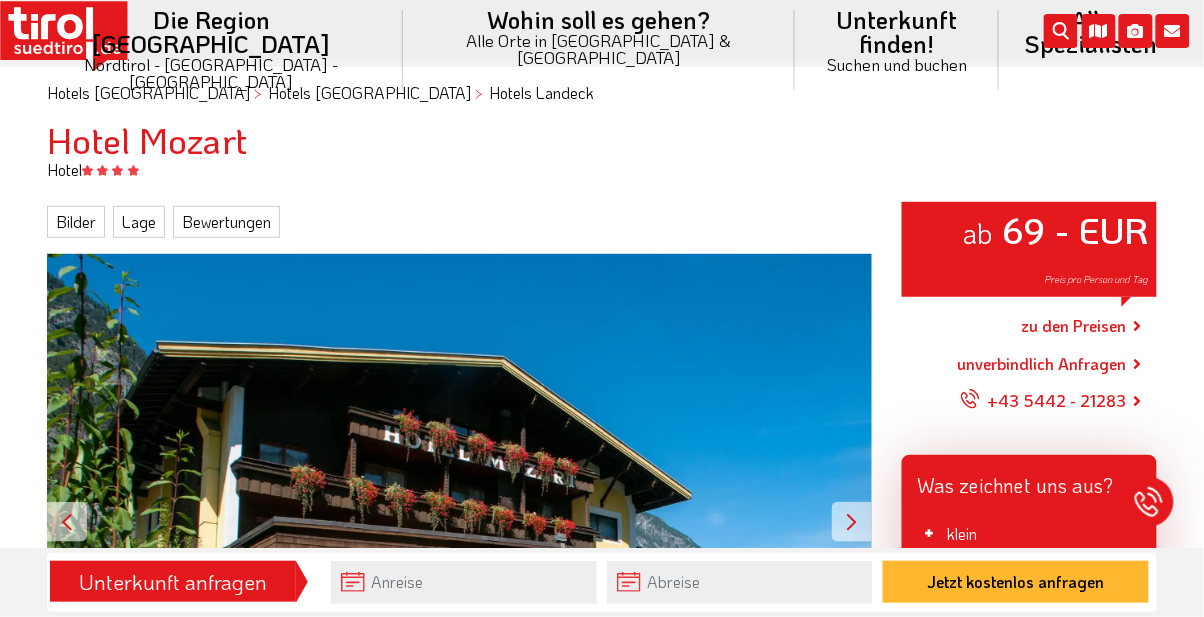 click on "zu den Preisen" at bounding box center [1074, 326] 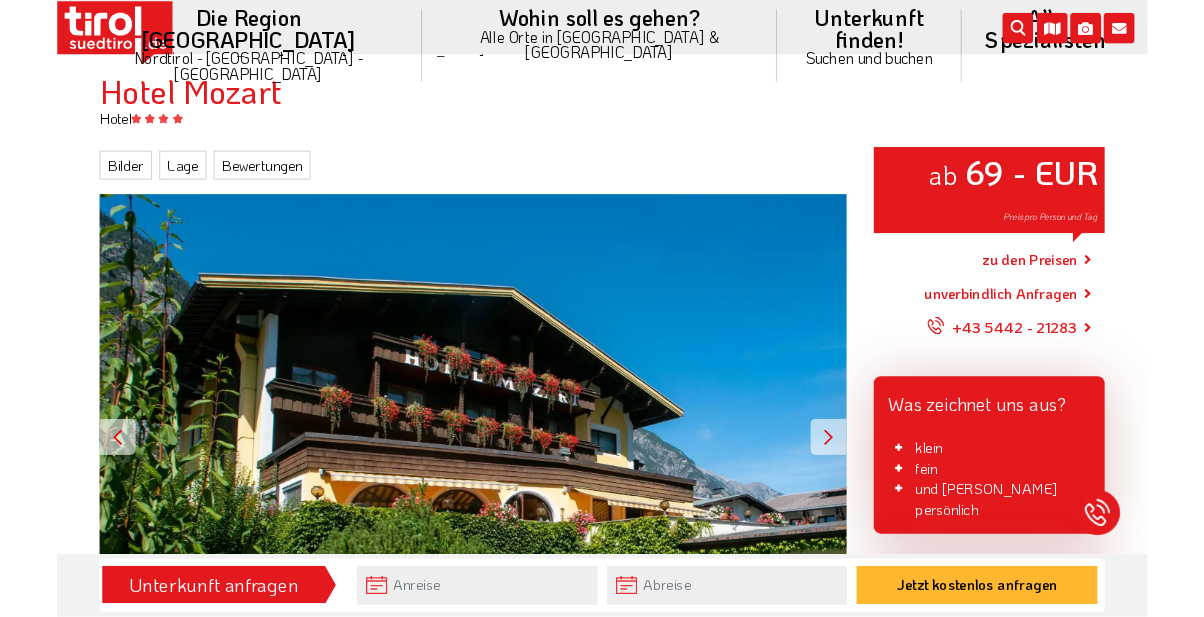scroll, scrollTop: 200, scrollLeft: 0, axis: vertical 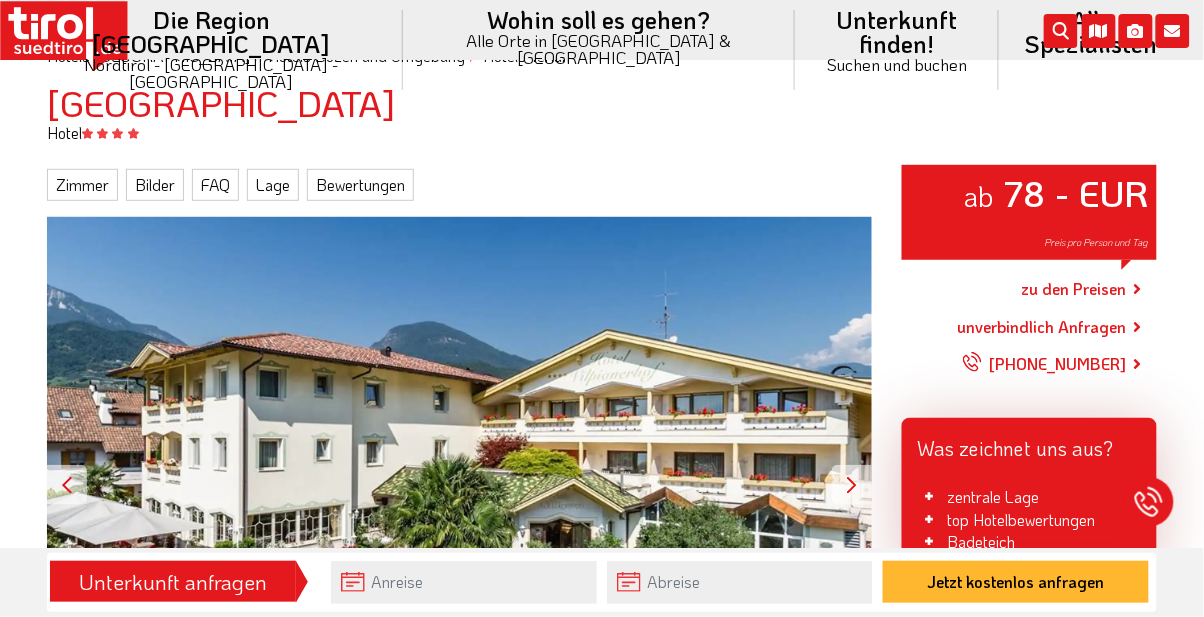 click on "zu den Preisen" at bounding box center (1074, 289) 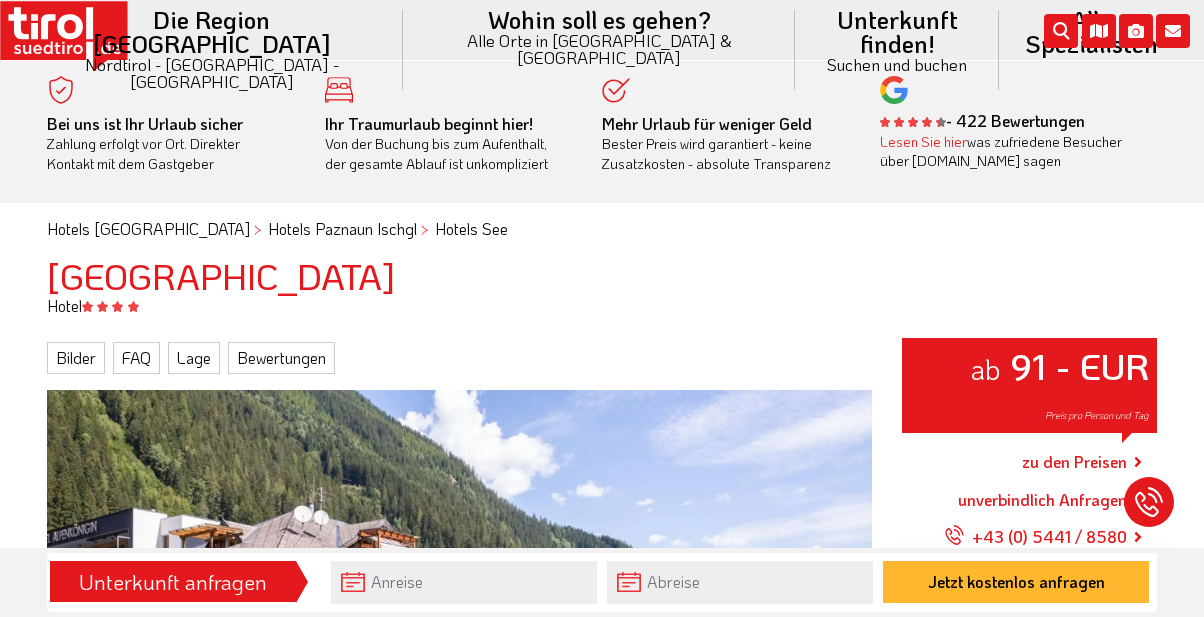 scroll, scrollTop: 0, scrollLeft: 0, axis: both 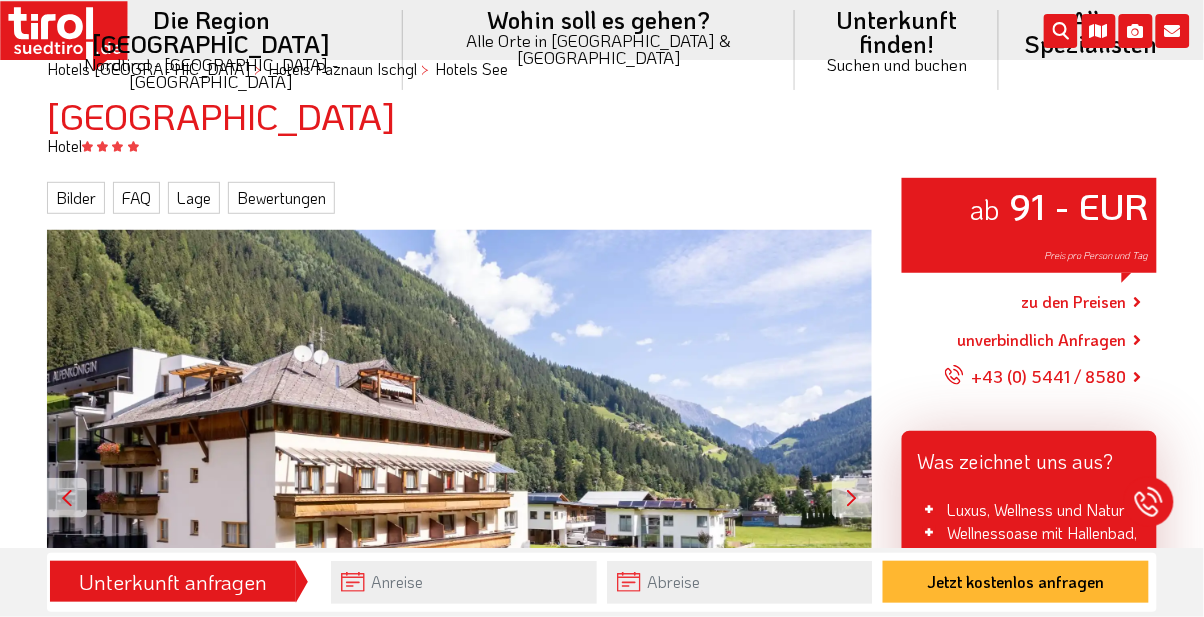 click on "zu den Preisen" at bounding box center (1074, 302) 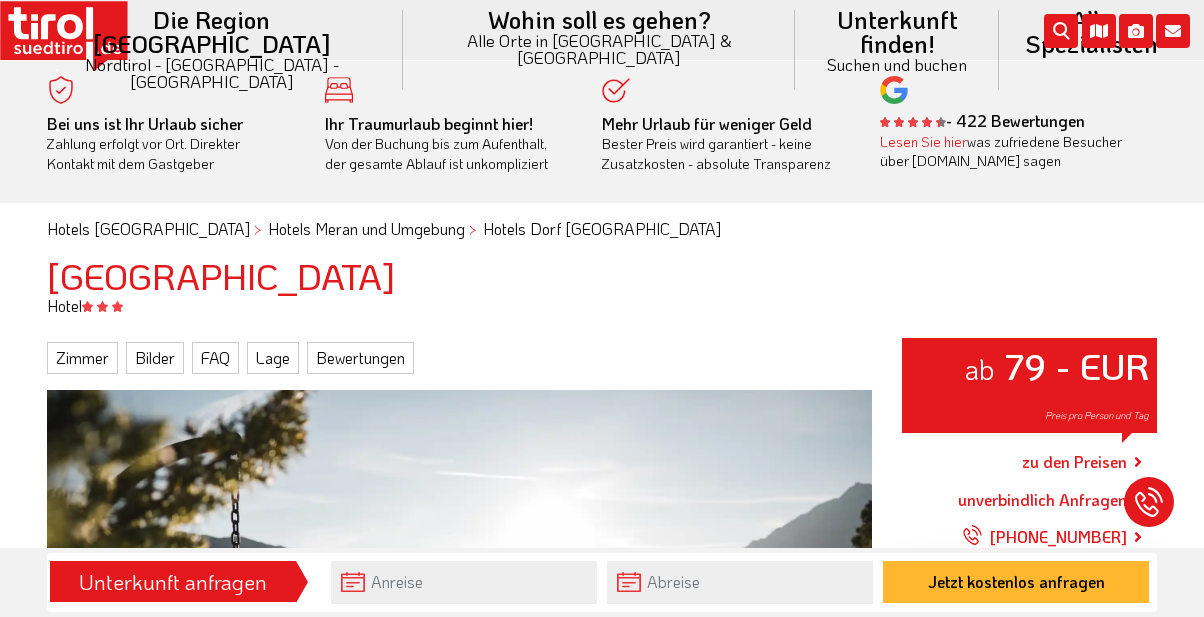 scroll, scrollTop: 0, scrollLeft: 0, axis: both 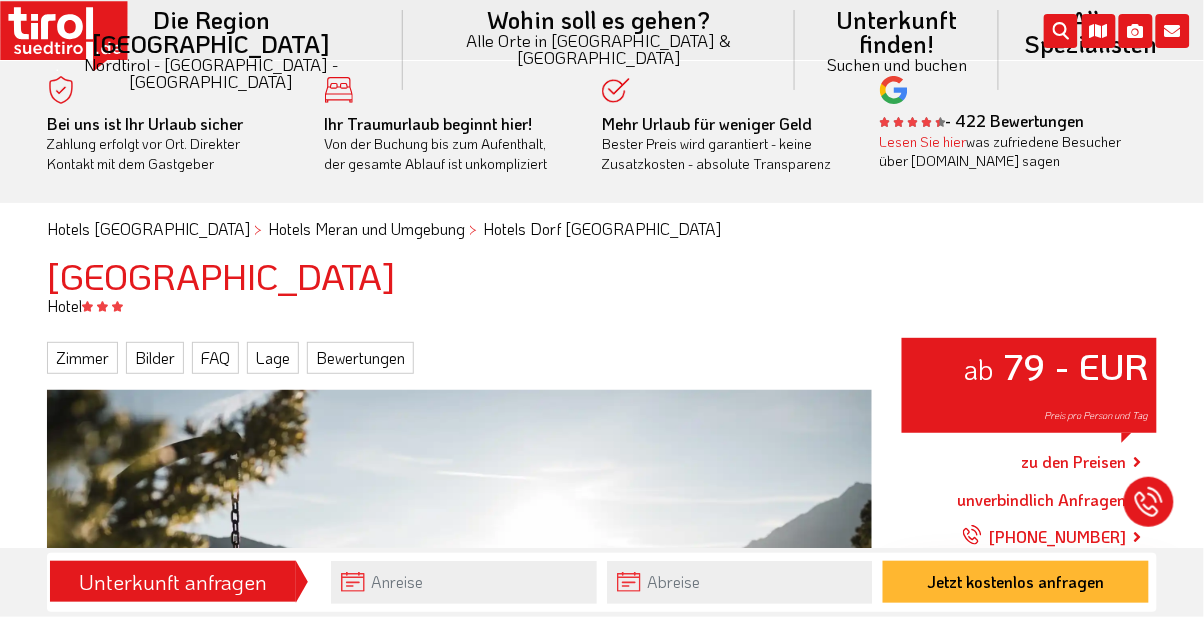 click on "zu den Preisen" at bounding box center [1074, 462] 